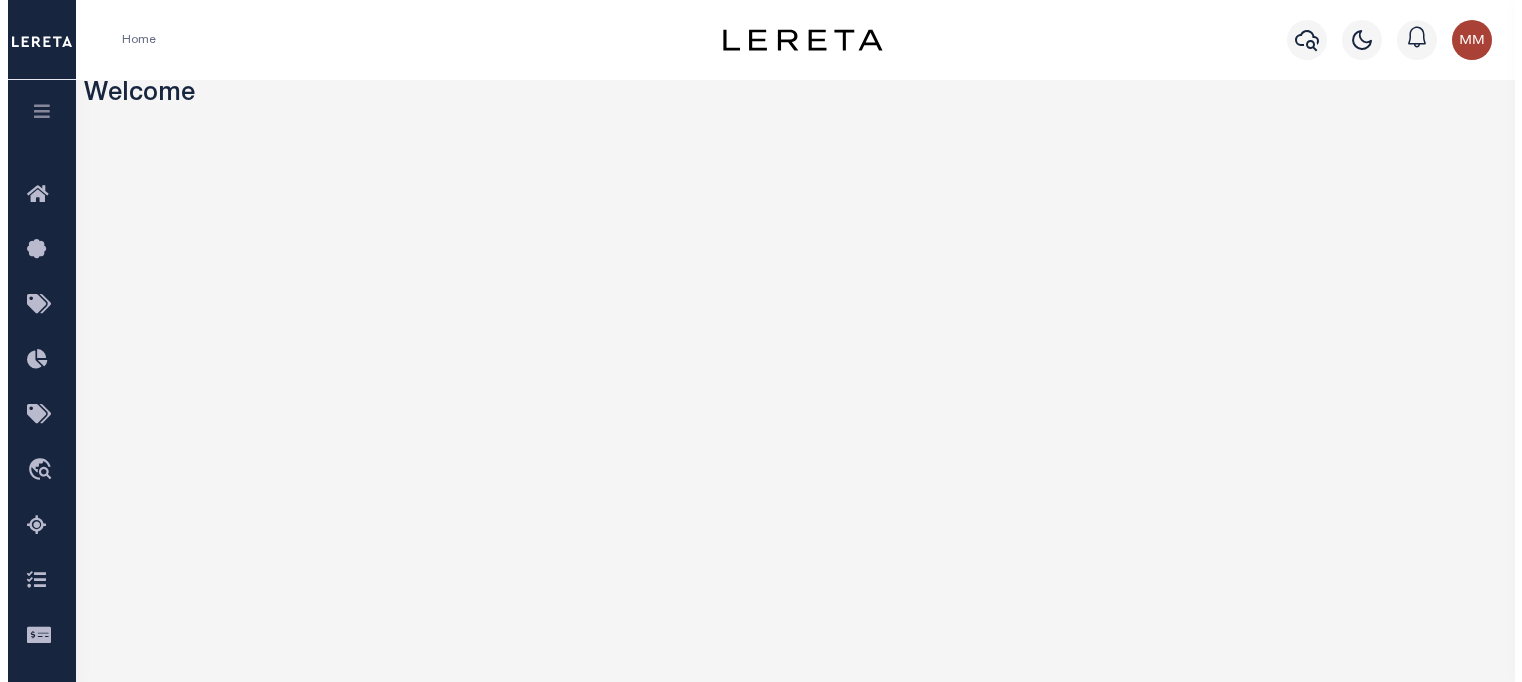 scroll, scrollTop: 0, scrollLeft: 0, axis: both 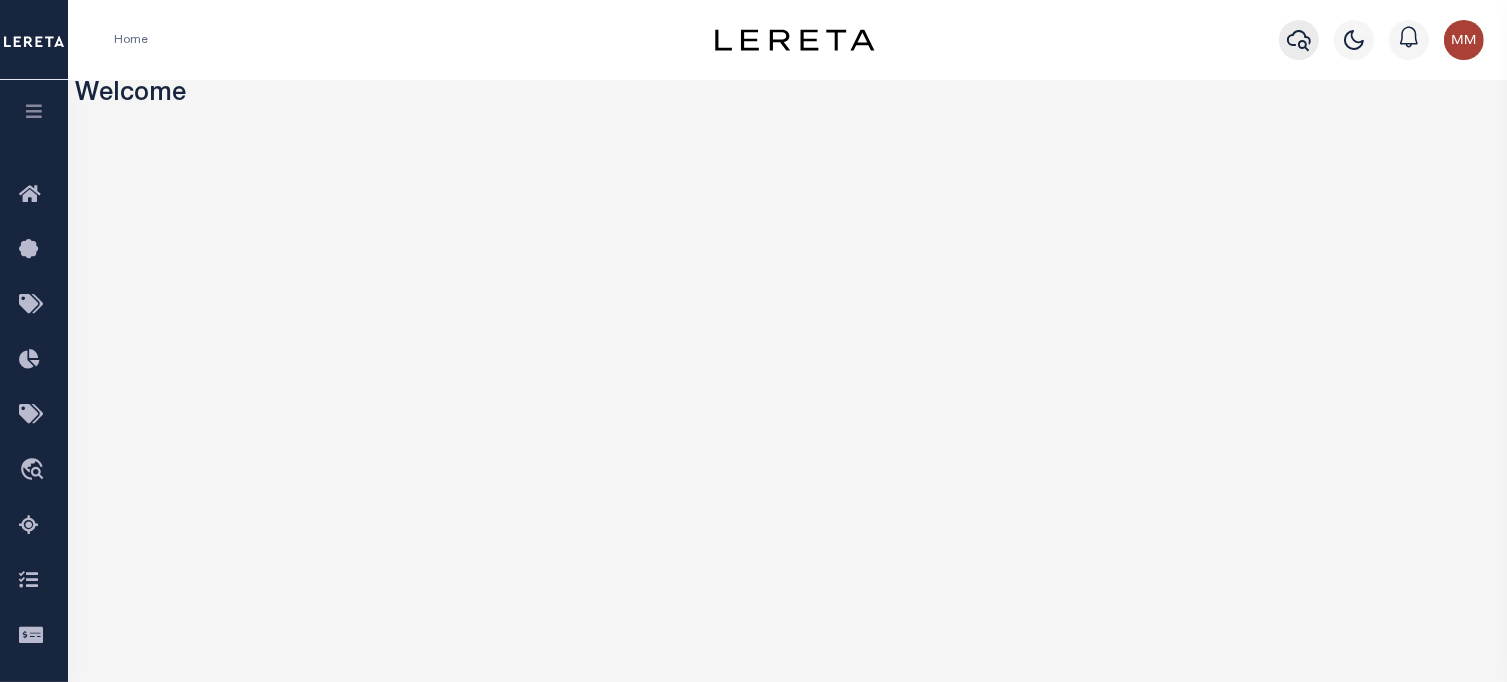 click at bounding box center (1299, 40) 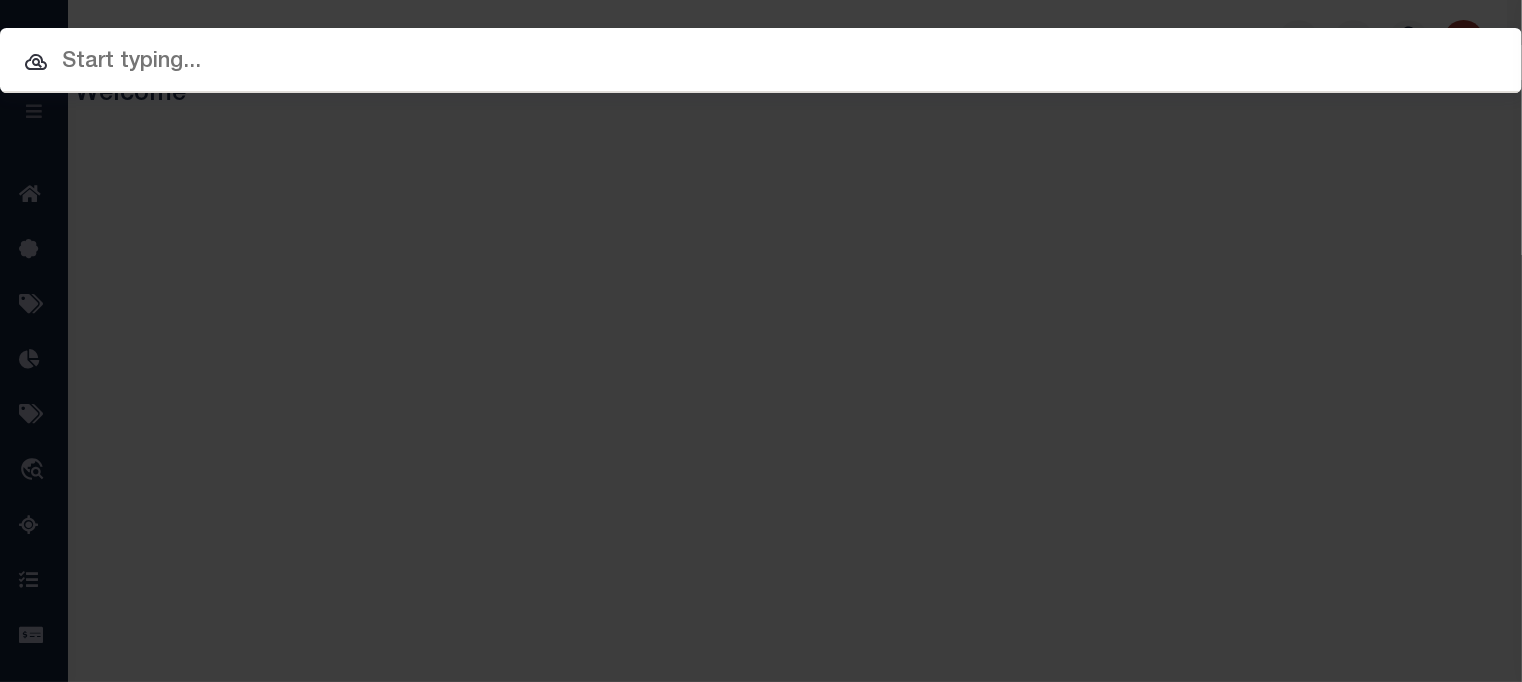click at bounding box center [761, 62] 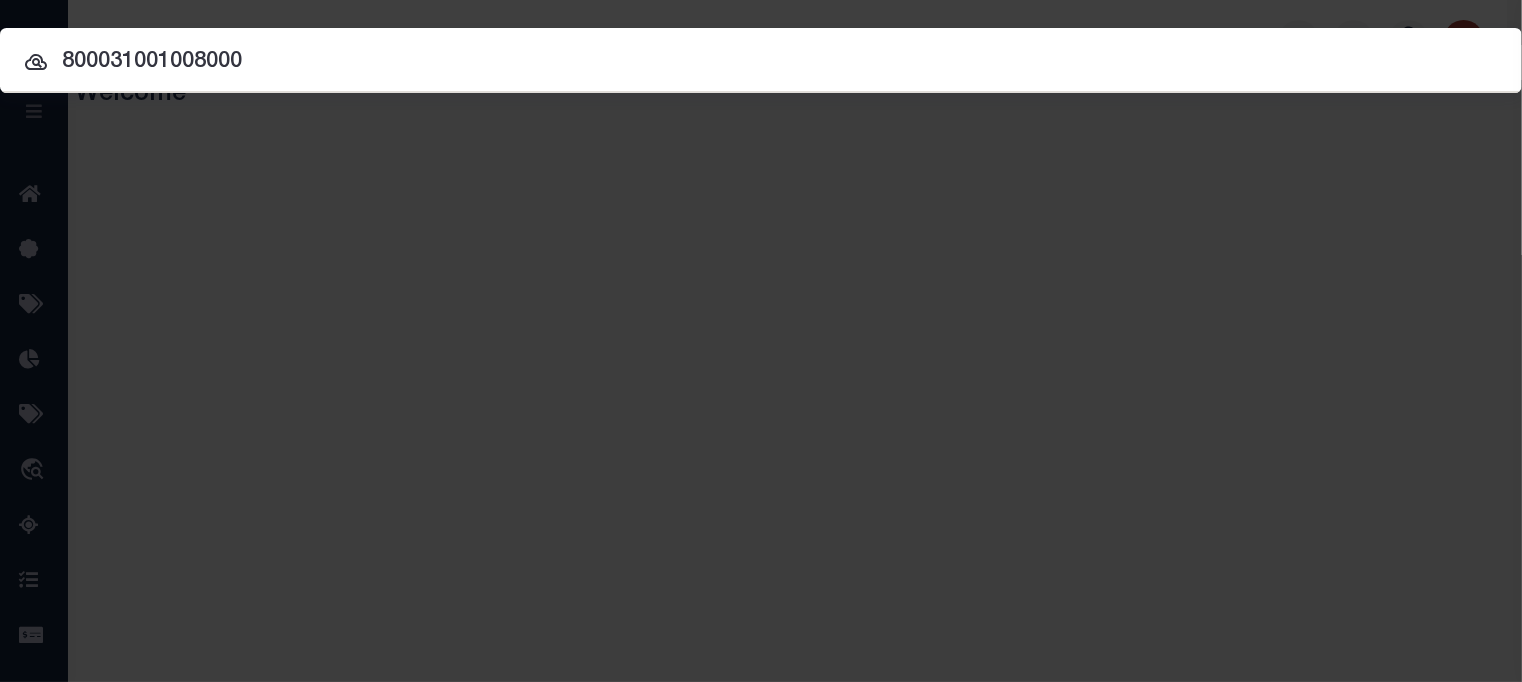 type on "800031001008000" 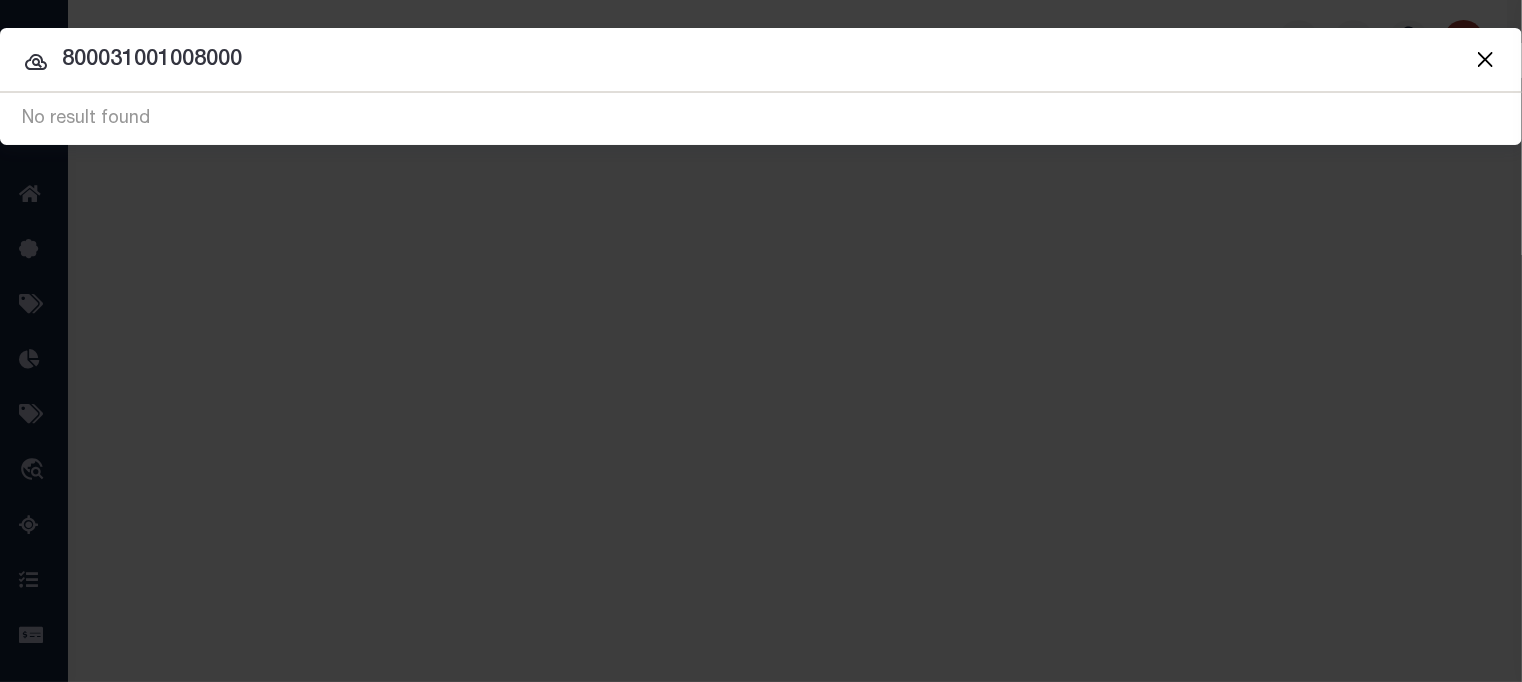 drag, startPoint x: 324, startPoint y: 54, endPoint x: -744, endPoint y: 88, distance: 1068.541 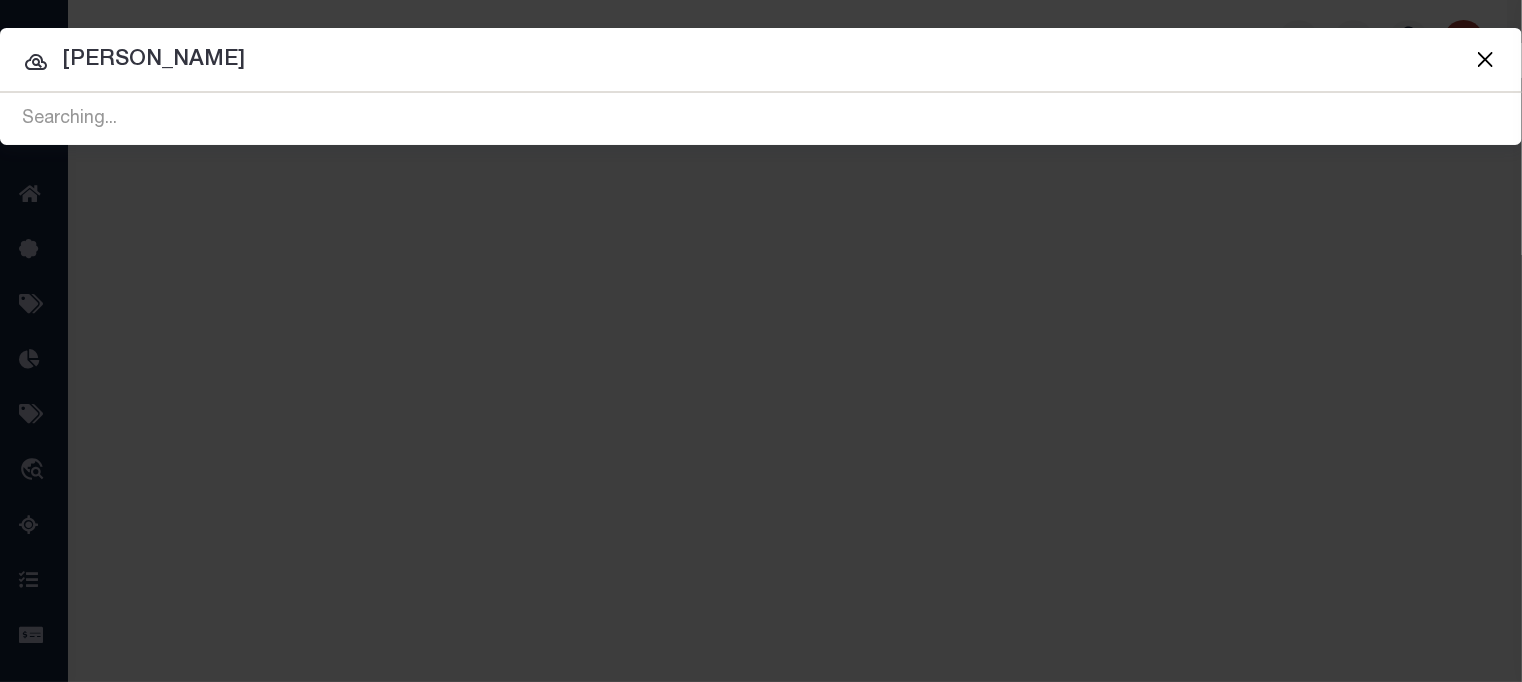 type on "sy ibrahim" 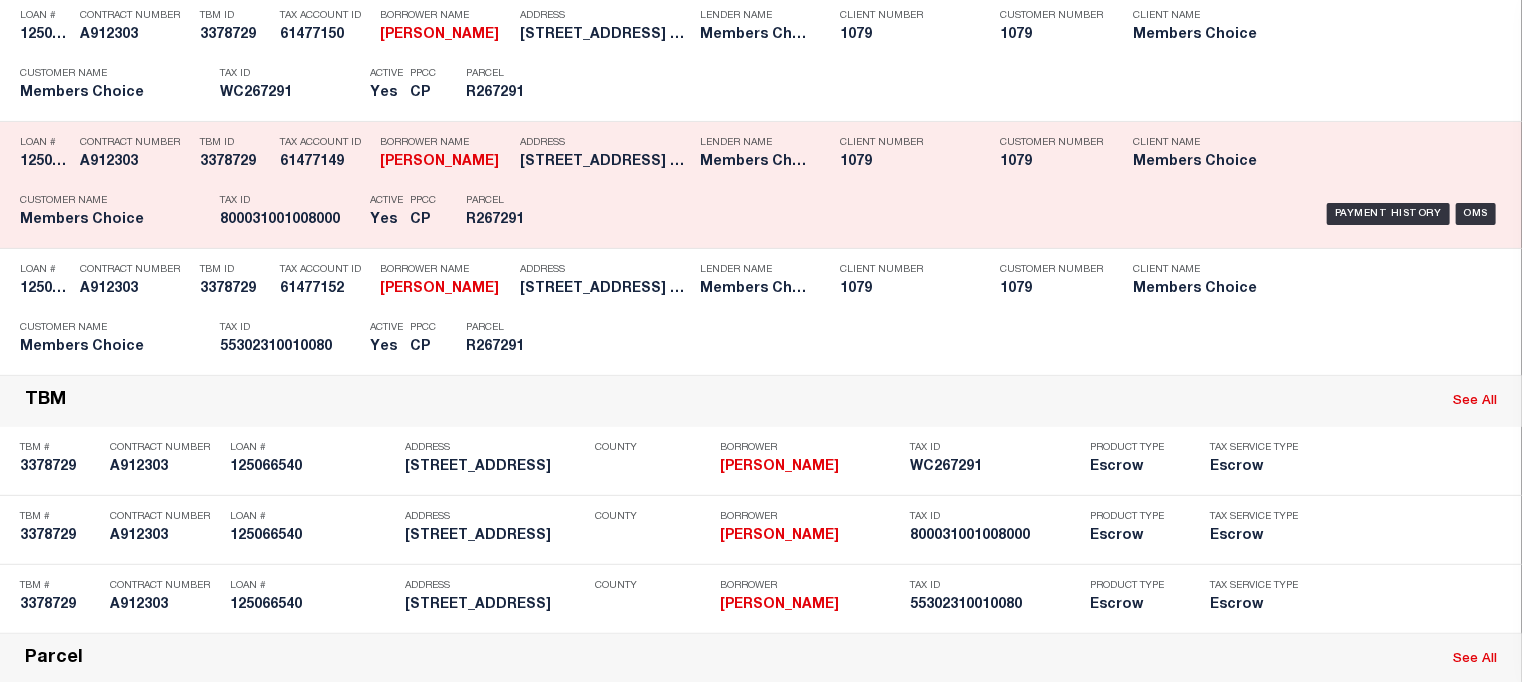 scroll, scrollTop: 200, scrollLeft: 0, axis: vertical 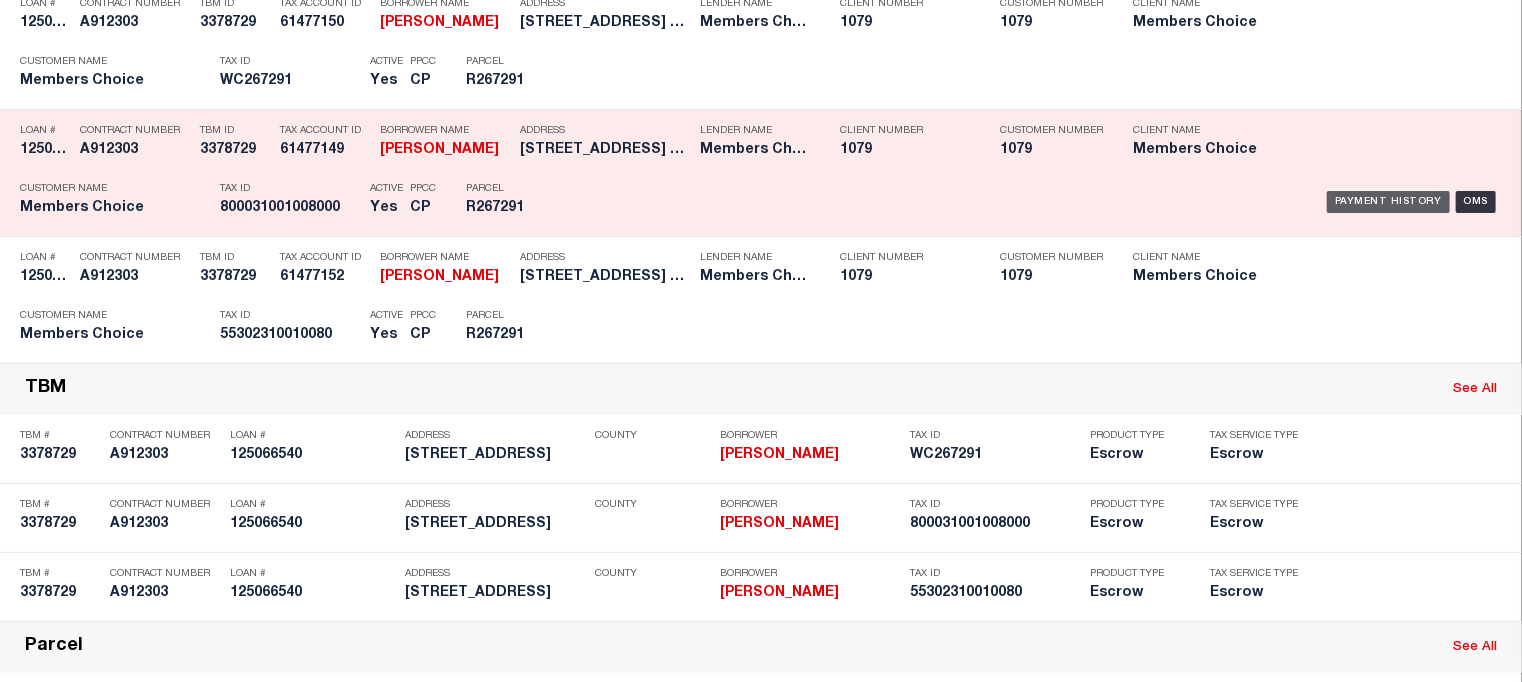 click on "Payment History" at bounding box center [1388, 202] 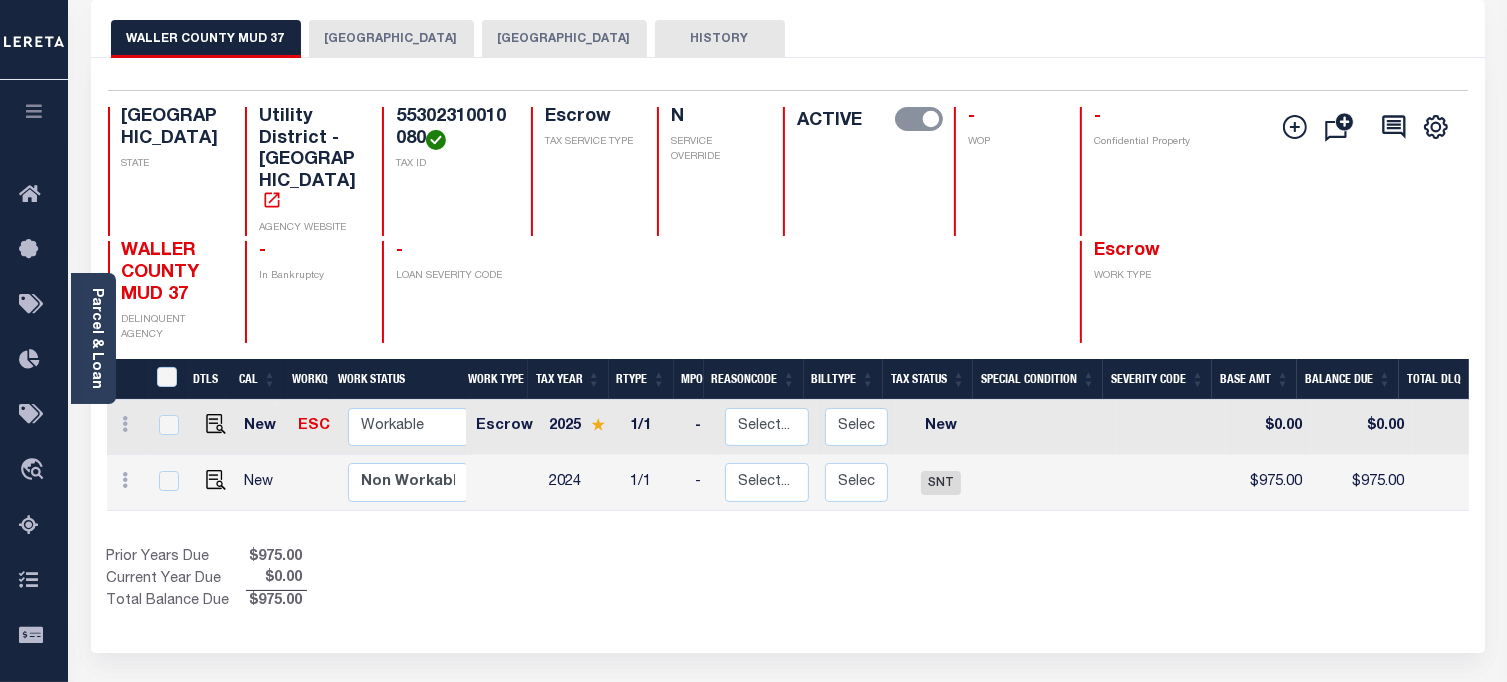 scroll, scrollTop: 100, scrollLeft: 0, axis: vertical 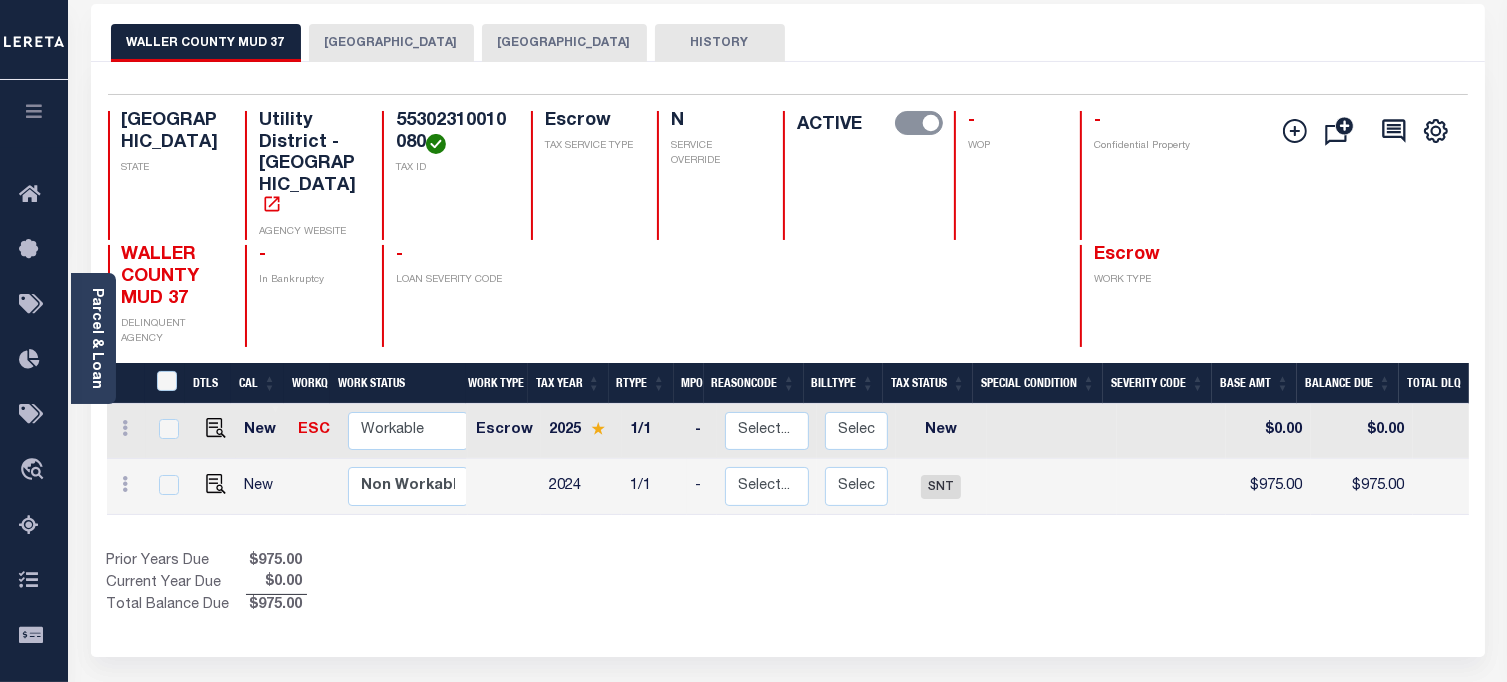 click on "[GEOGRAPHIC_DATA]" at bounding box center [564, 43] 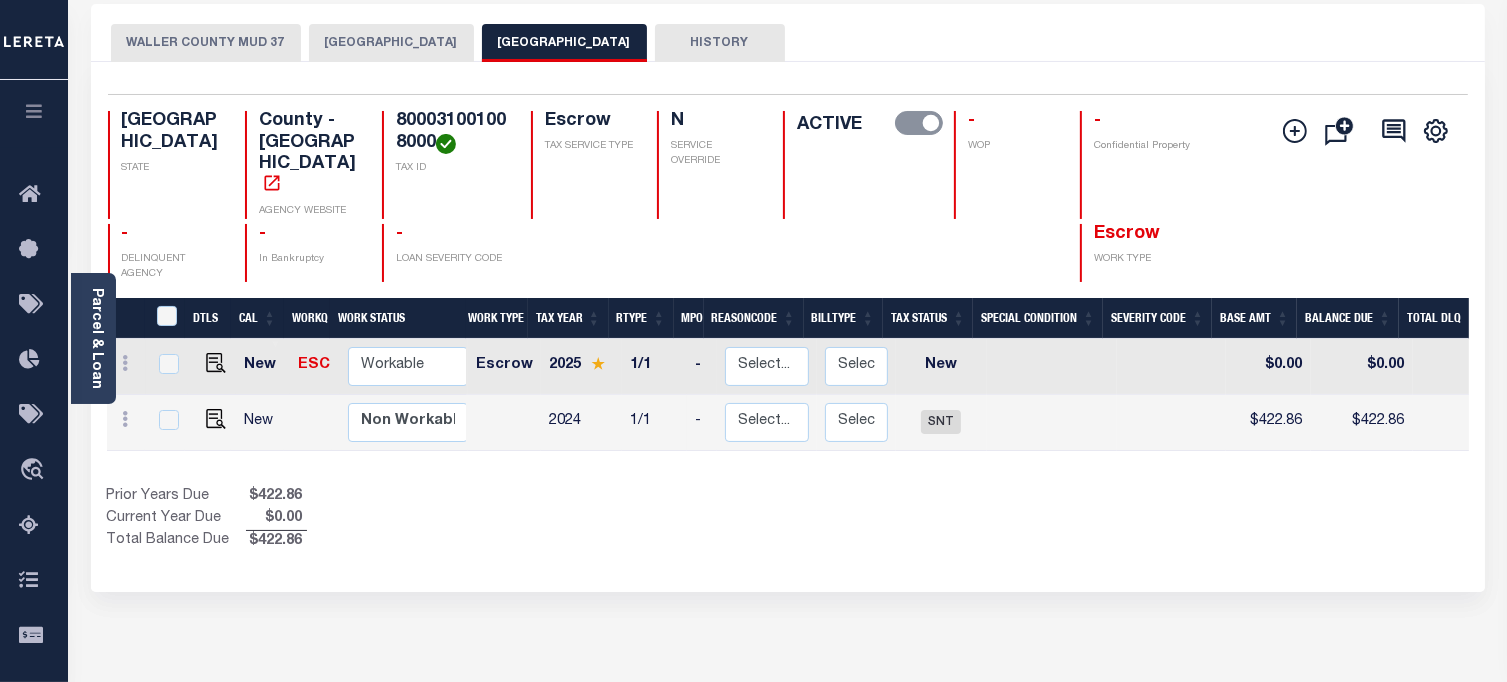 scroll, scrollTop: 0, scrollLeft: 273, axis: horizontal 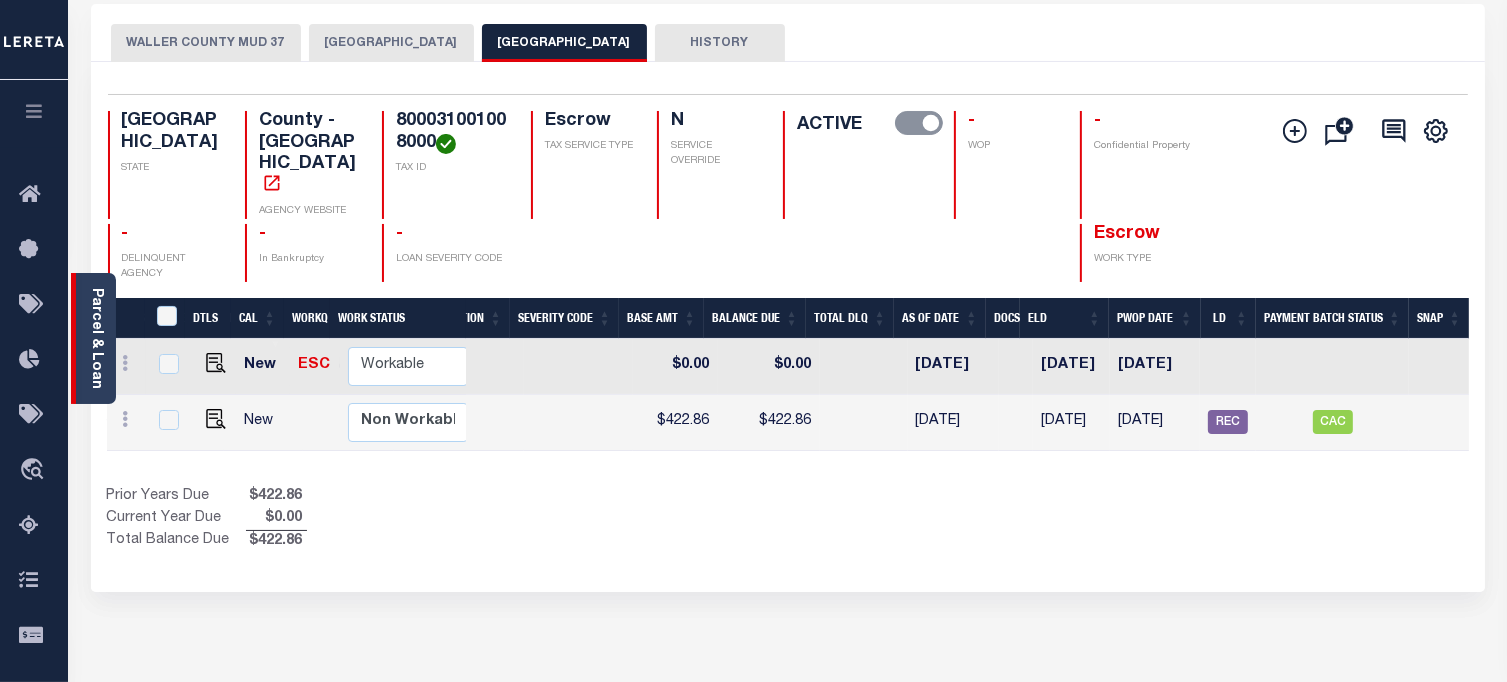 click on "Parcel & Loan" at bounding box center [96, 338] 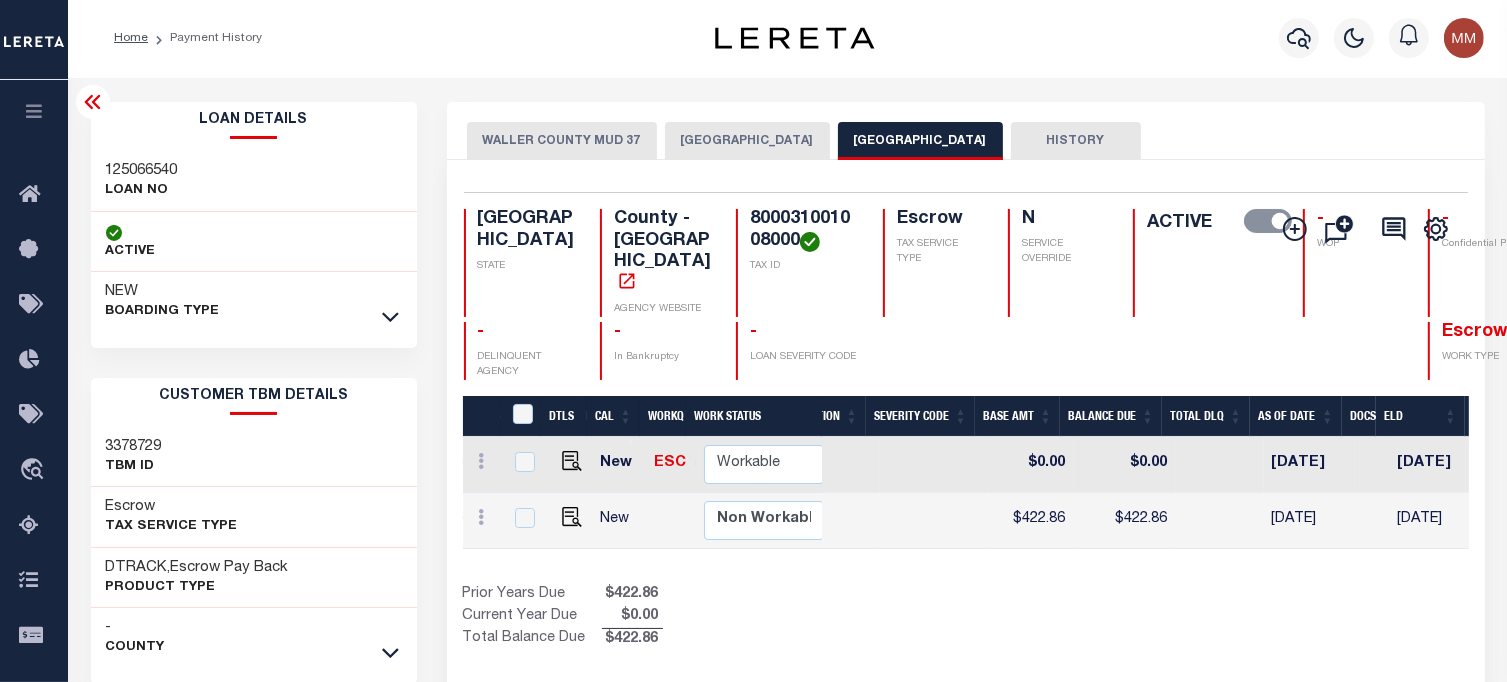 scroll, scrollTop: 0, scrollLeft: 0, axis: both 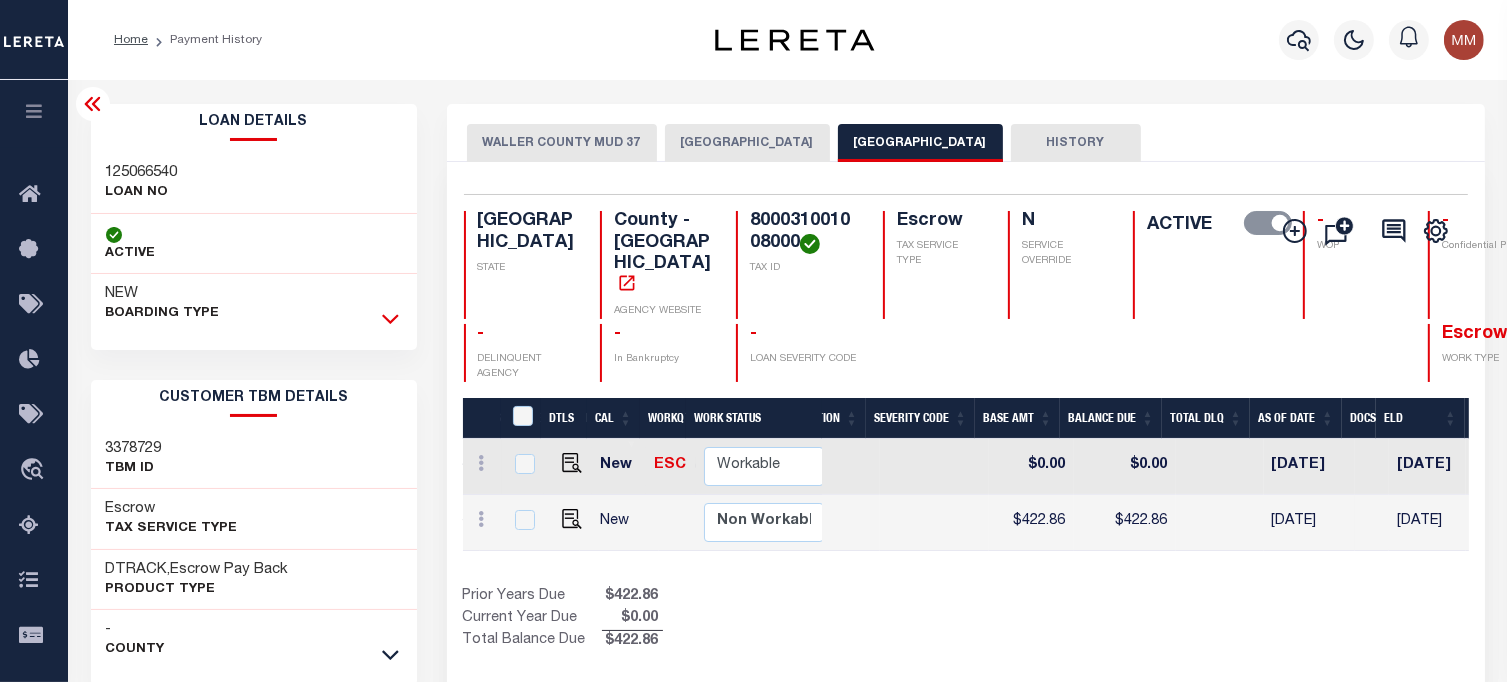 click 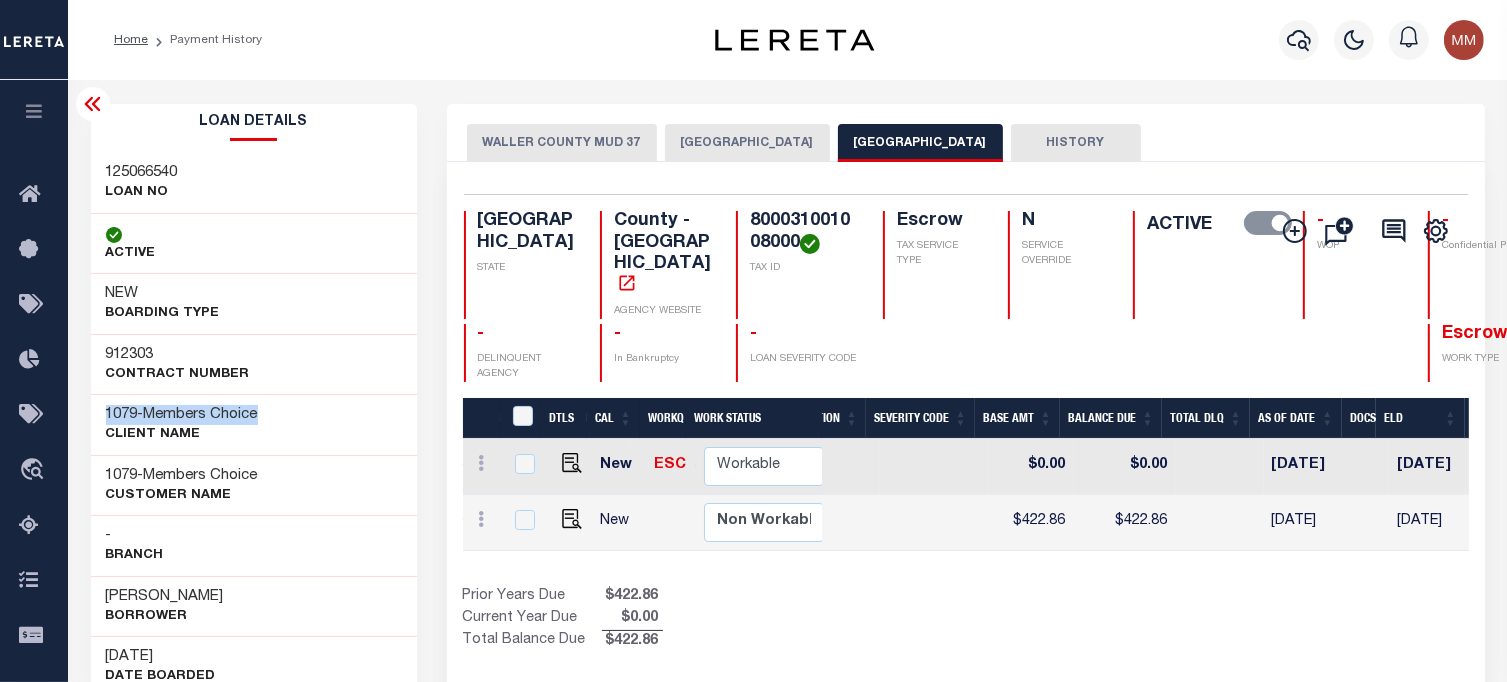 drag, startPoint x: 101, startPoint y: 417, endPoint x: 274, endPoint y: 394, distance: 174.5222 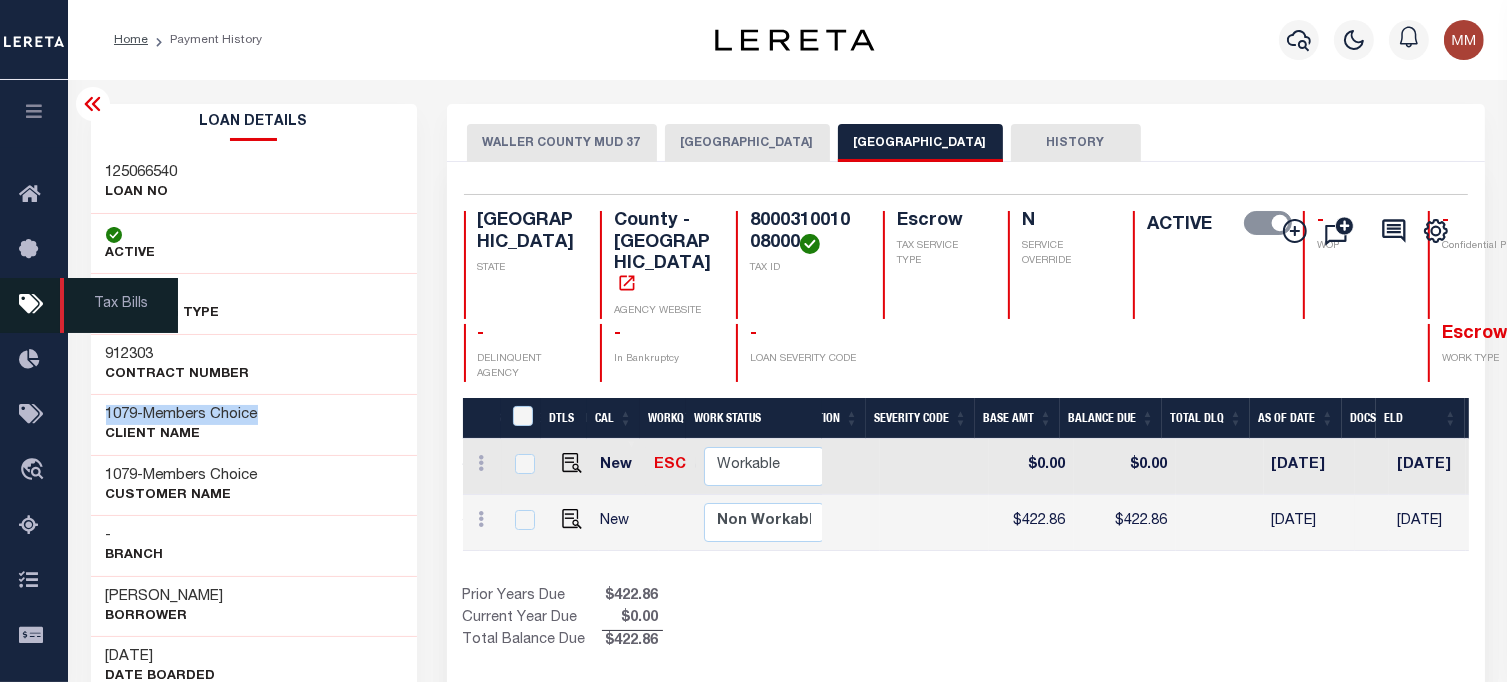 copy on "1079  -   Members Choice" 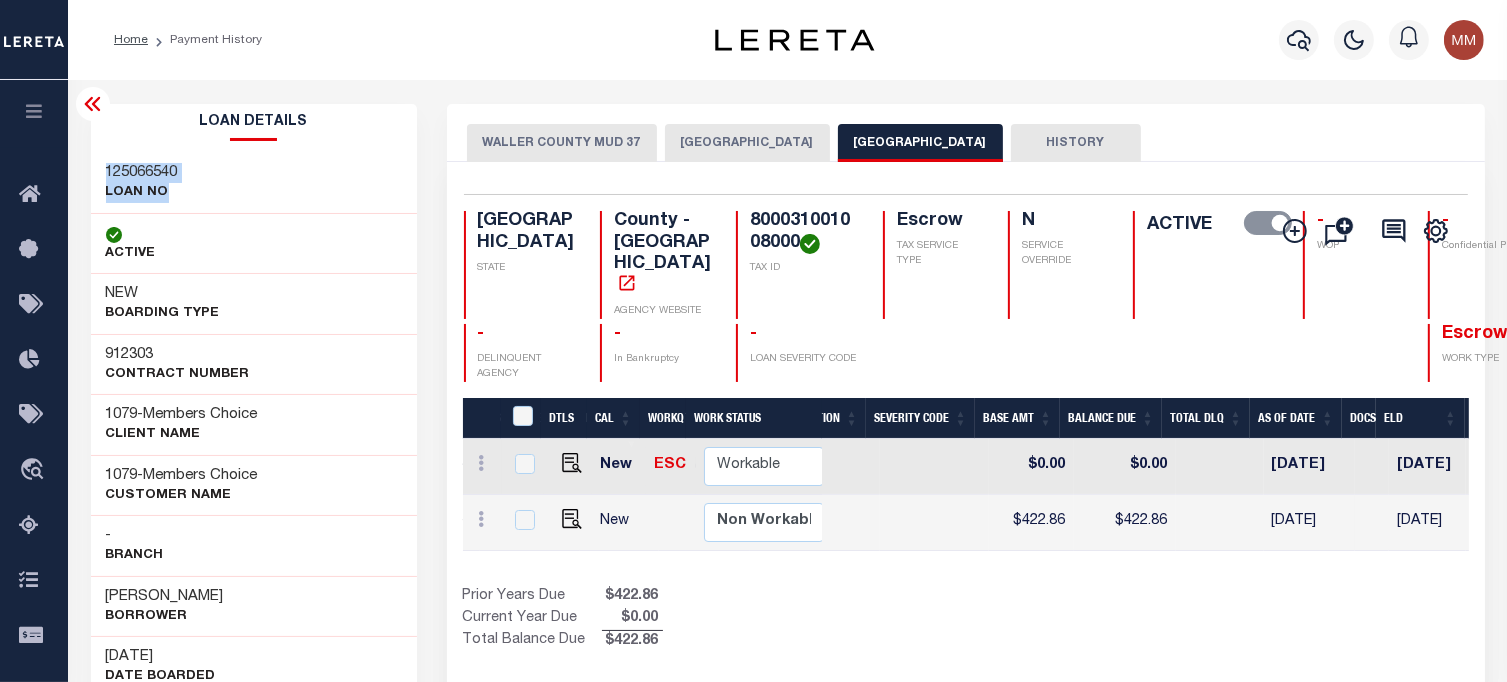 drag, startPoint x: 100, startPoint y: 168, endPoint x: 194, endPoint y: 197, distance: 98.37174 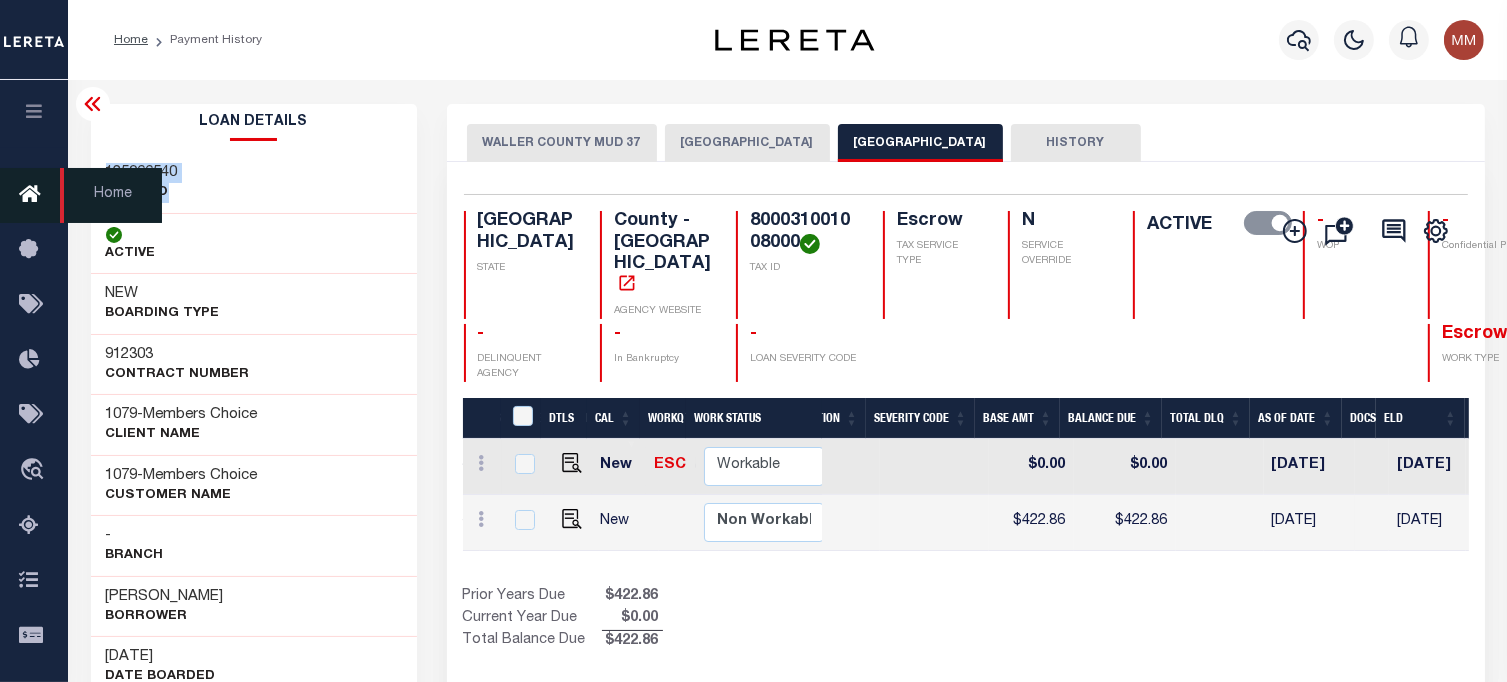 copy on "125066540
LOAN NO" 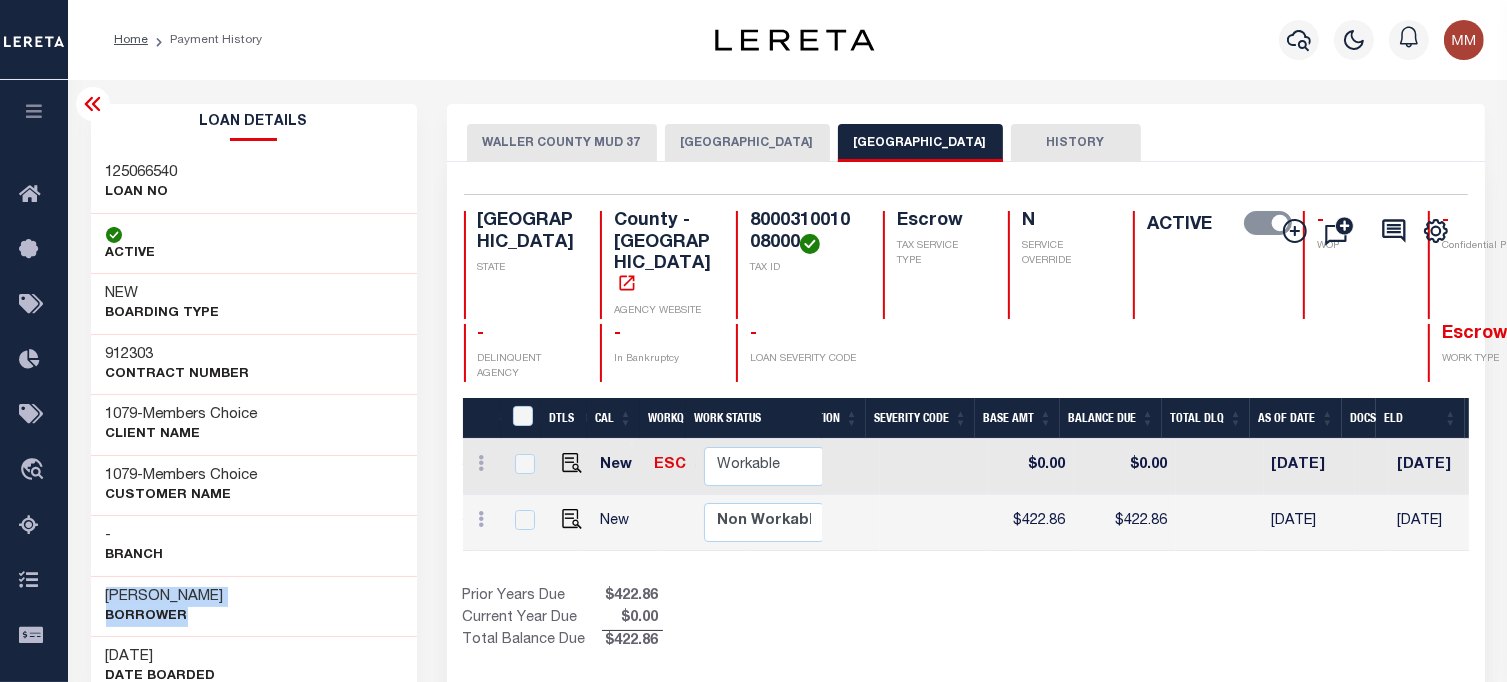 drag, startPoint x: 106, startPoint y: 577, endPoint x: 238, endPoint y: 609, distance: 135.82341 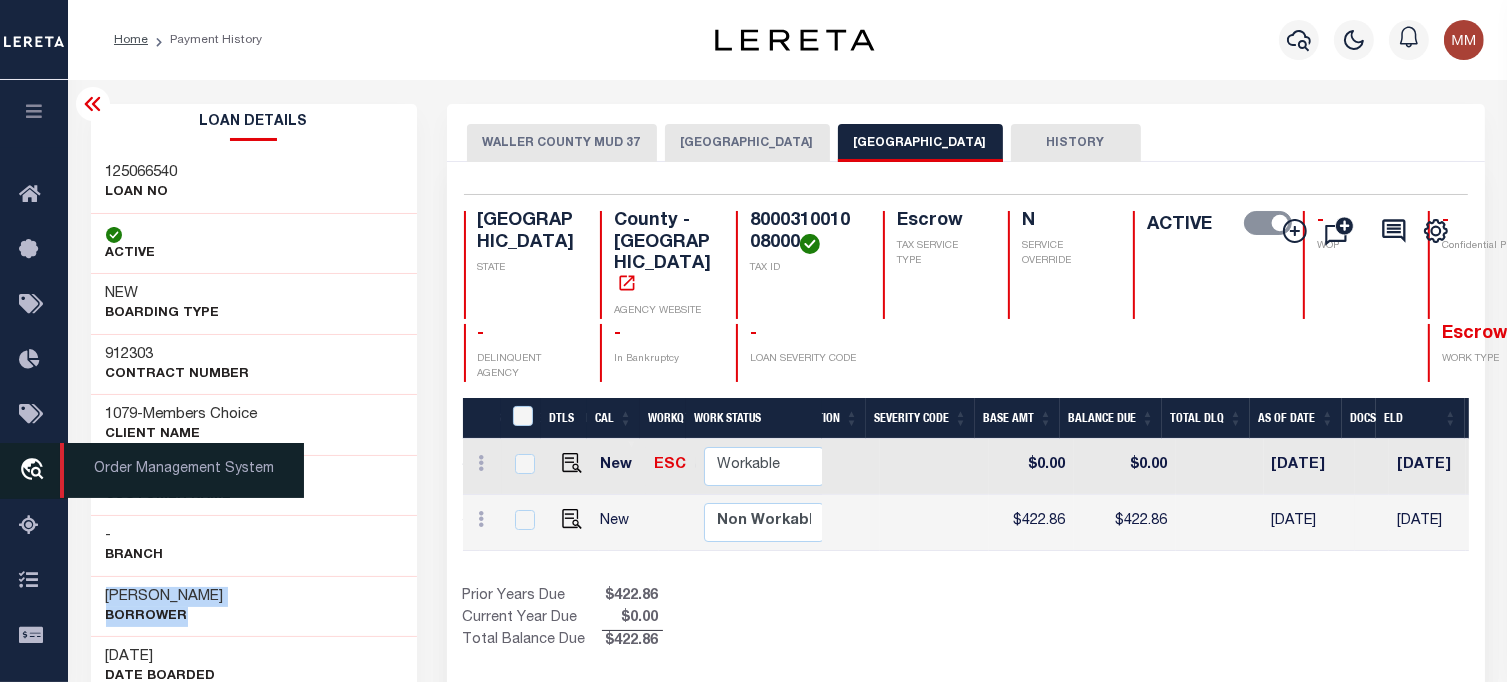 copy on "SY IBRAHIM
Borrower" 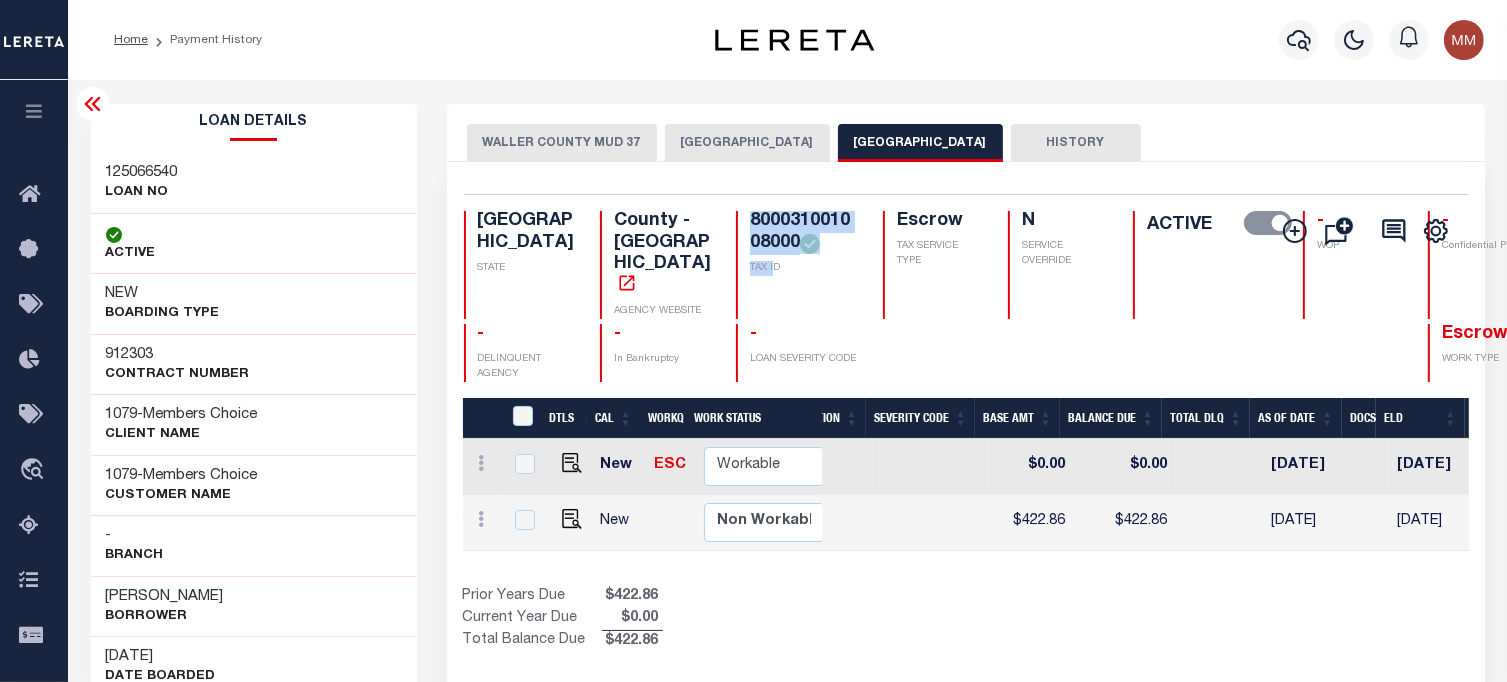 drag, startPoint x: 690, startPoint y: 225, endPoint x: 714, endPoint y: 287, distance: 66.48308 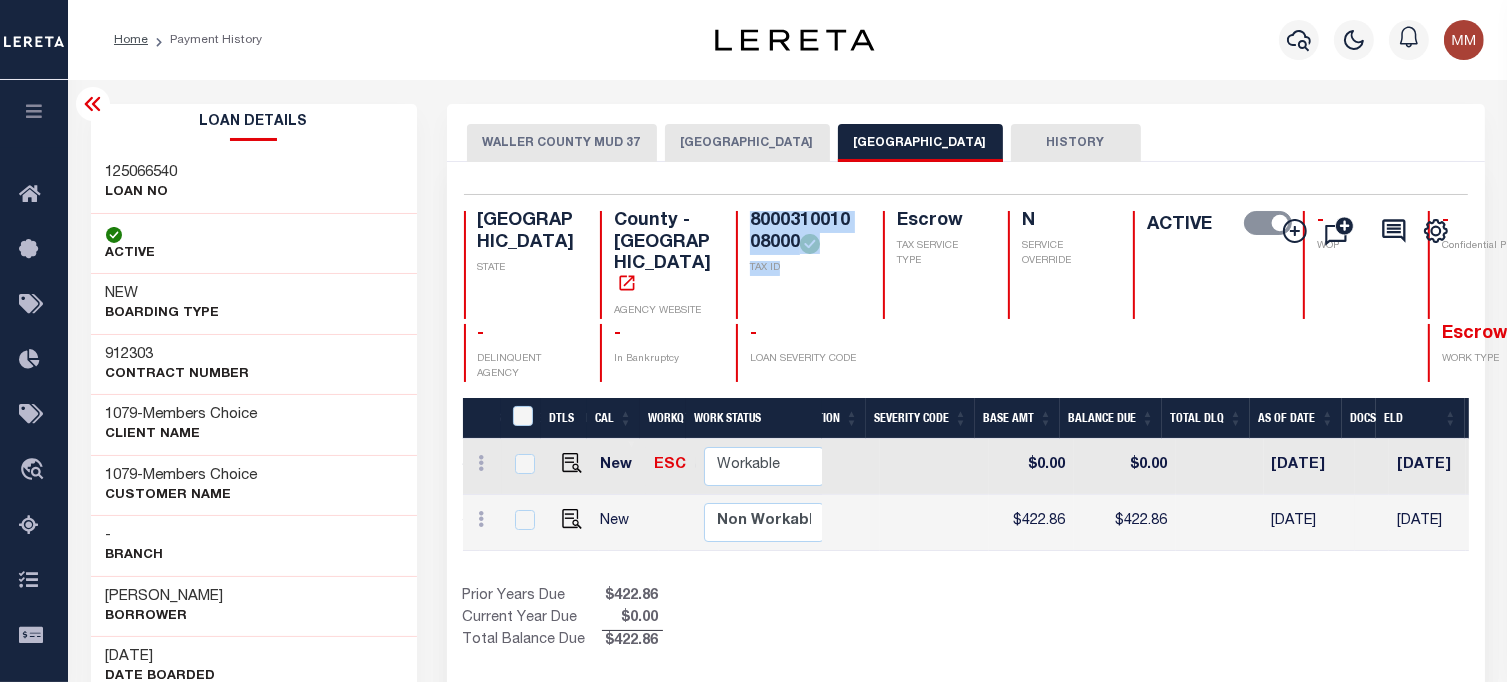copy on "800031001008000
TAX ID" 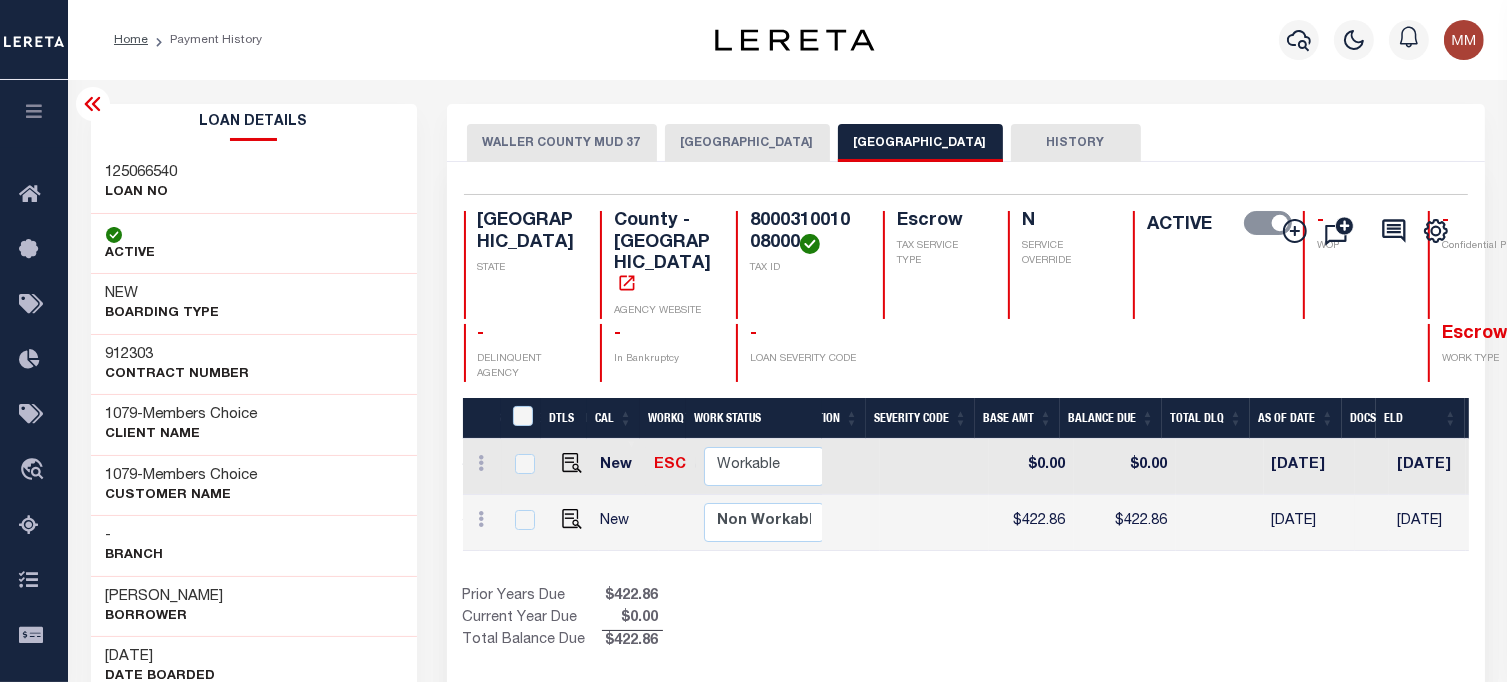 scroll, scrollTop: 0, scrollLeft: 594, axis: horizontal 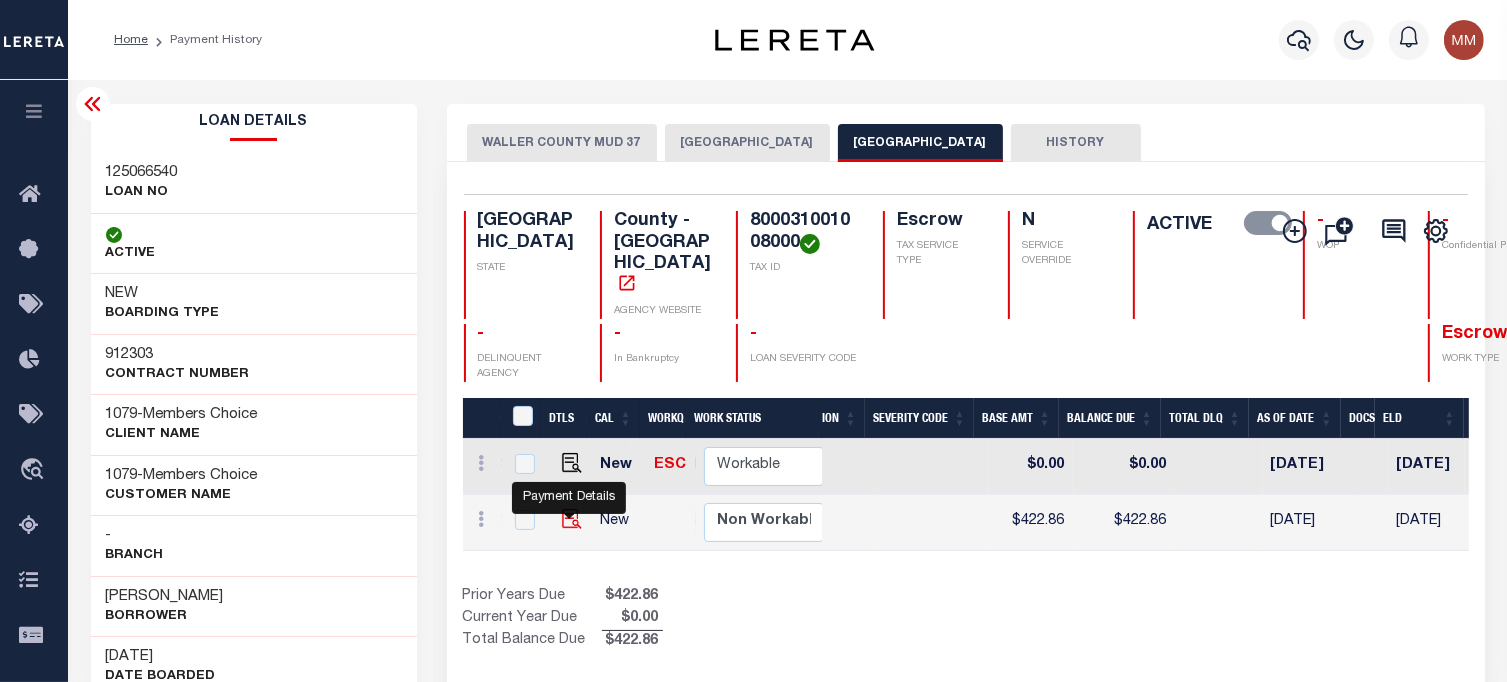 drag, startPoint x: 577, startPoint y: 511, endPoint x: 576, endPoint y: 501, distance: 10.049875 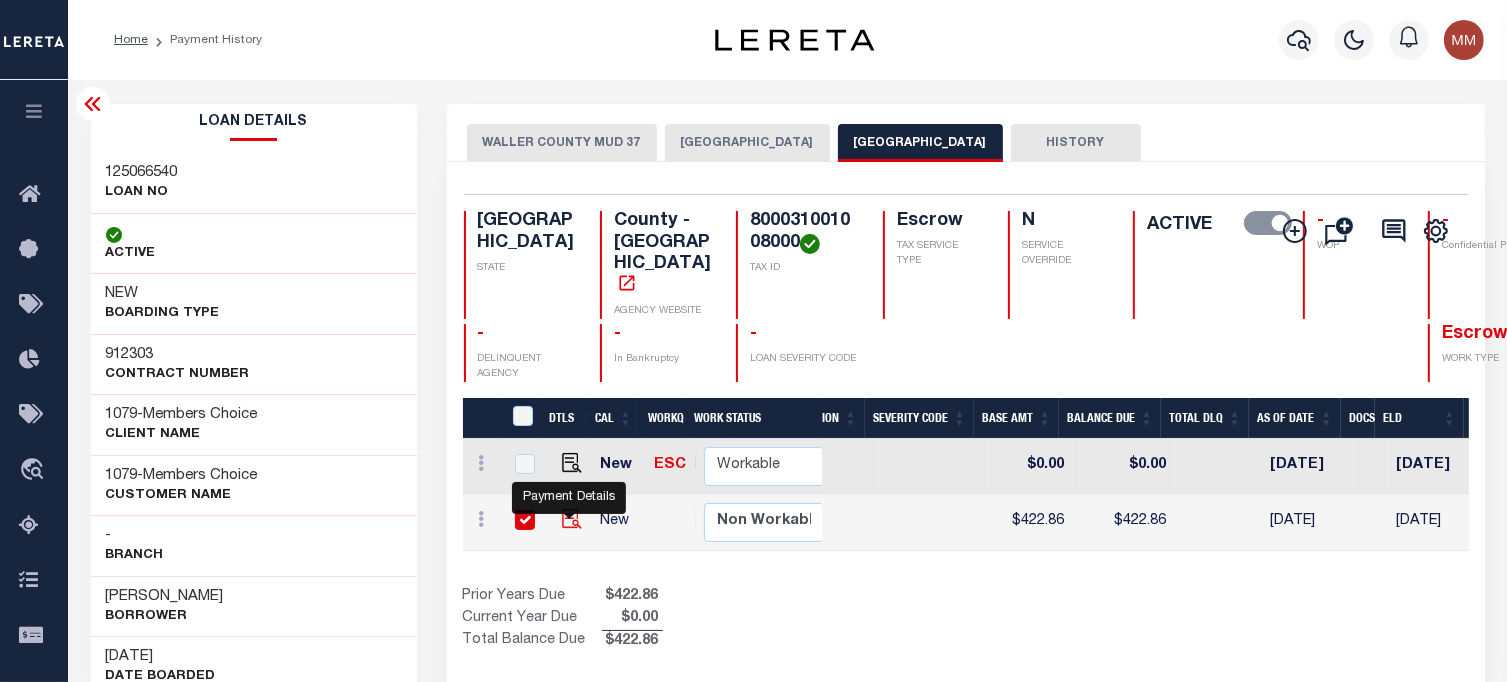 checkbox on "true" 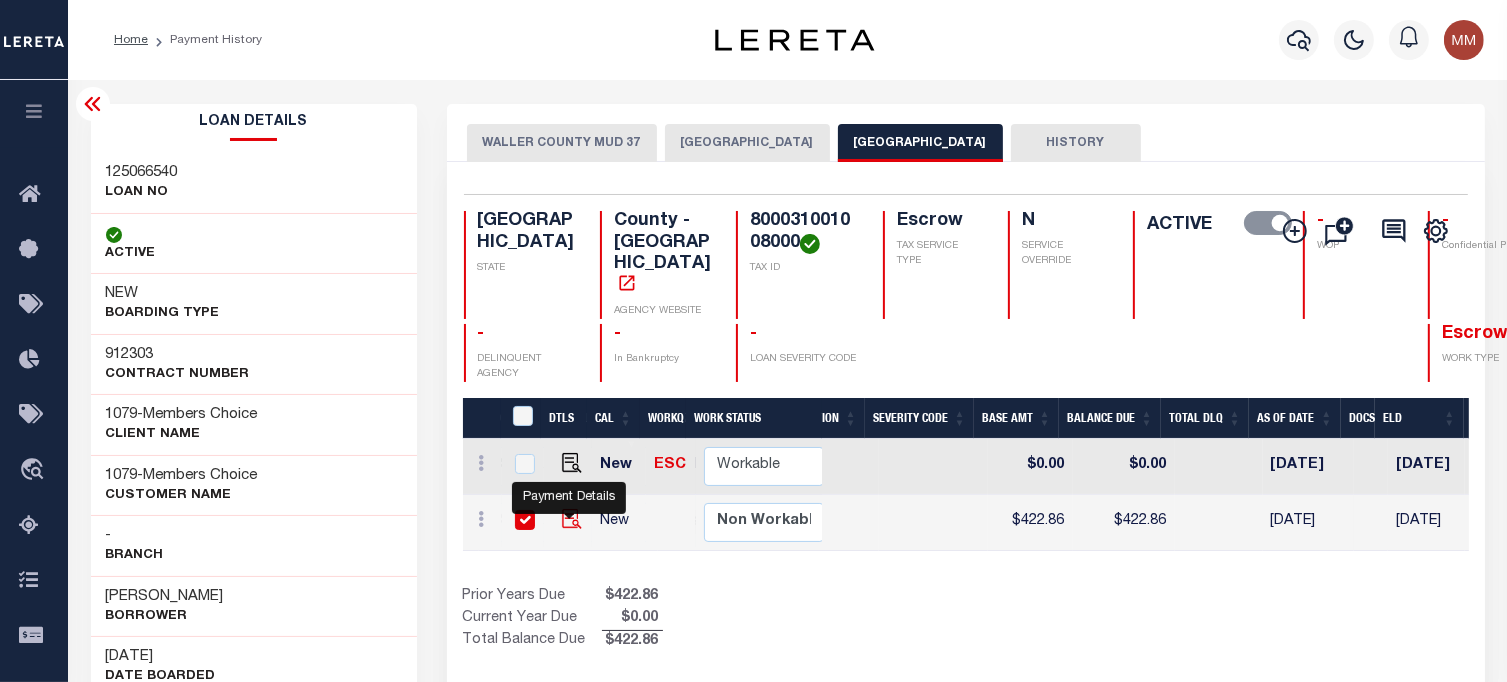 checkbox on "true" 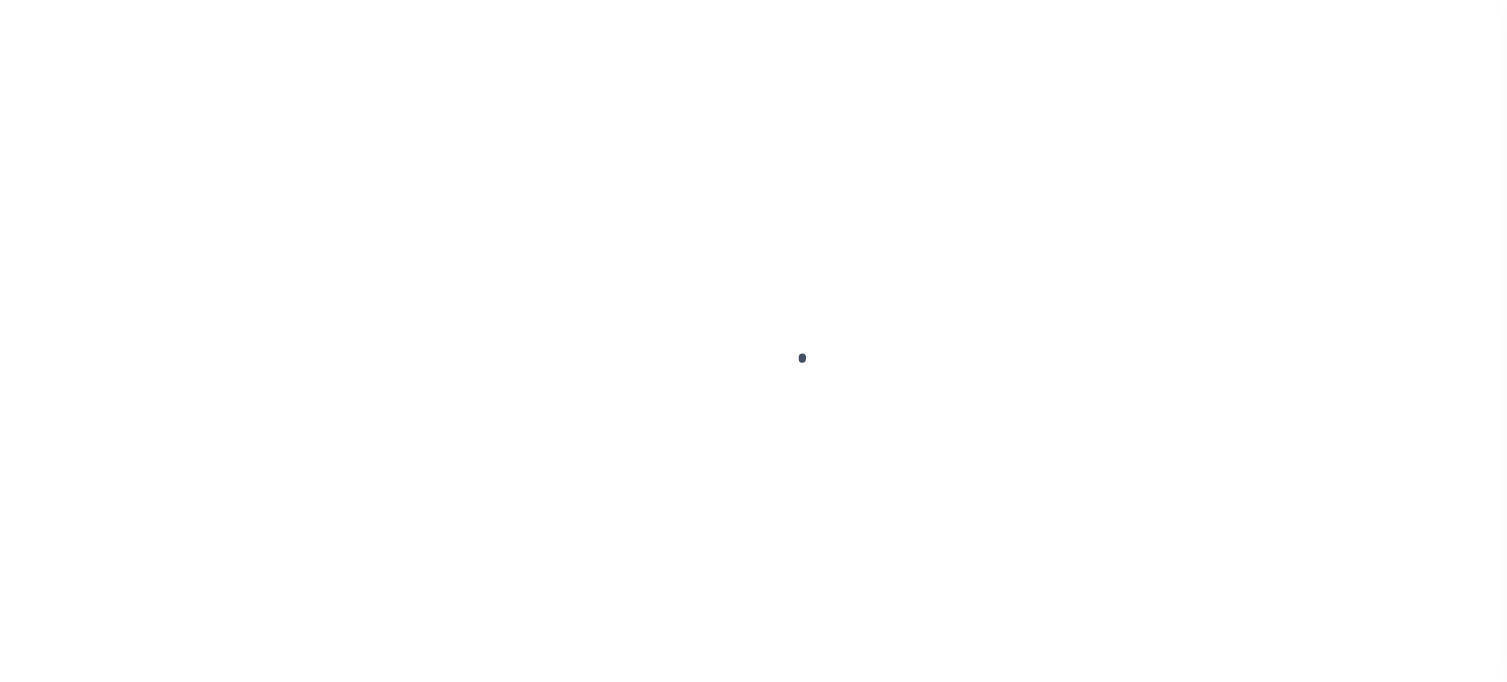 scroll, scrollTop: 0, scrollLeft: 0, axis: both 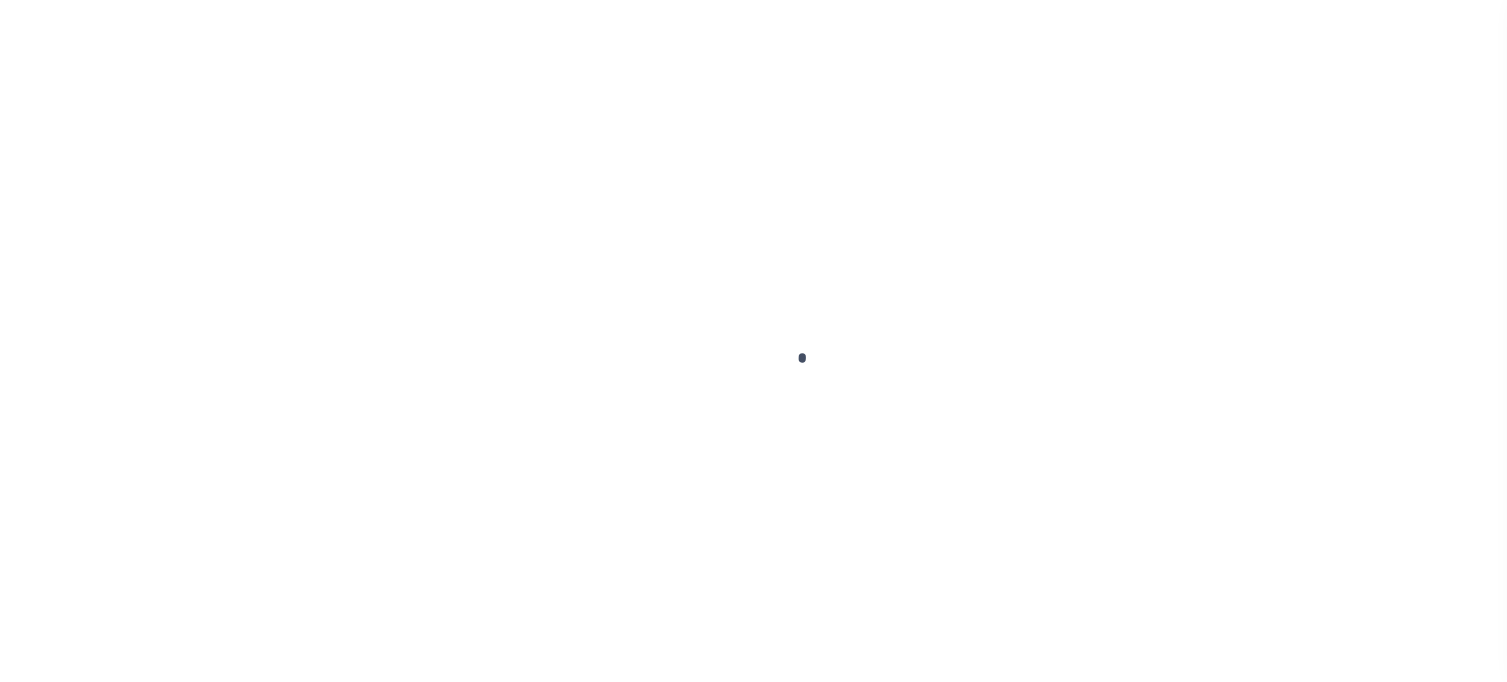 checkbox on "false" 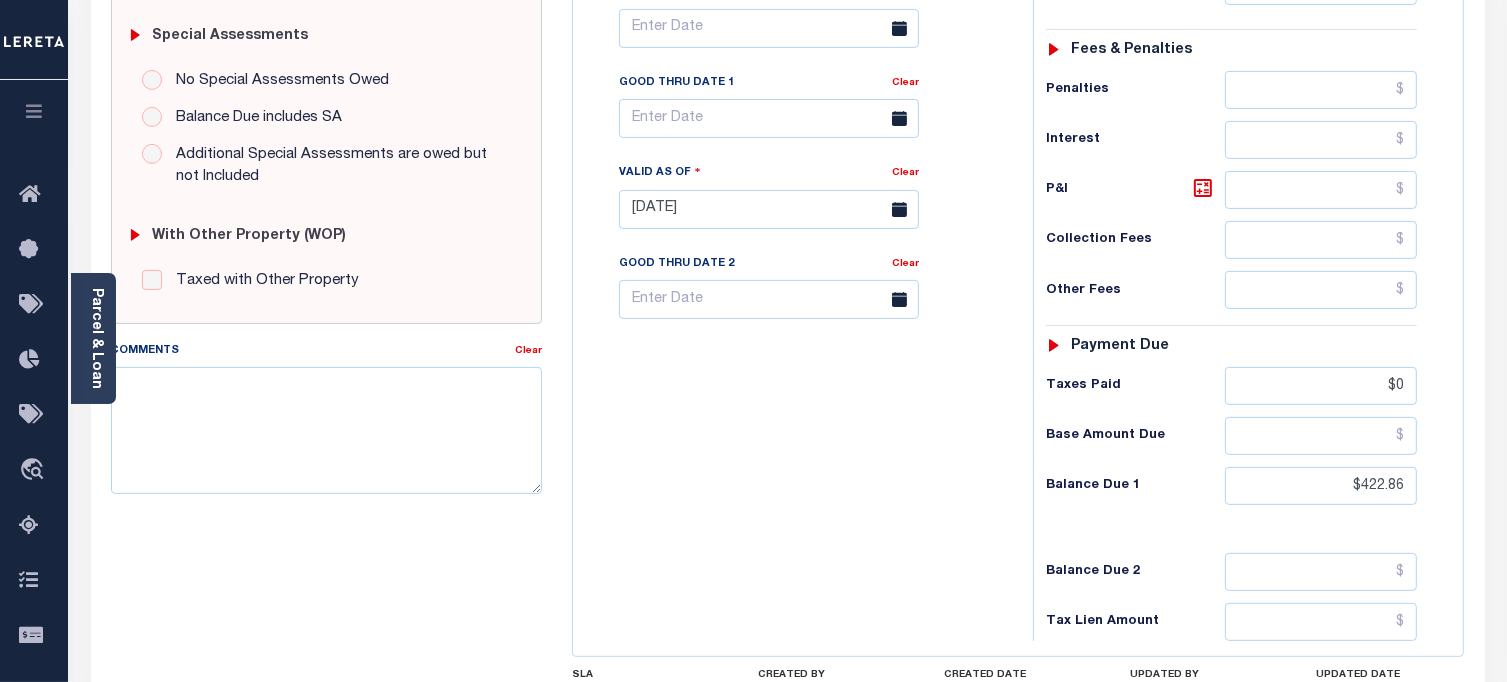 scroll, scrollTop: 827, scrollLeft: 0, axis: vertical 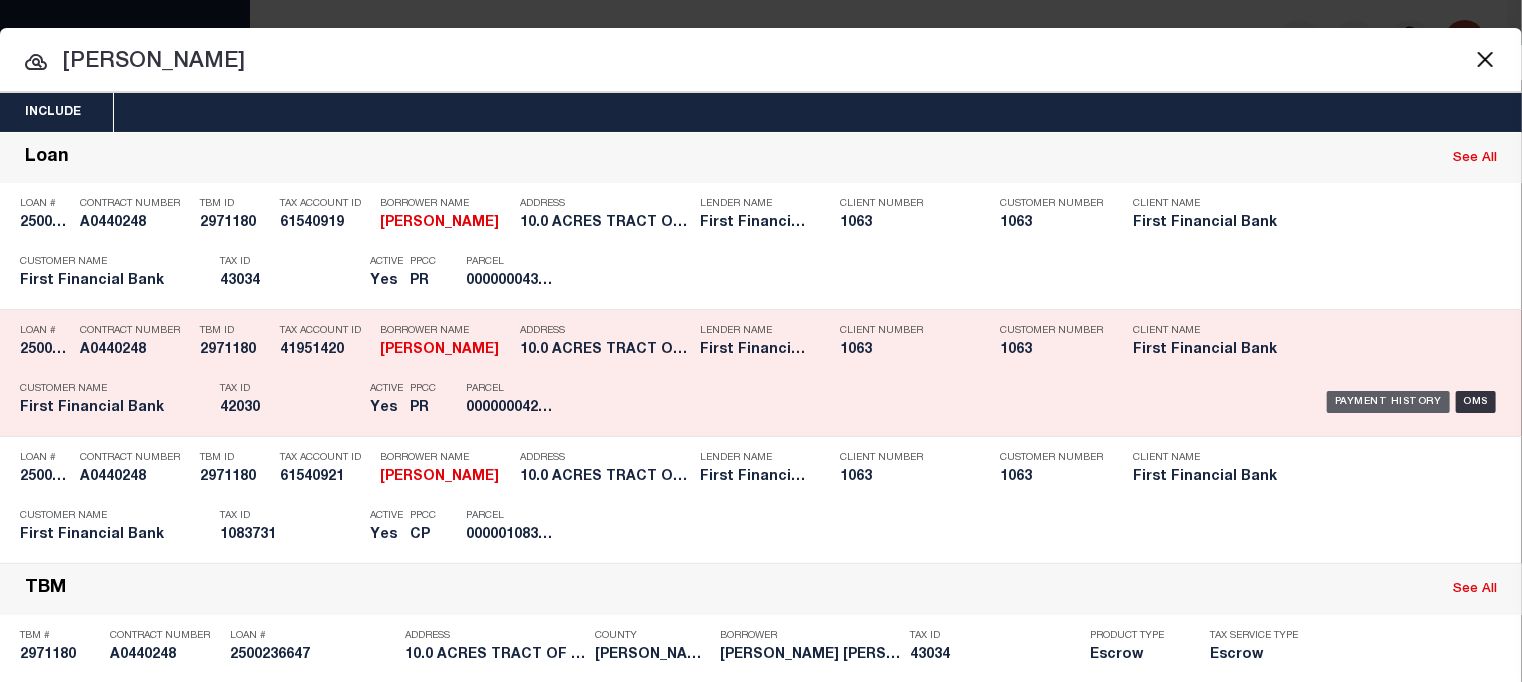 click on "Payment History" at bounding box center (1388, 402) 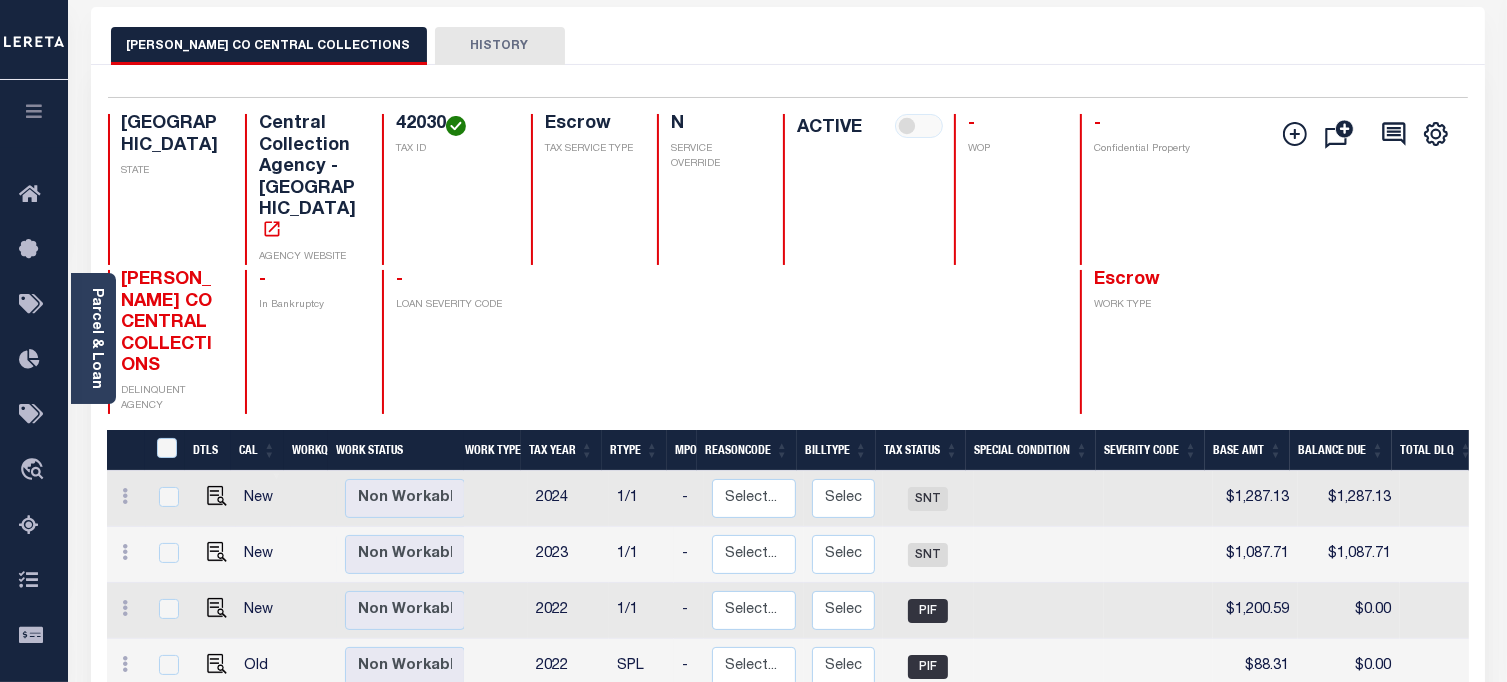 scroll, scrollTop: 100, scrollLeft: 0, axis: vertical 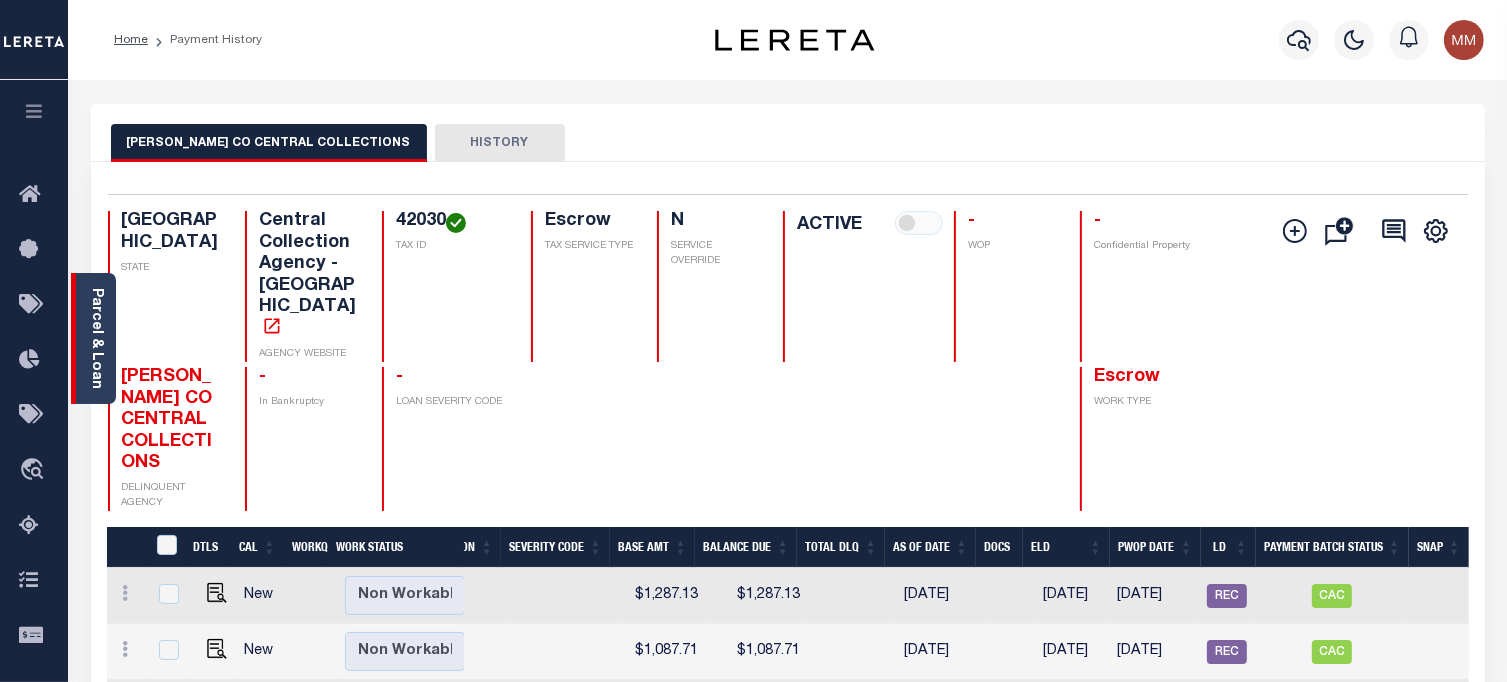 click on "Parcel & Loan" at bounding box center [96, 338] 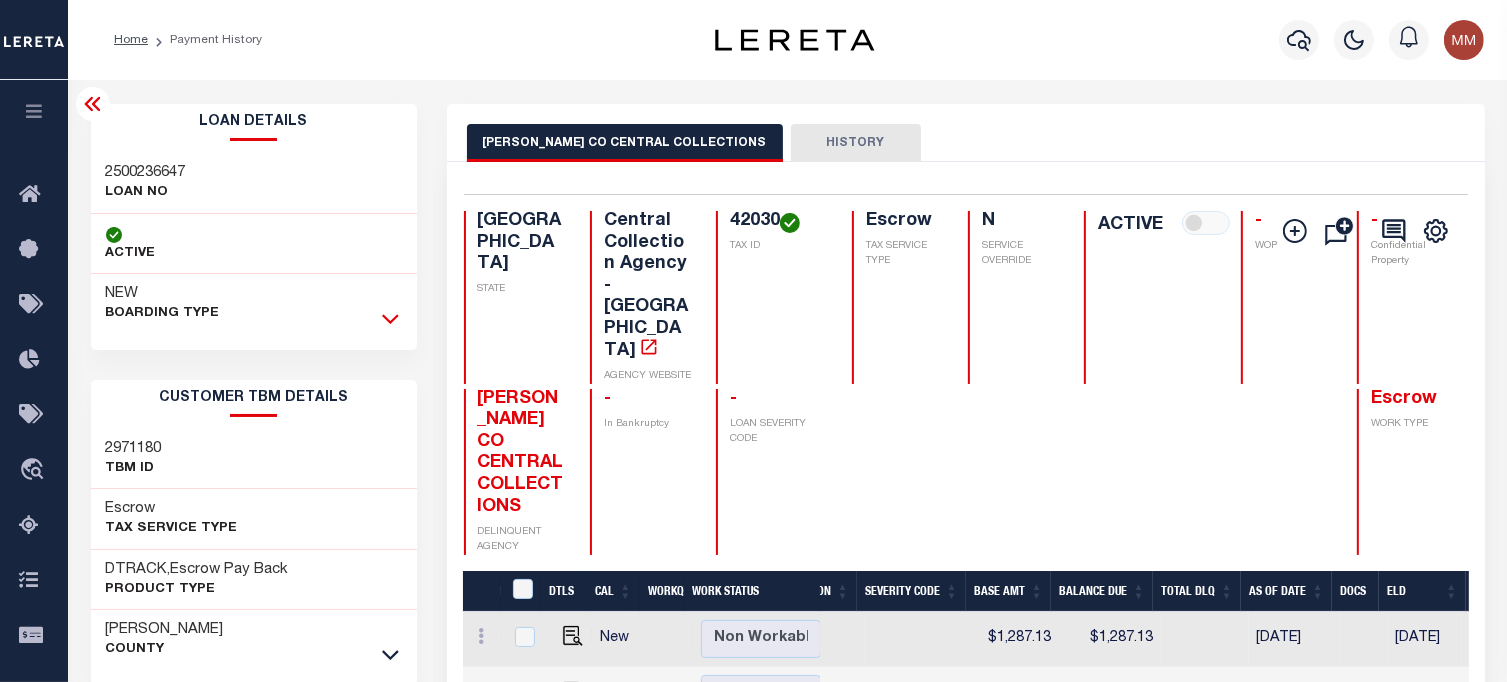 drag, startPoint x: 384, startPoint y: 313, endPoint x: 362, endPoint y: 324, distance: 24.596748 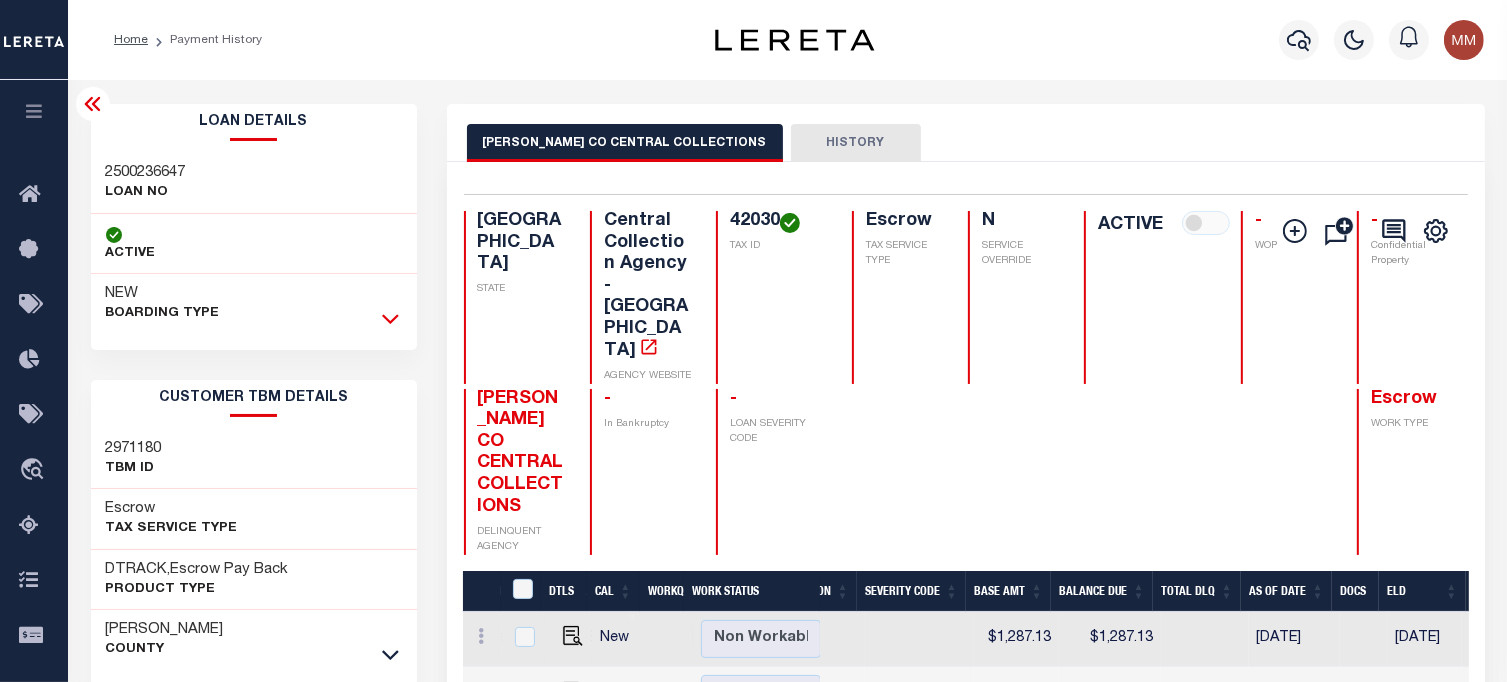click 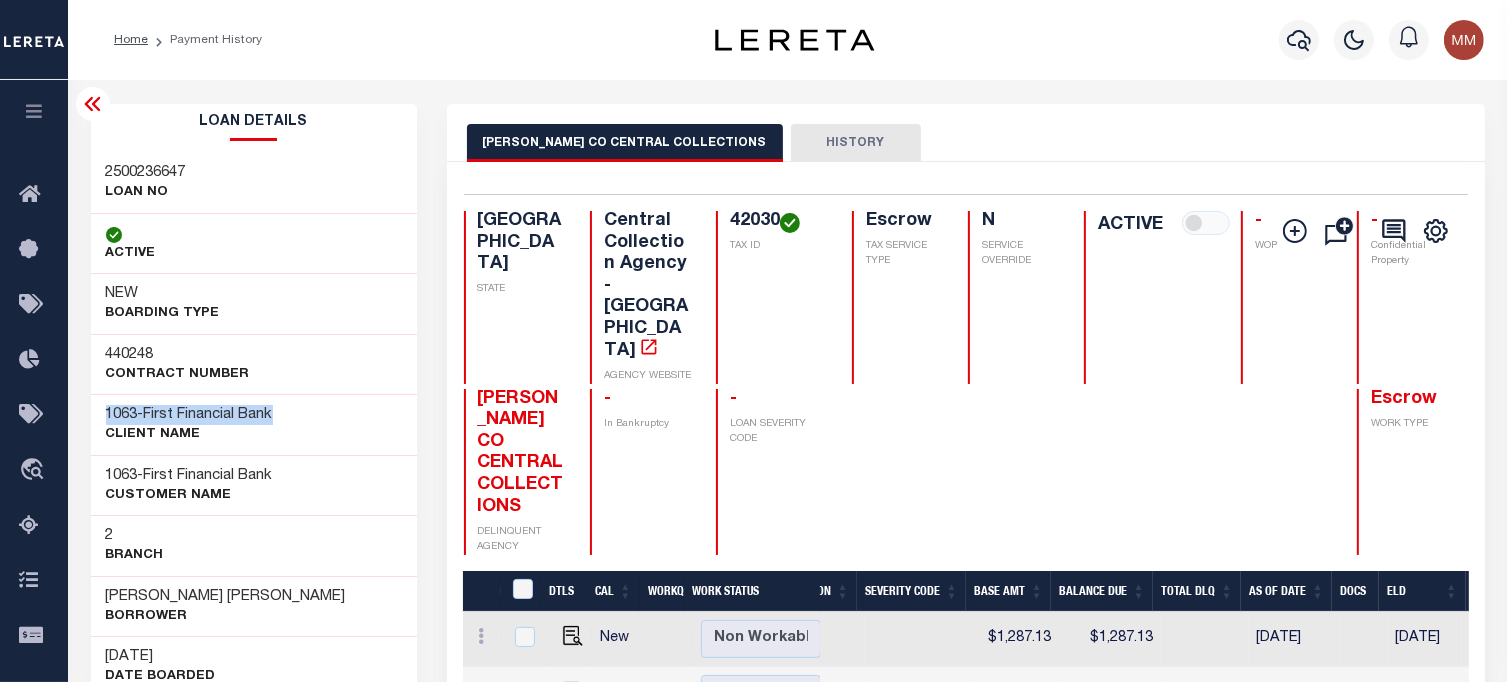 drag, startPoint x: 111, startPoint y: 414, endPoint x: 306, endPoint y: 406, distance: 195.16403 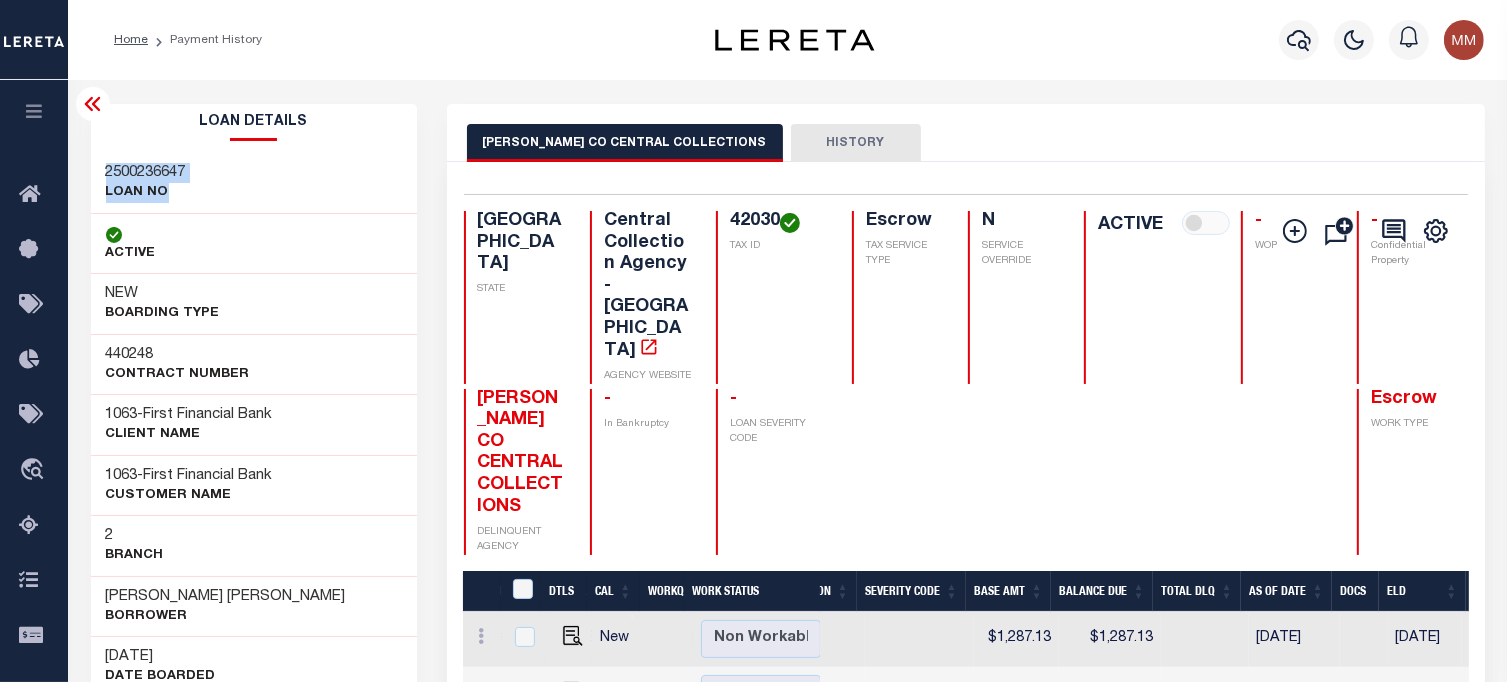 drag, startPoint x: 103, startPoint y: 171, endPoint x: 195, endPoint y: 191, distance: 94.14882 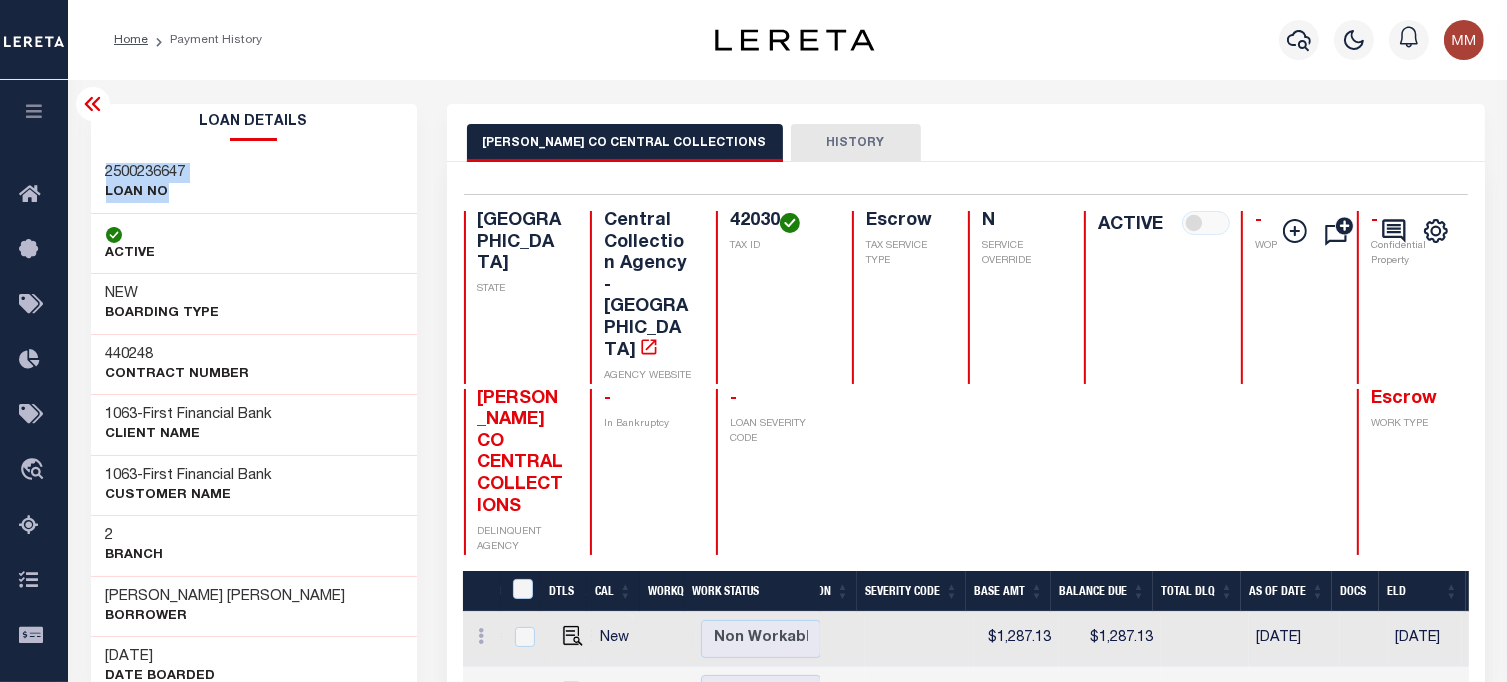 copy on "2500236647
LOAN NO" 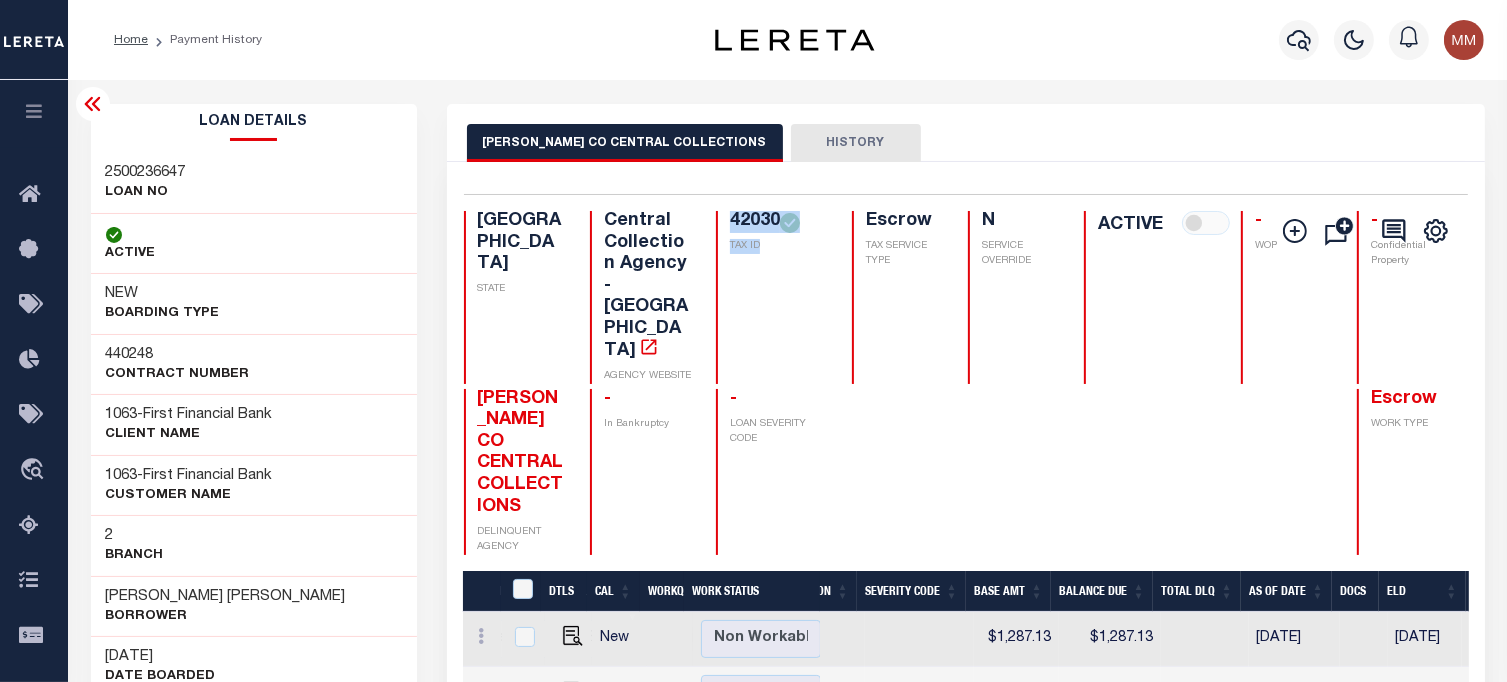 drag, startPoint x: 691, startPoint y: 239, endPoint x: 759, endPoint y: 253, distance: 69.426216 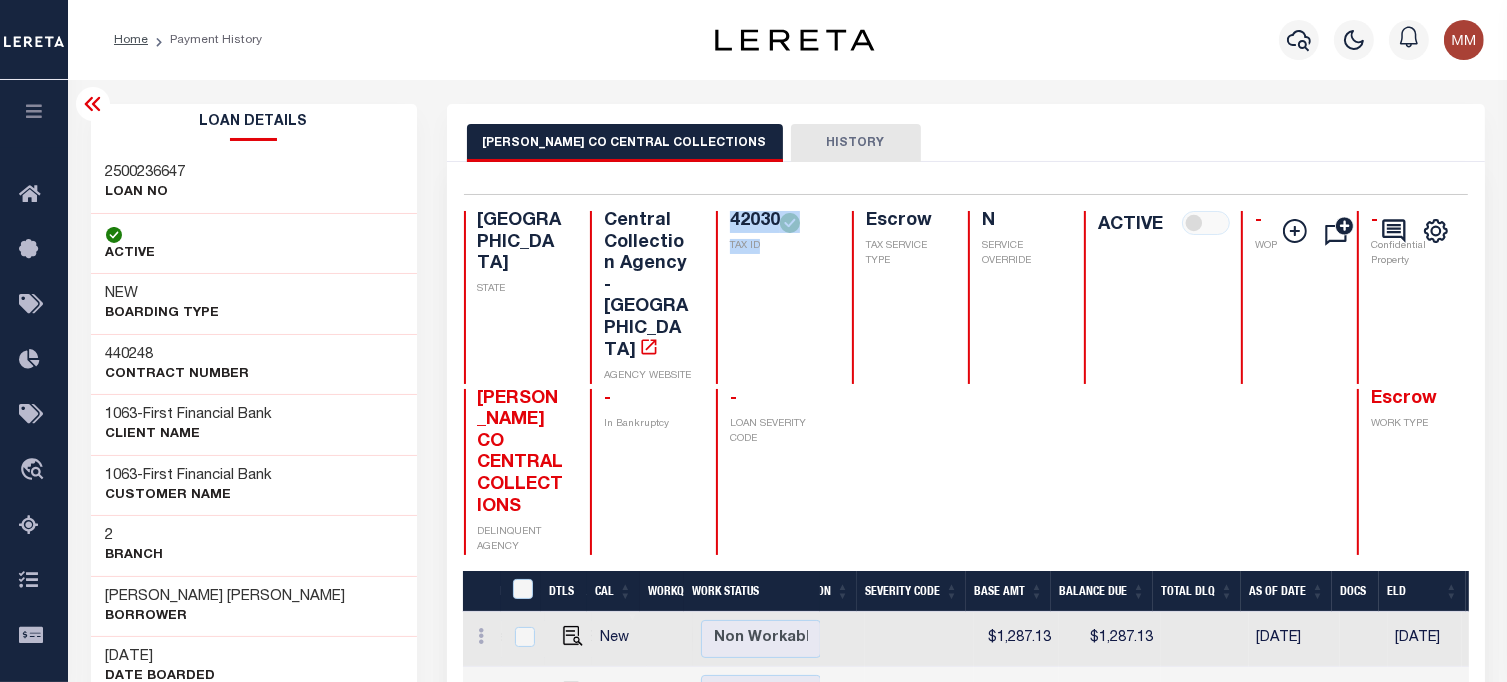 copy on "42030
TAX ID" 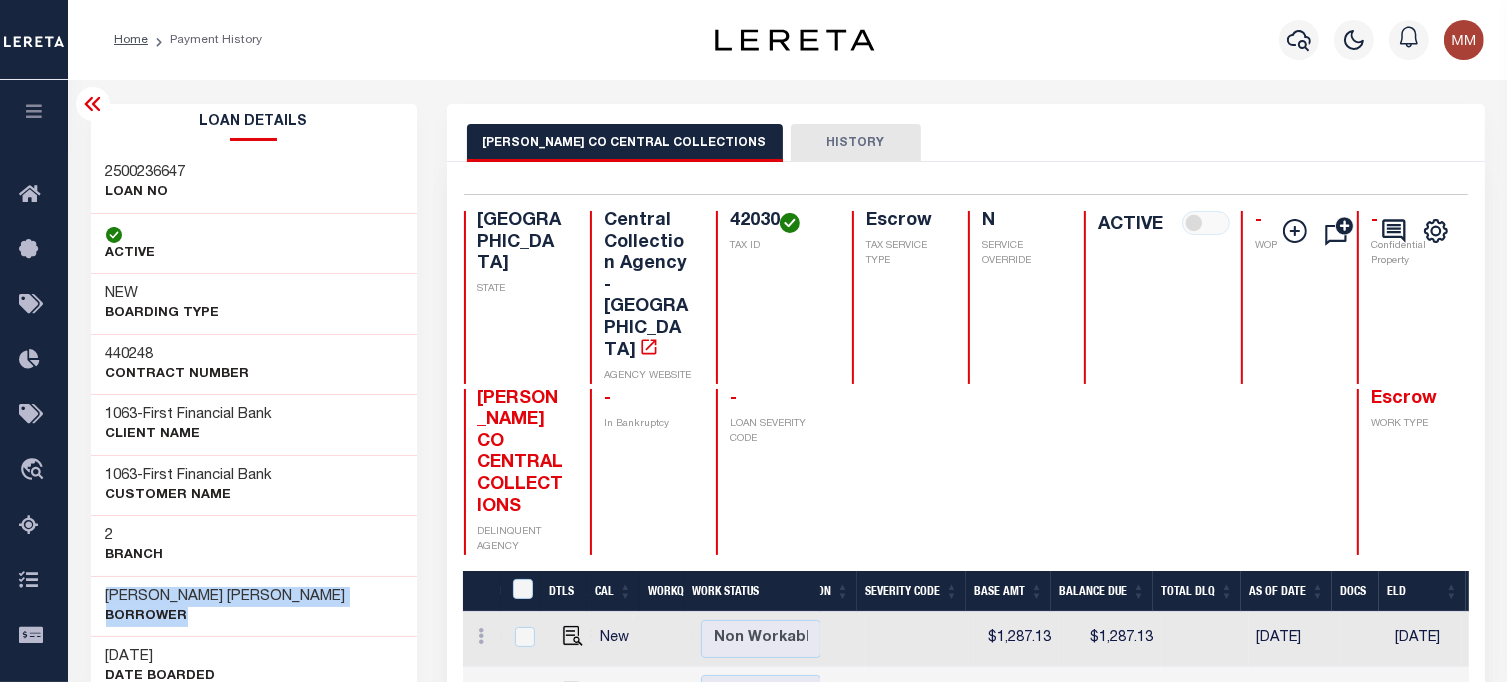 copy on "Martin Marcelino Casarez
Borrower" 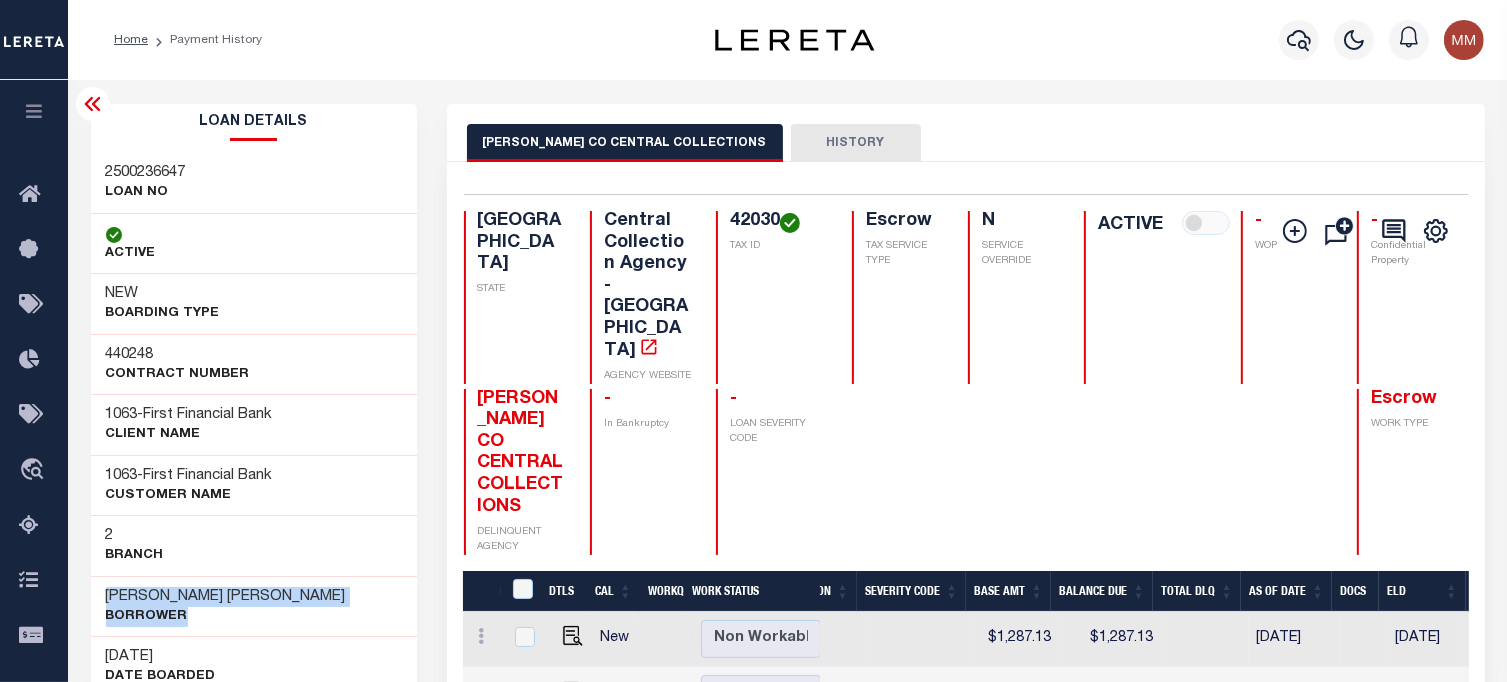 drag, startPoint x: 104, startPoint y: 581, endPoint x: 356, endPoint y: 593, distance: 252.28555 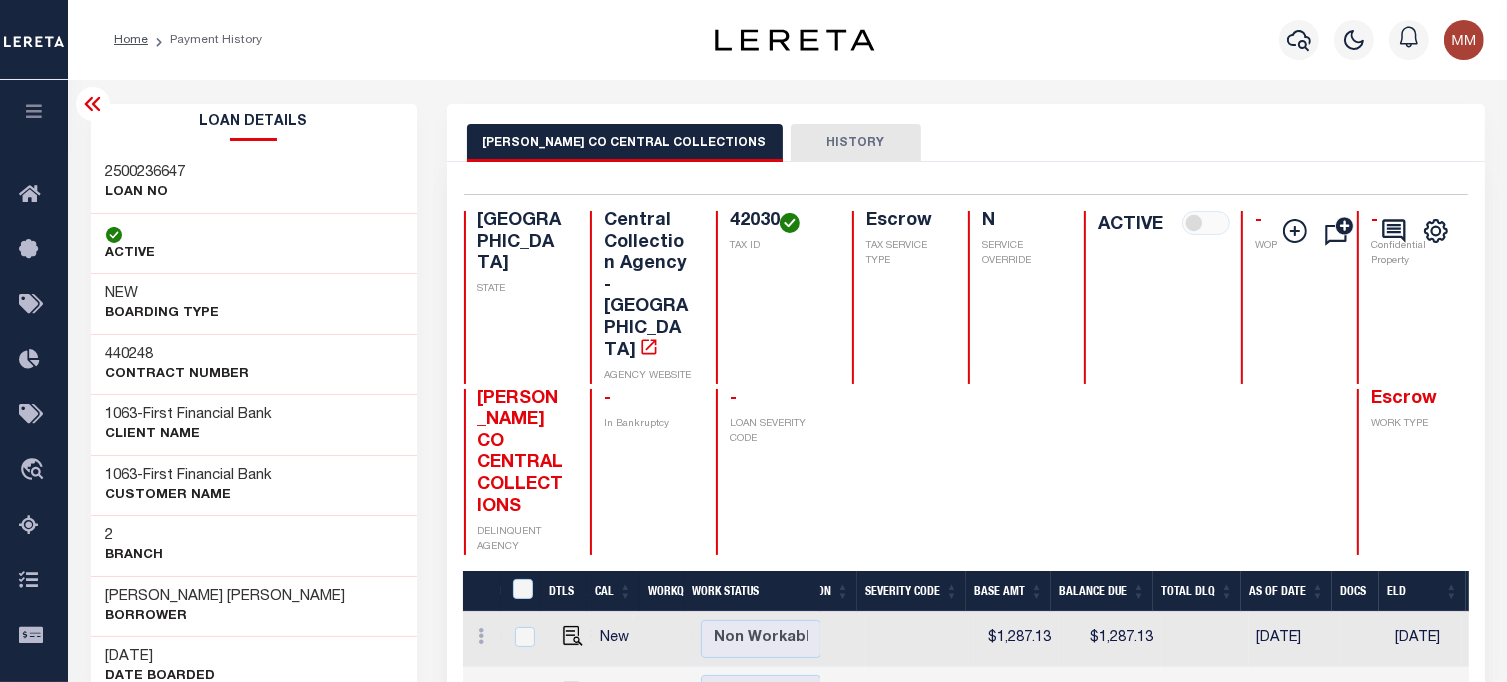 click on "ACTIVE" at bounding box center (254, 244) 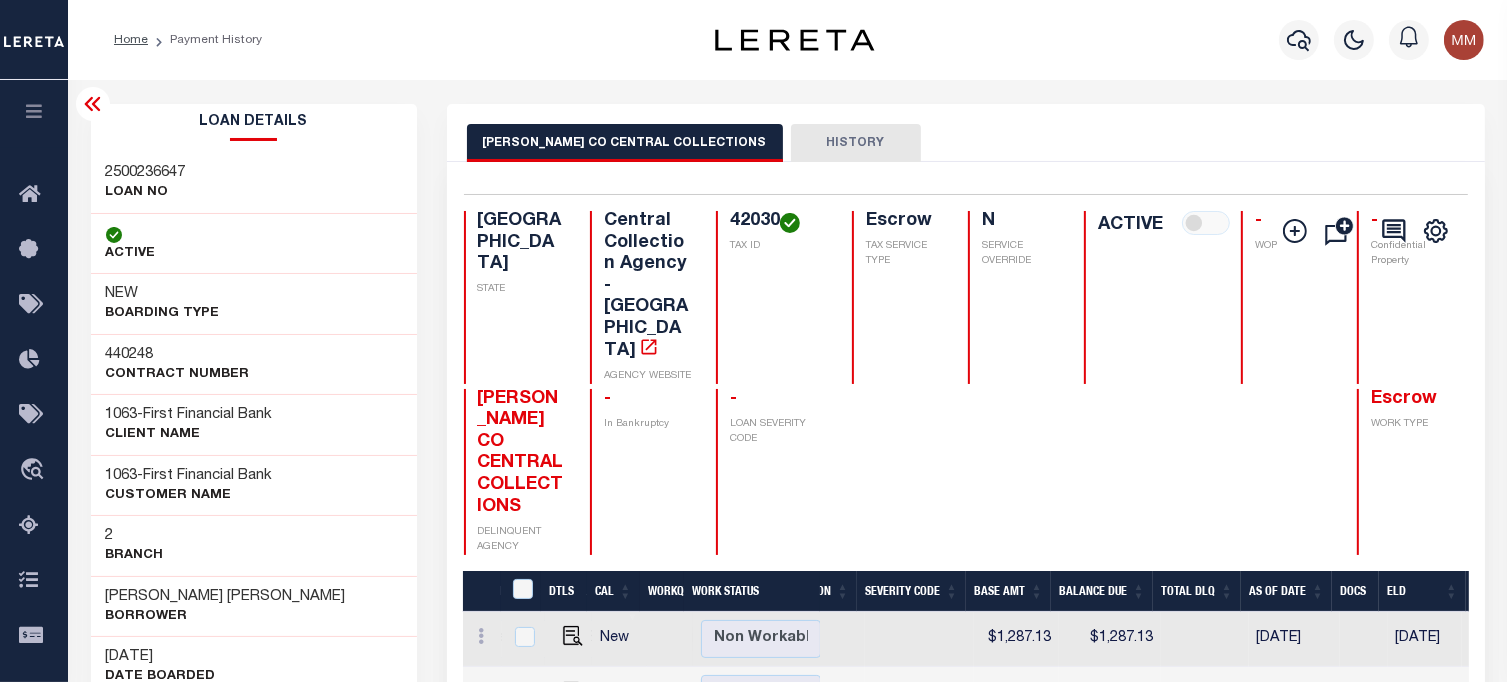 scroll, scrollTop: 0, scrollLeft: 595, axis: horizontal 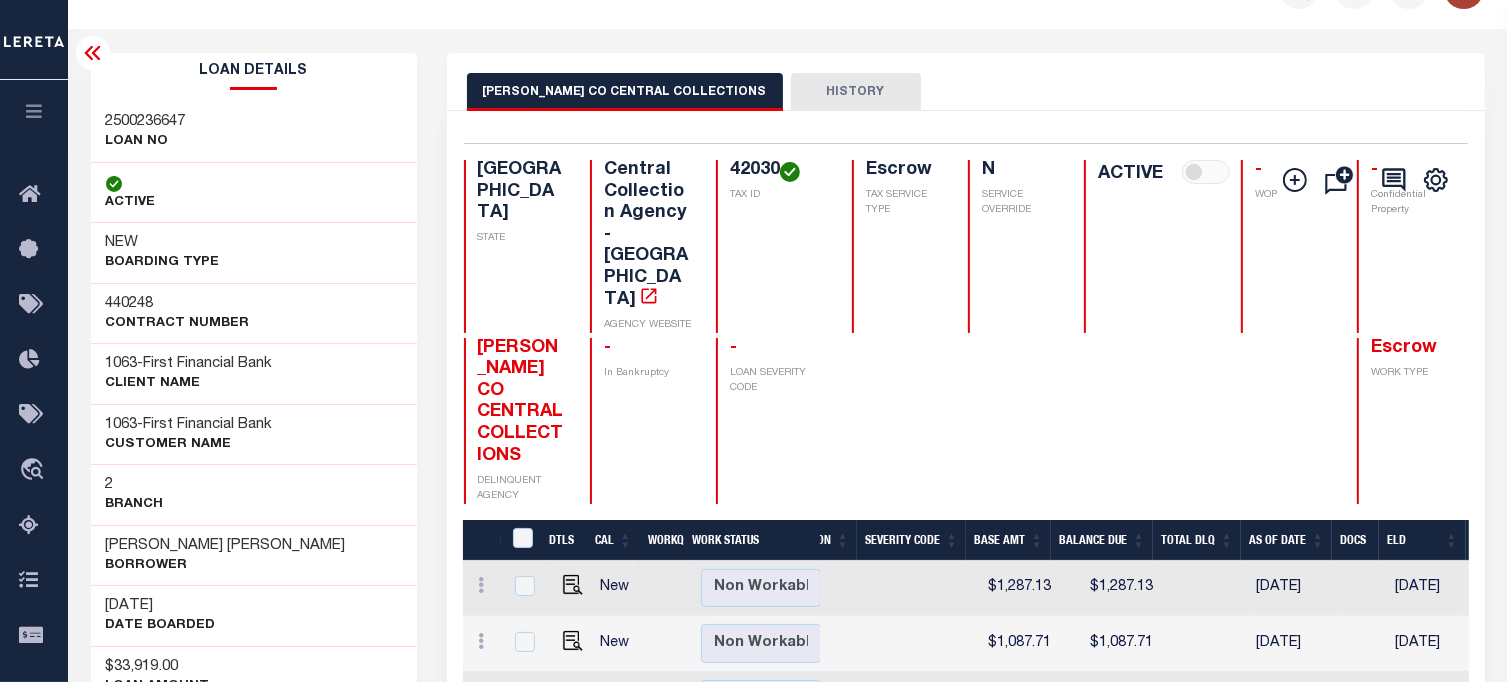 click on "HISTORY" at bounding box center [856, 92] 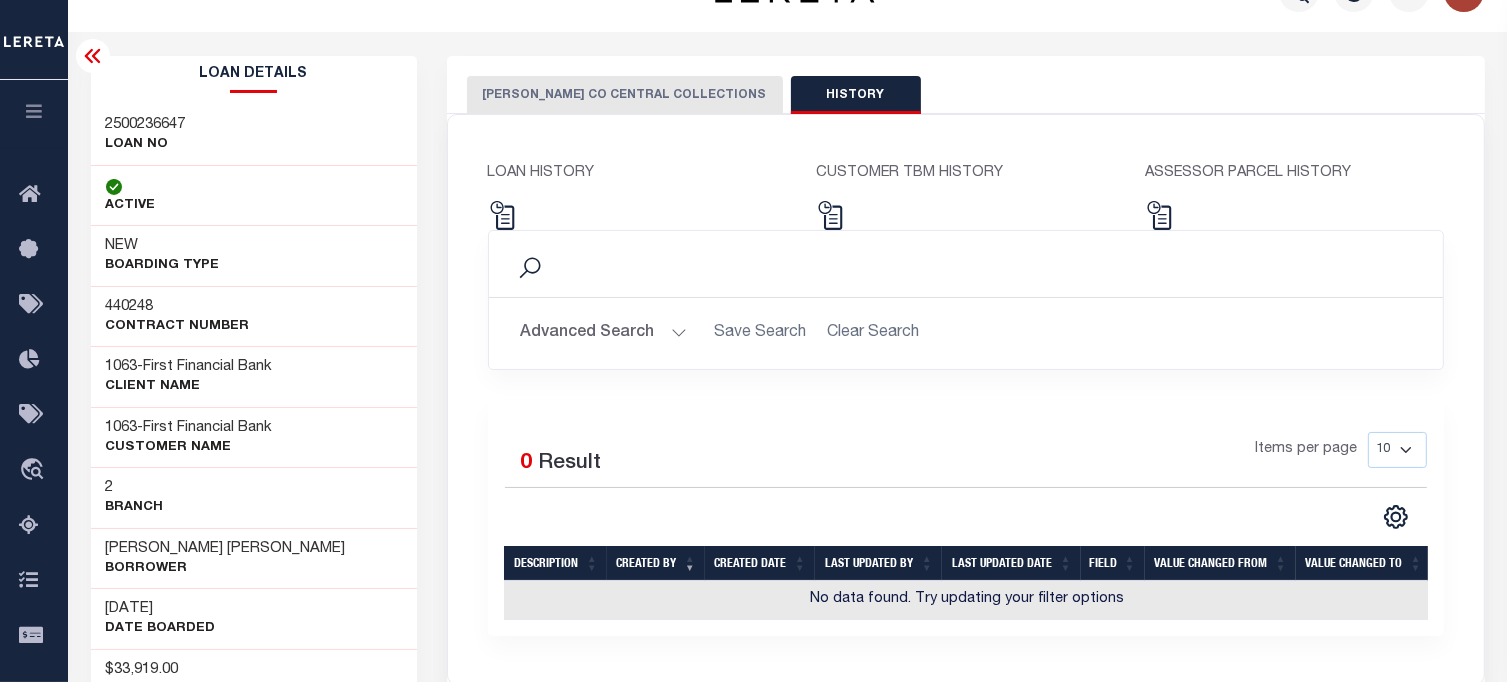 scroll, scrollTop: 0, scrollLeft: 0, axis: both 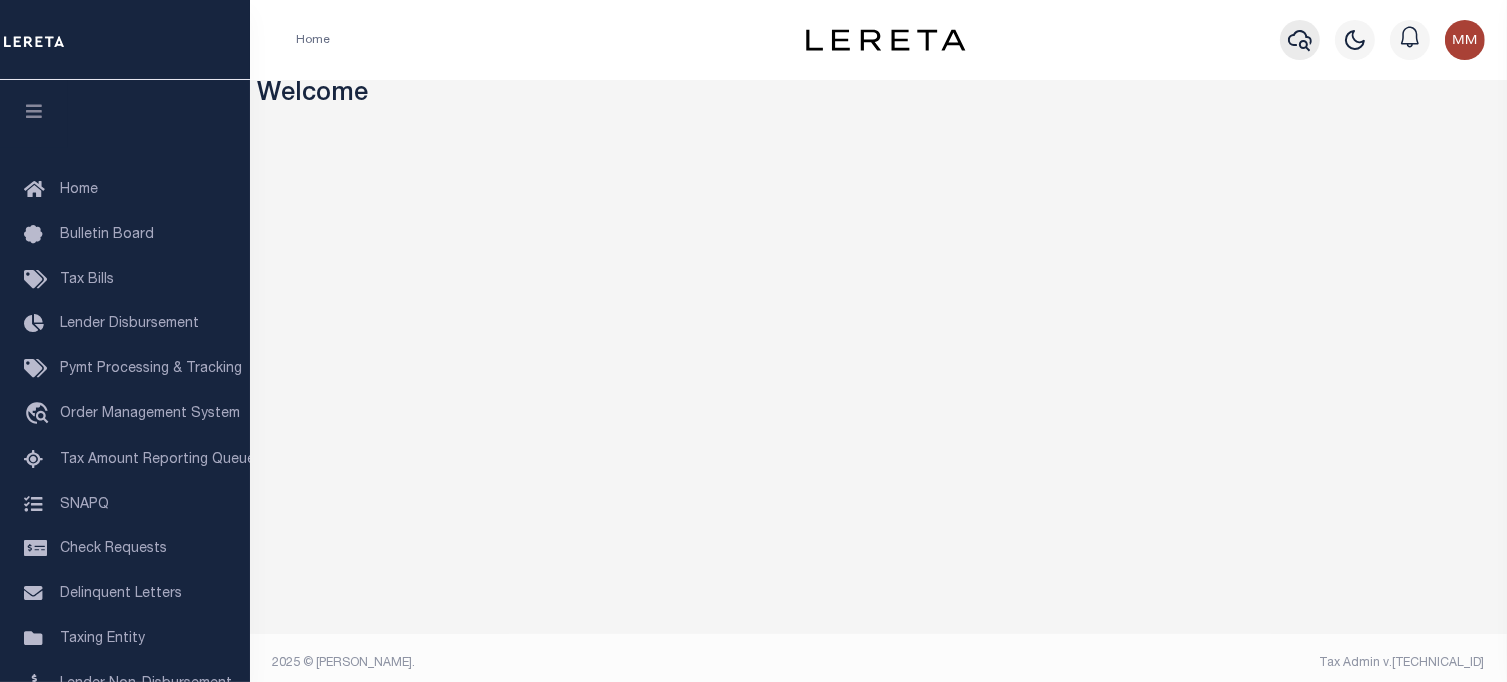 click 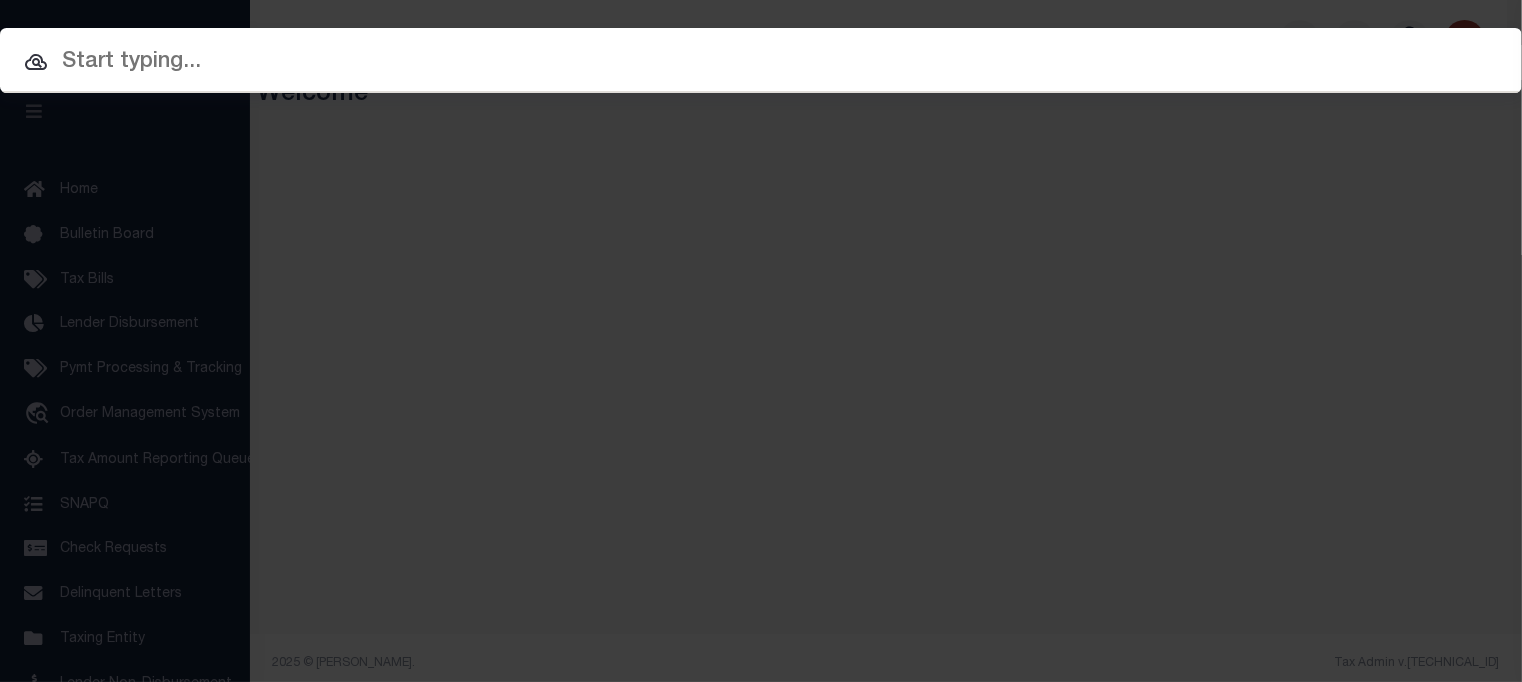 click at bounding box center [761, 62] 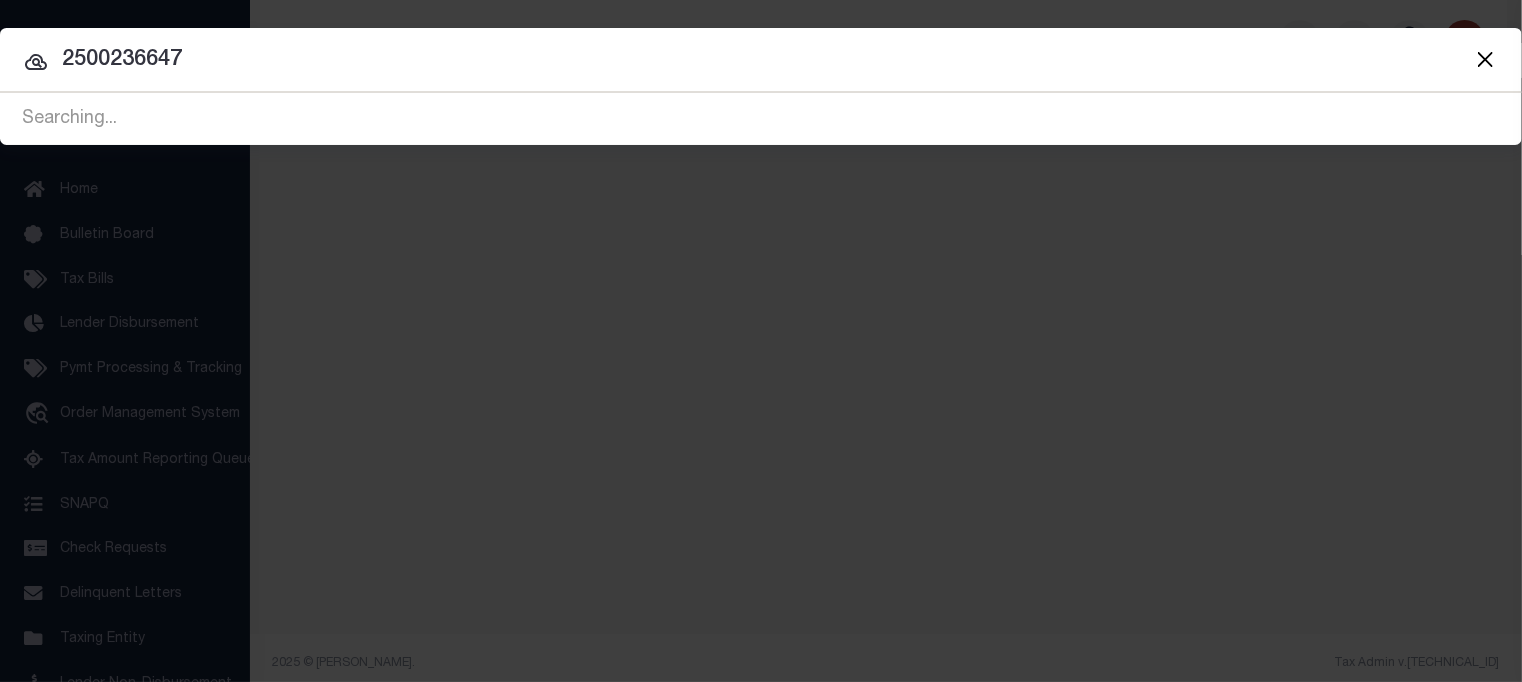 type on "2500236647" 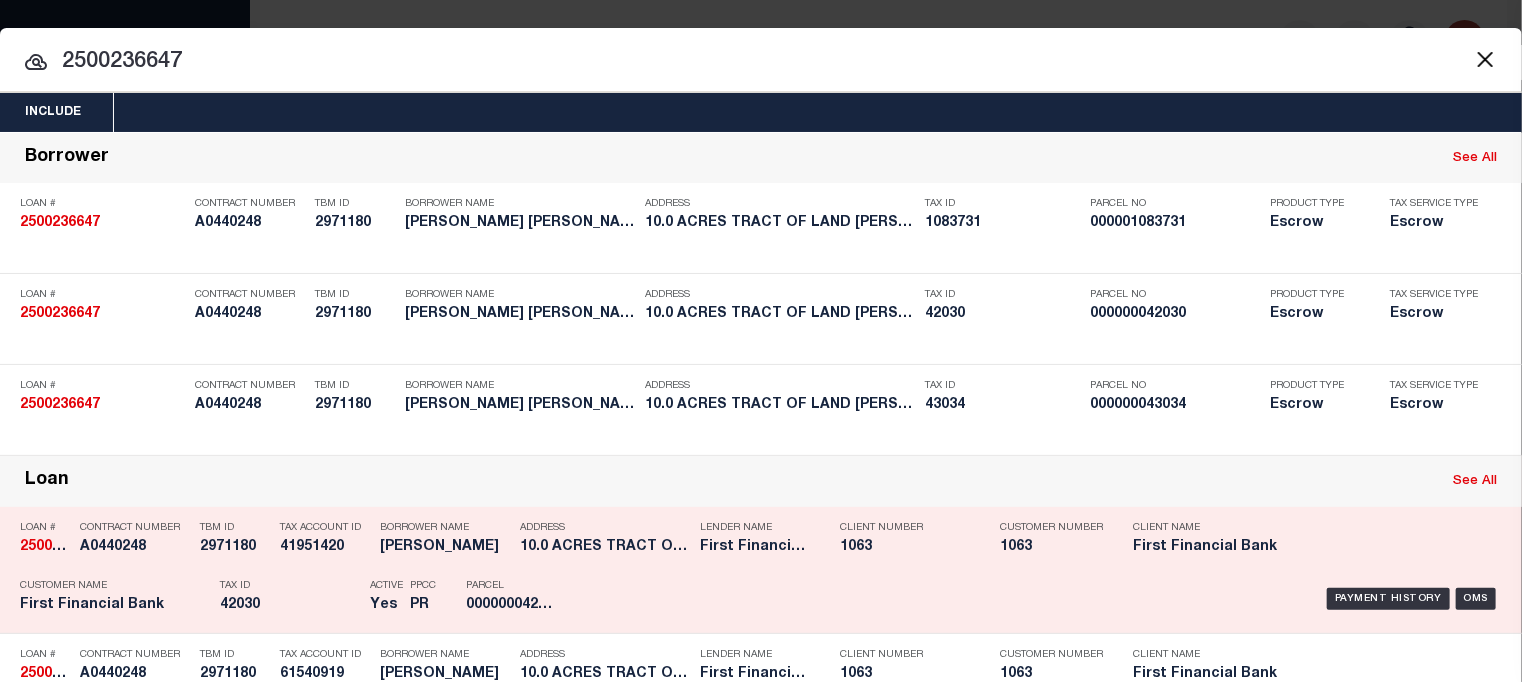 scroll, scrollTop: 300, scrollLeft: 0, axis: vertical 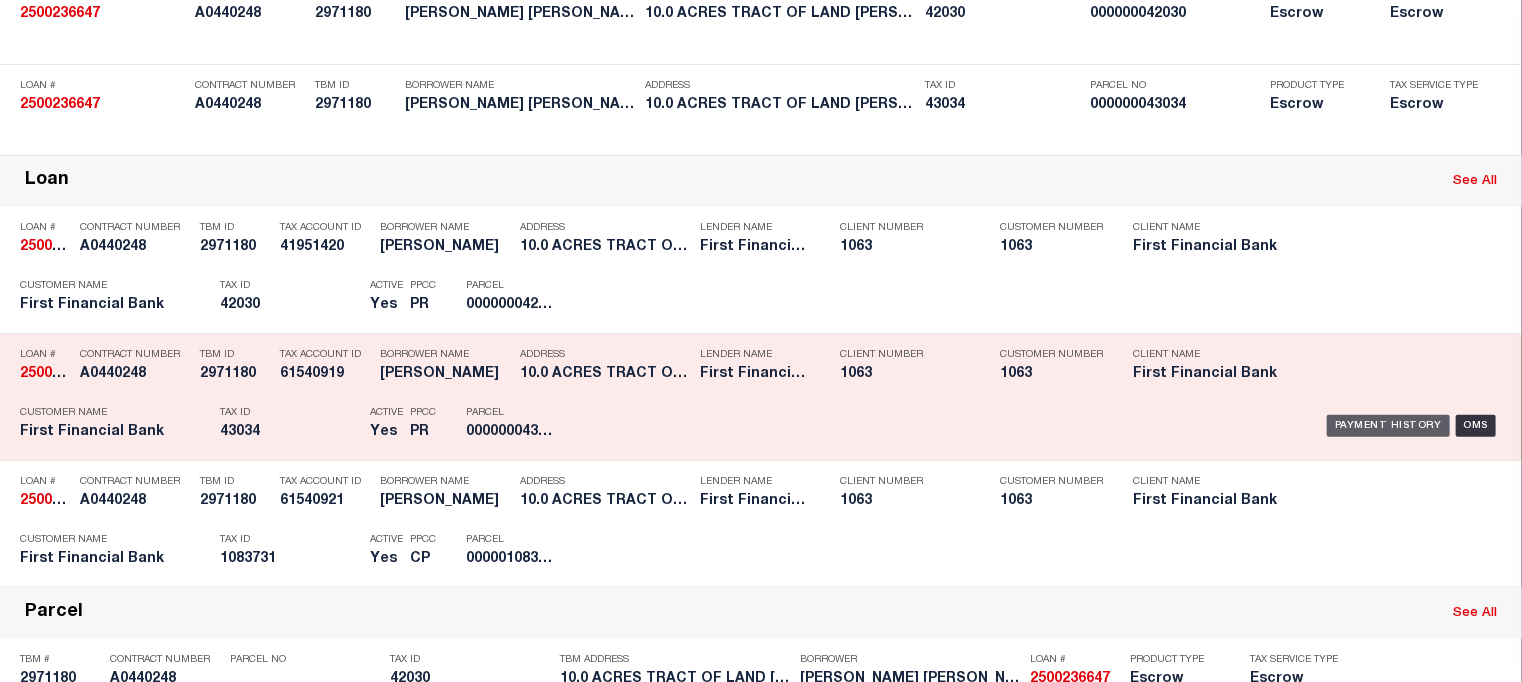 click on "Payment History" at bounding box center [1388, 426] 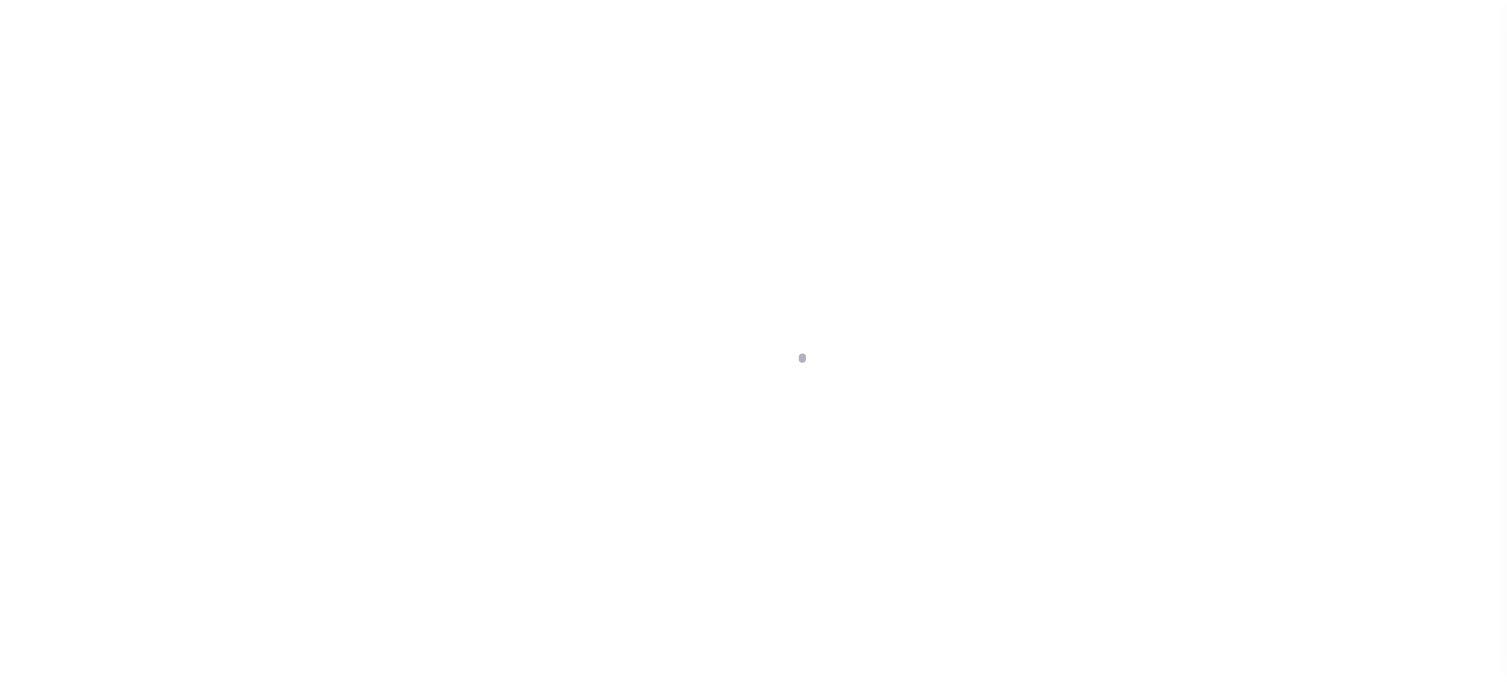 scroll, scrollTop: 0, scrollLeft: 0, axis: both 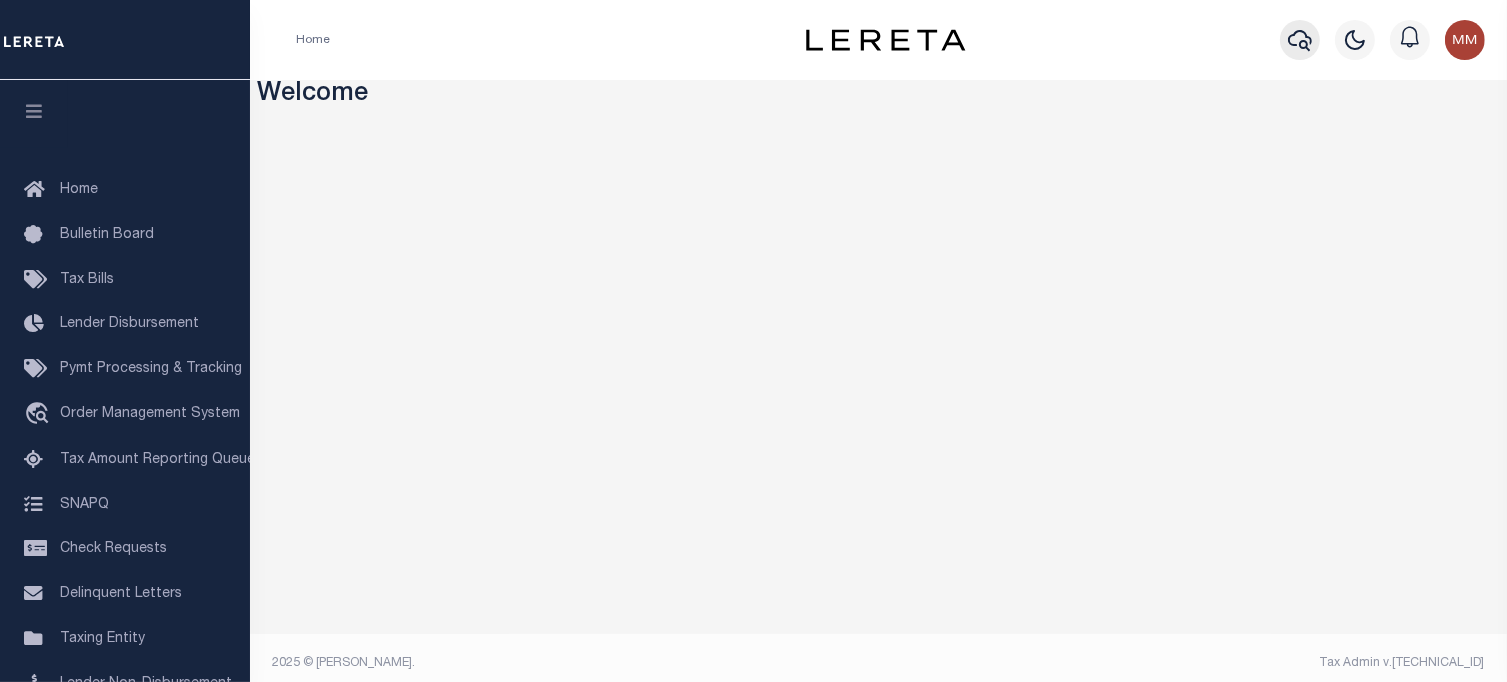 click 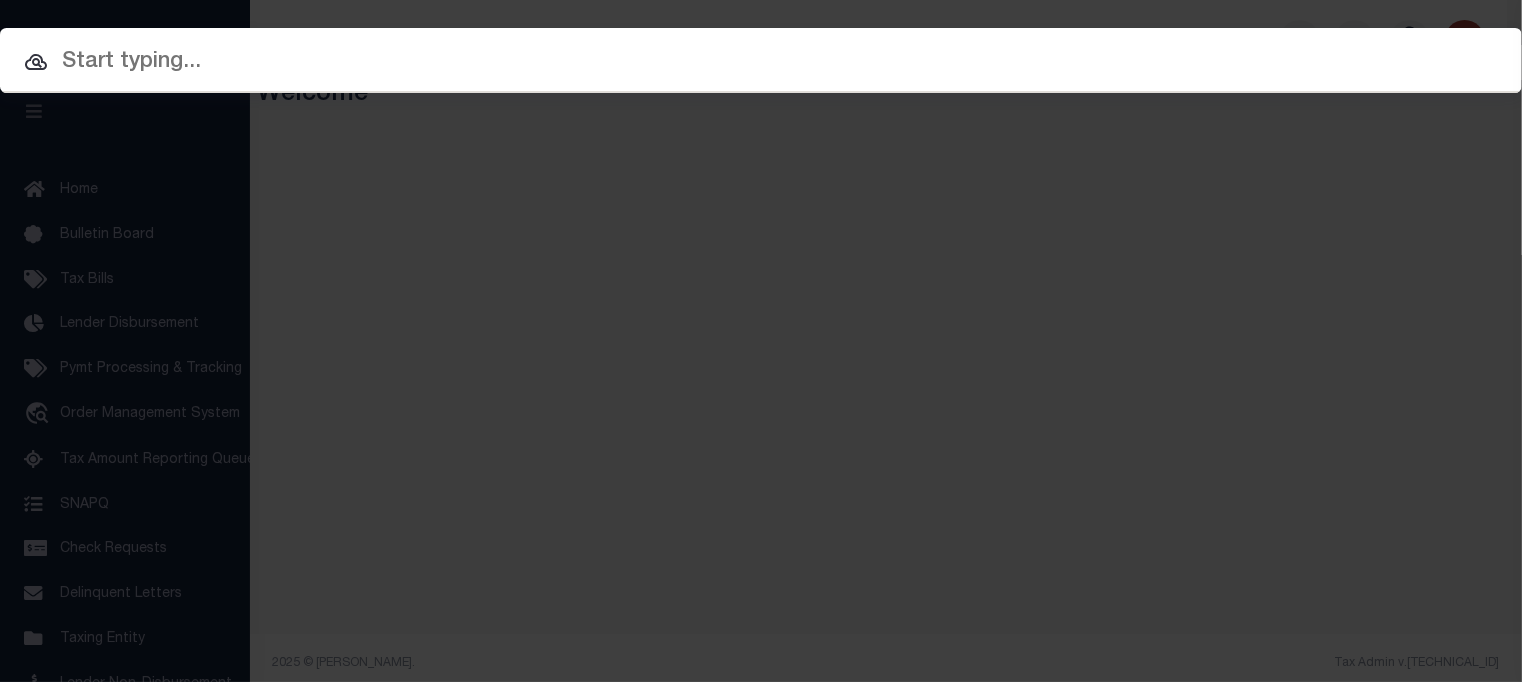 click at bounding box center (761, 62) 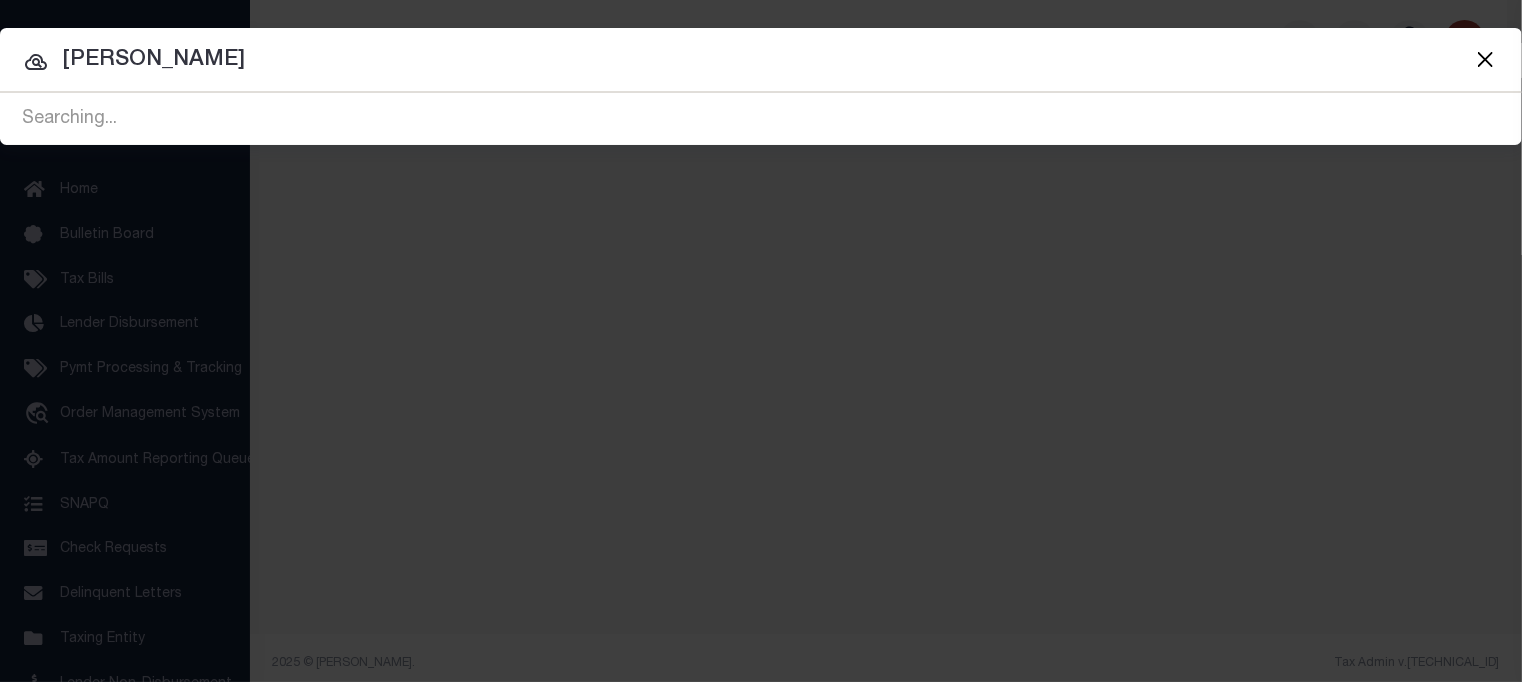 type on "martin casarez" 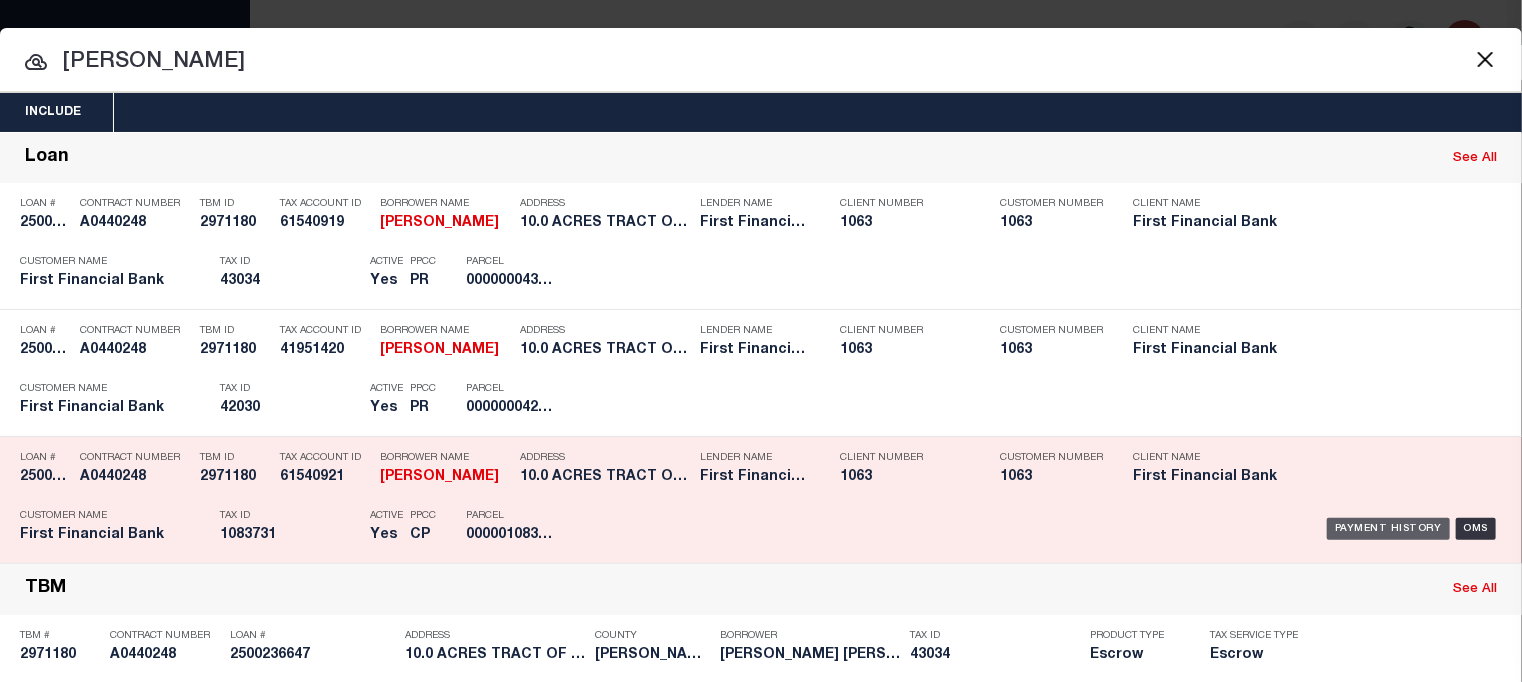 click on "Payment History" at bounding box center (1388, 529) 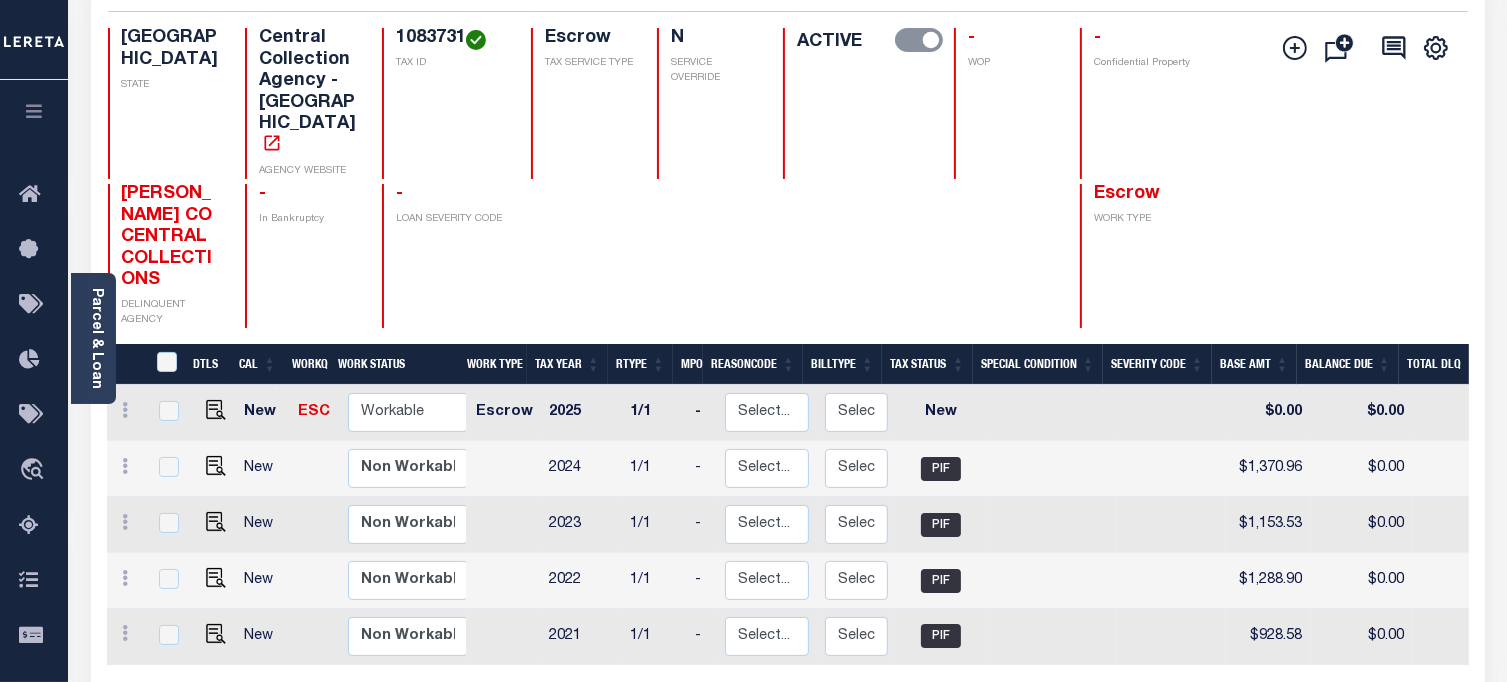 scroll, scrollTop: 200, scrollLeft: 0, axis: vertical 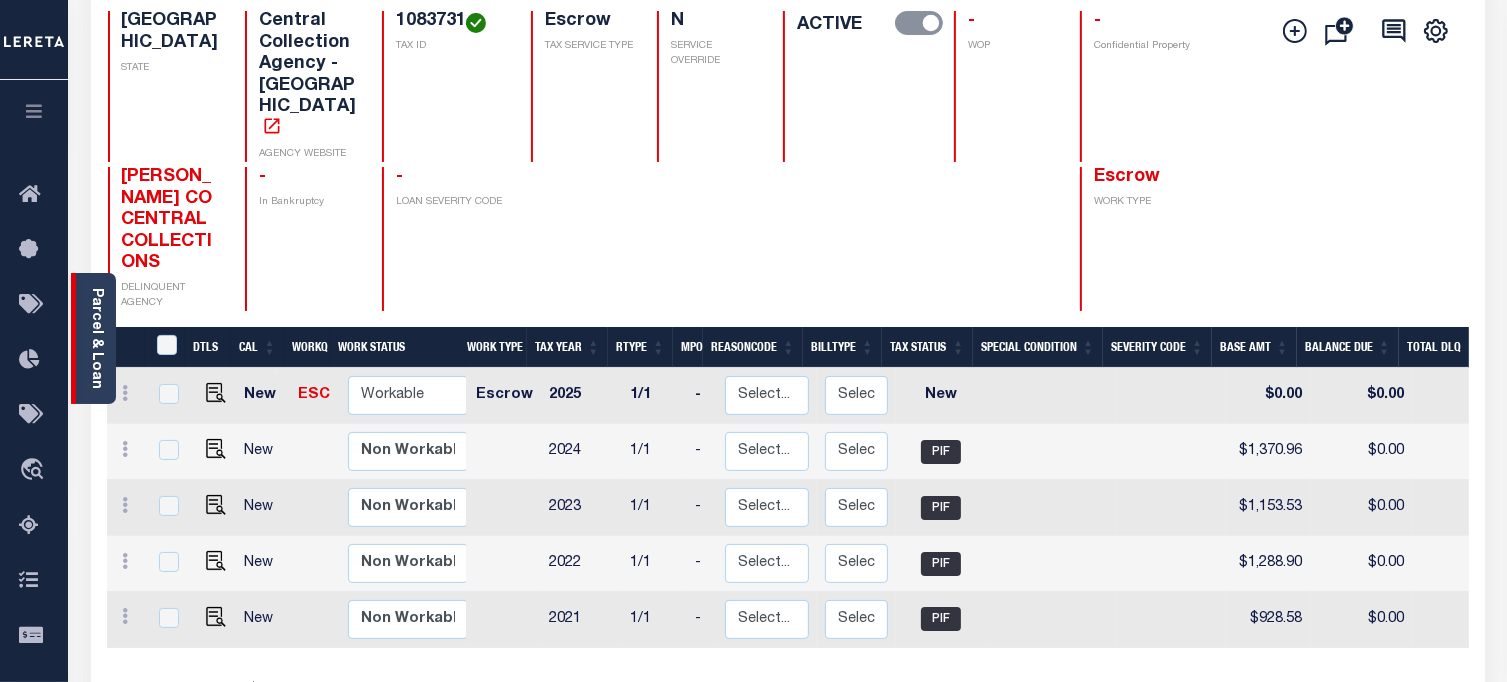 click on "Parcel & Loan" at bounding box center (96, 338) 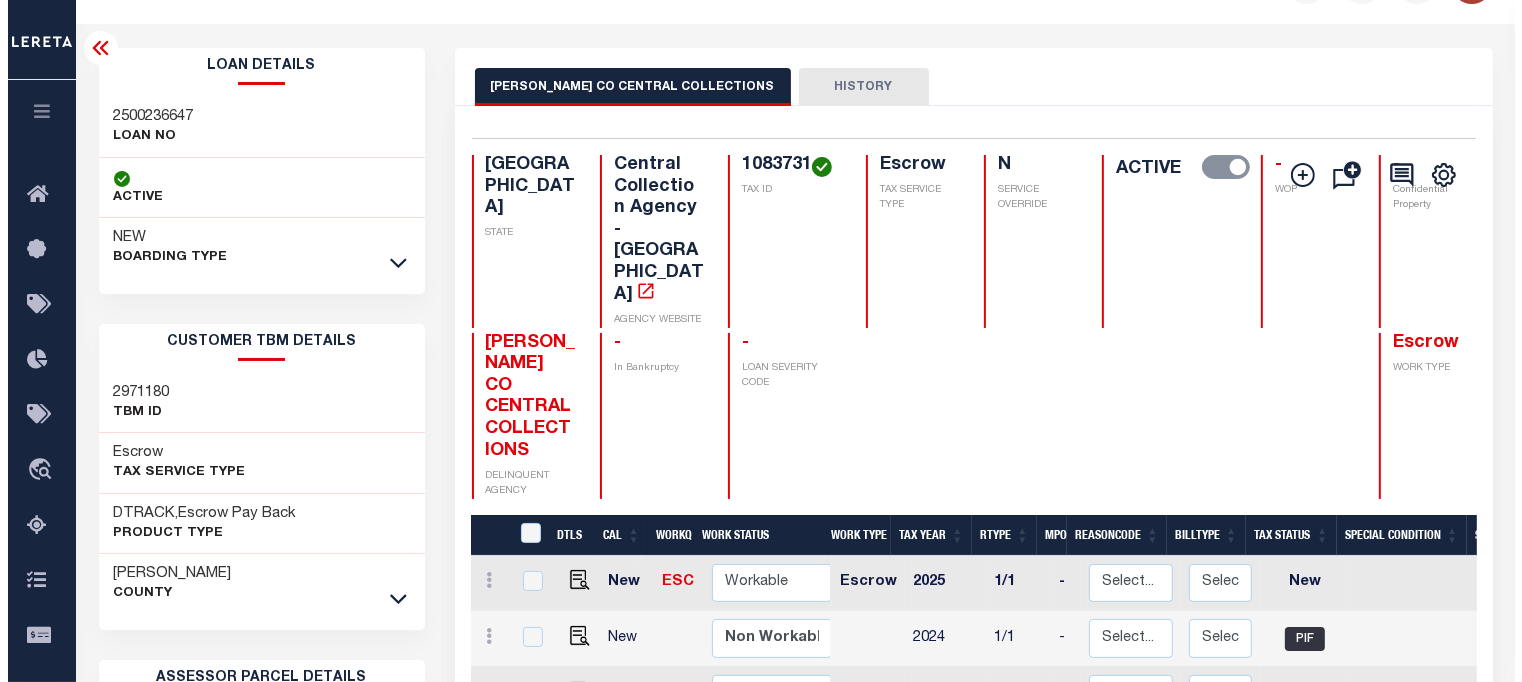 scroll, scrollTop: 0, scrollLeft: 0, axis: both 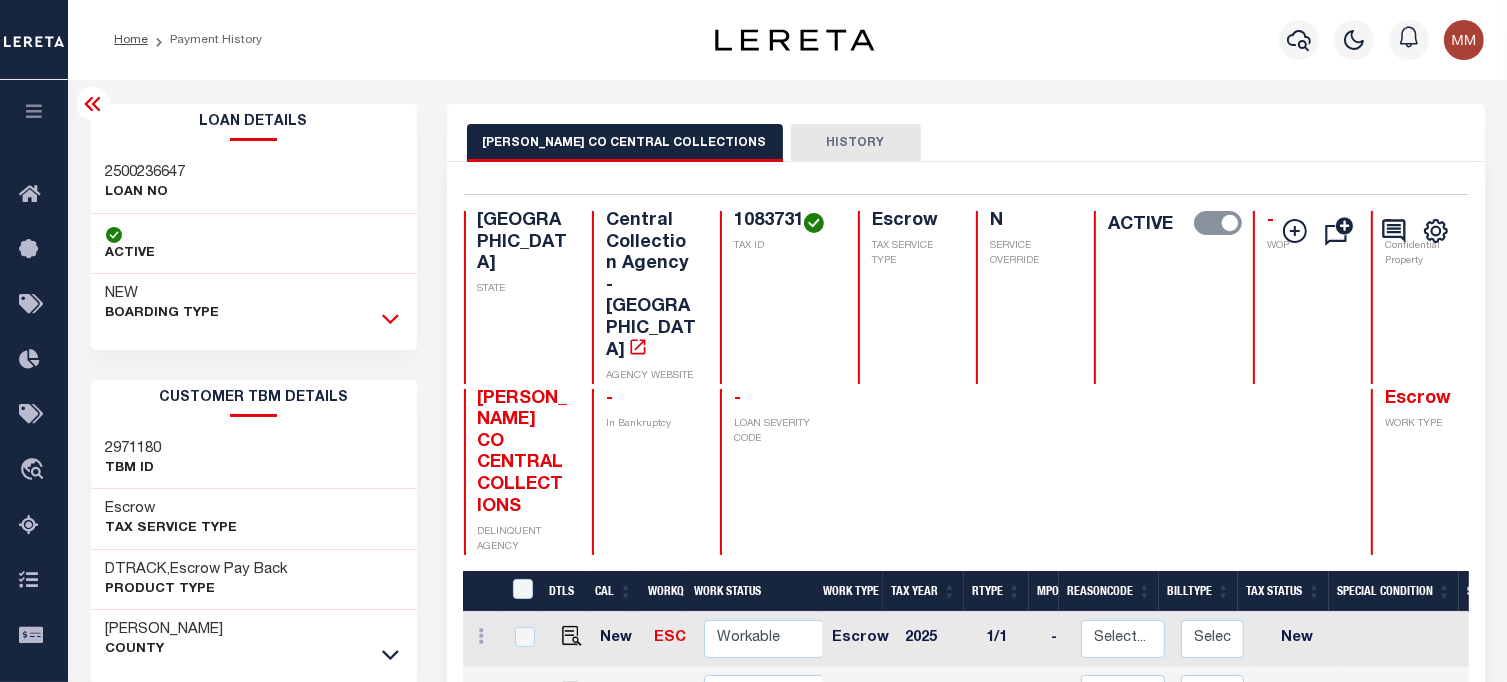 click 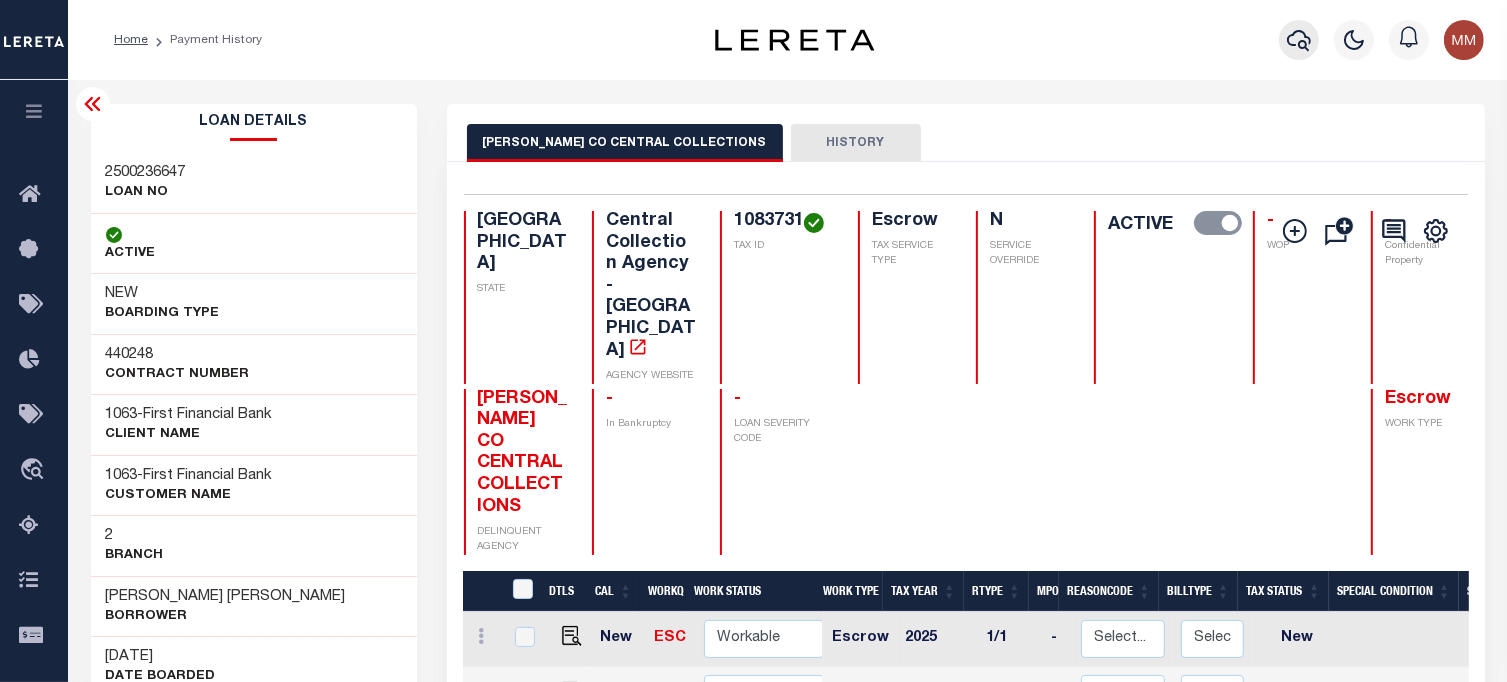 click 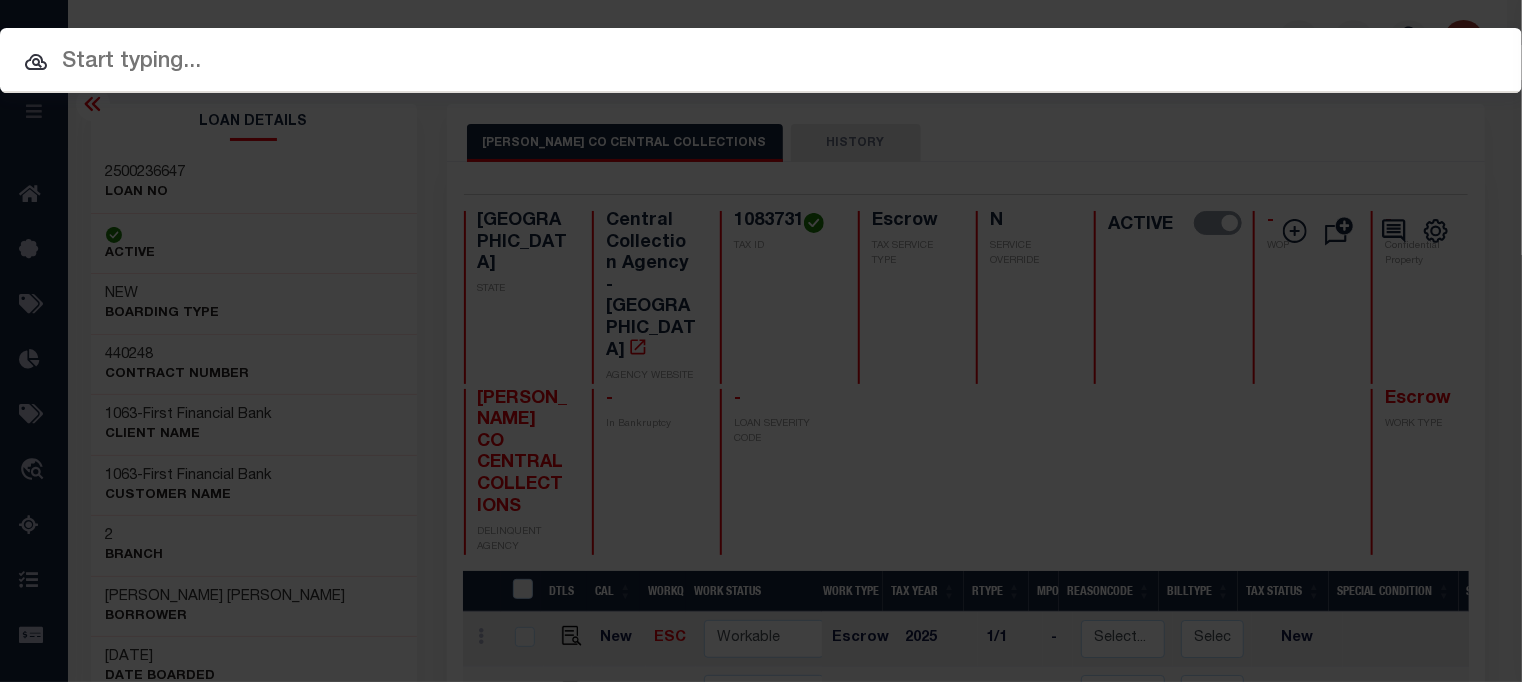 click at bounding box center [761, 62] 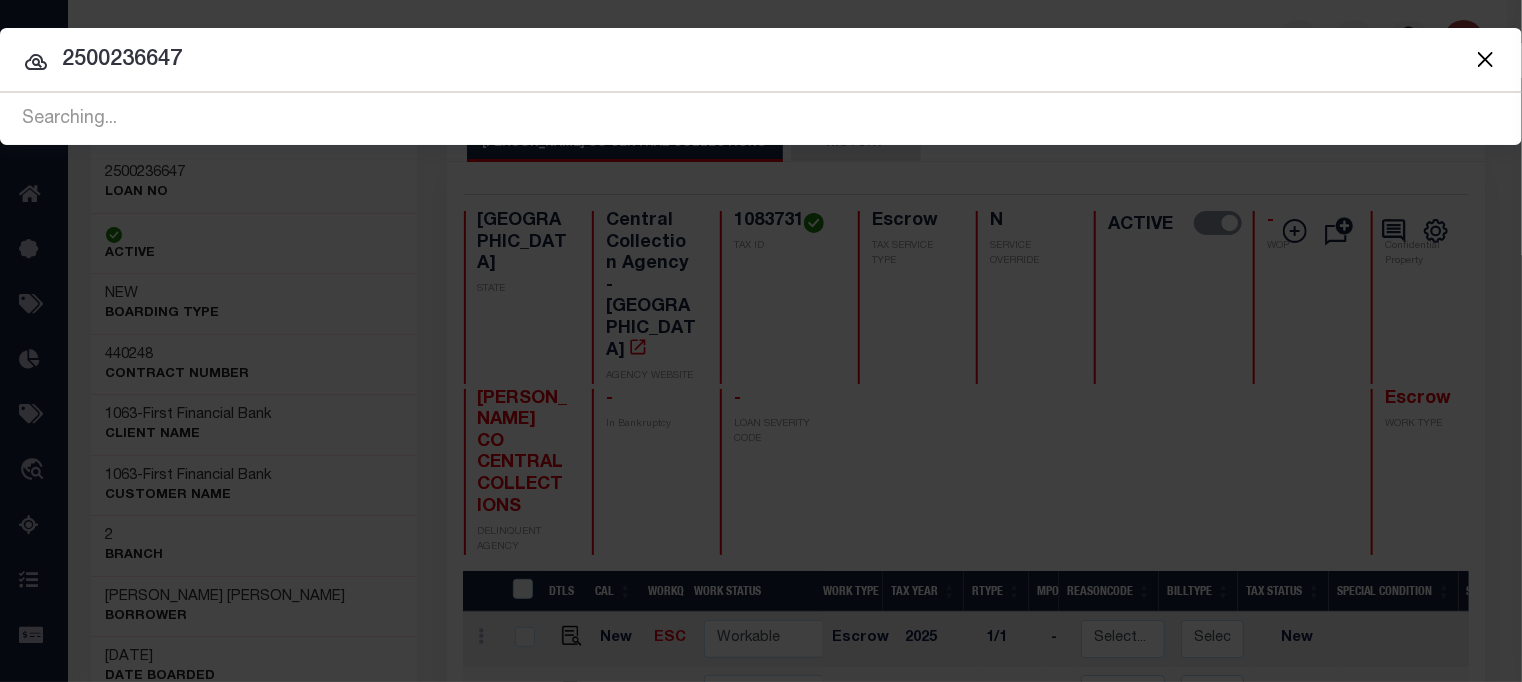 type on "2500236647" 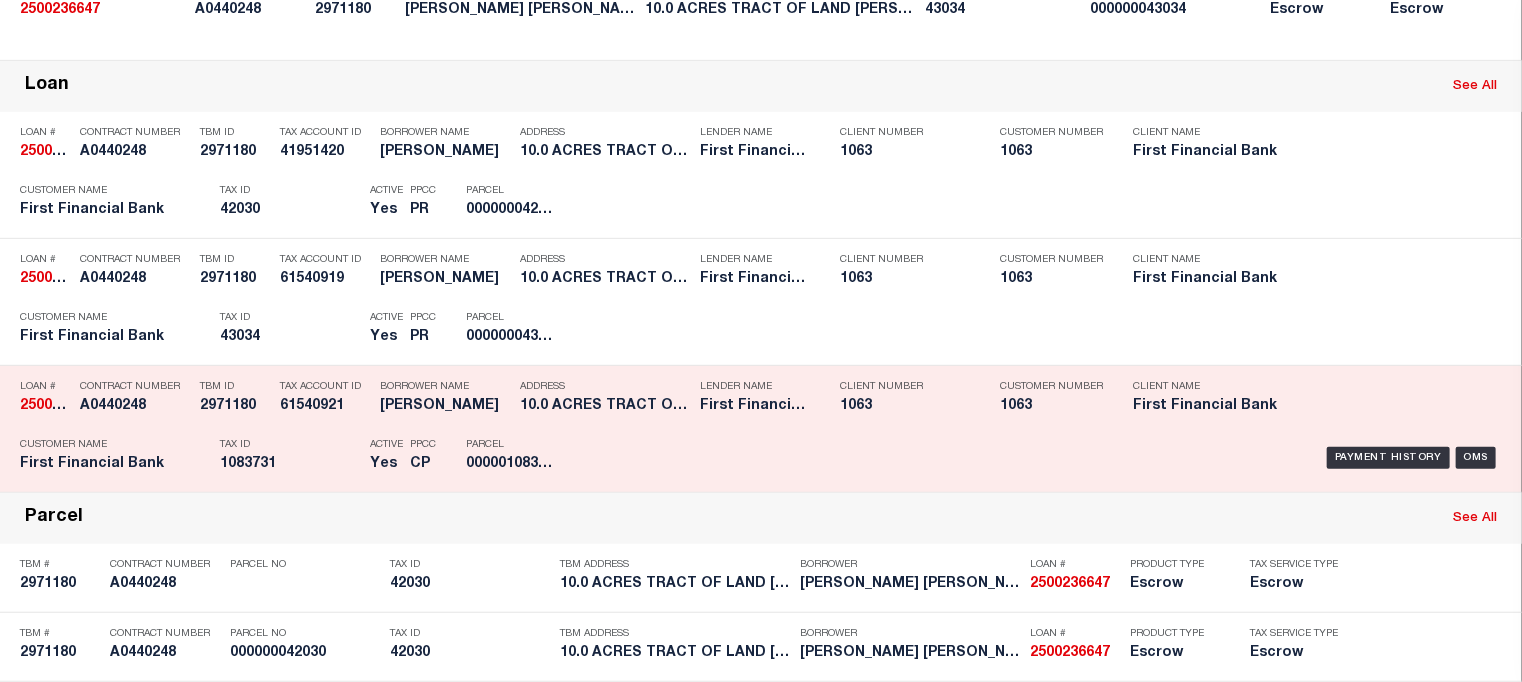 scroll, scrollTop: 400, scrollLeft: 0, axis: vertical 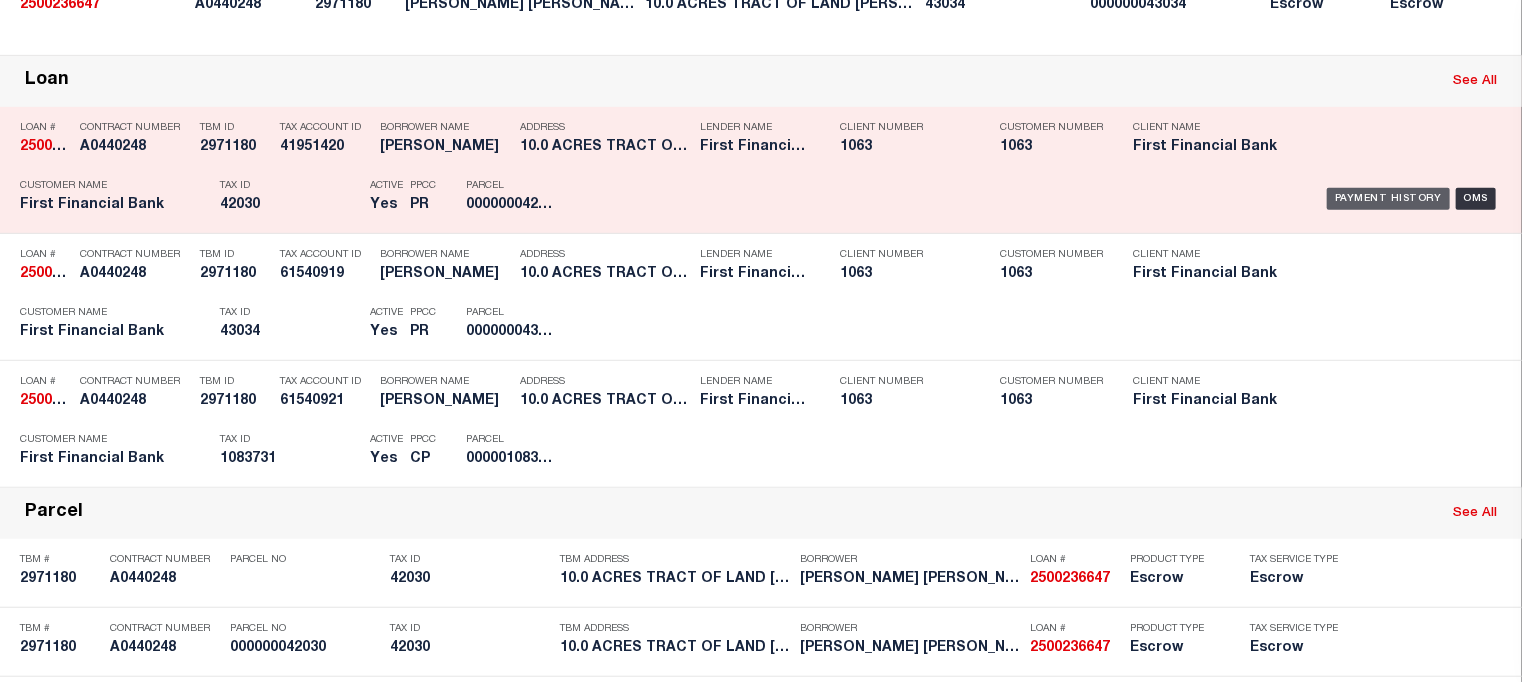 click on "Payment History" at bounding box center (1388, 199) 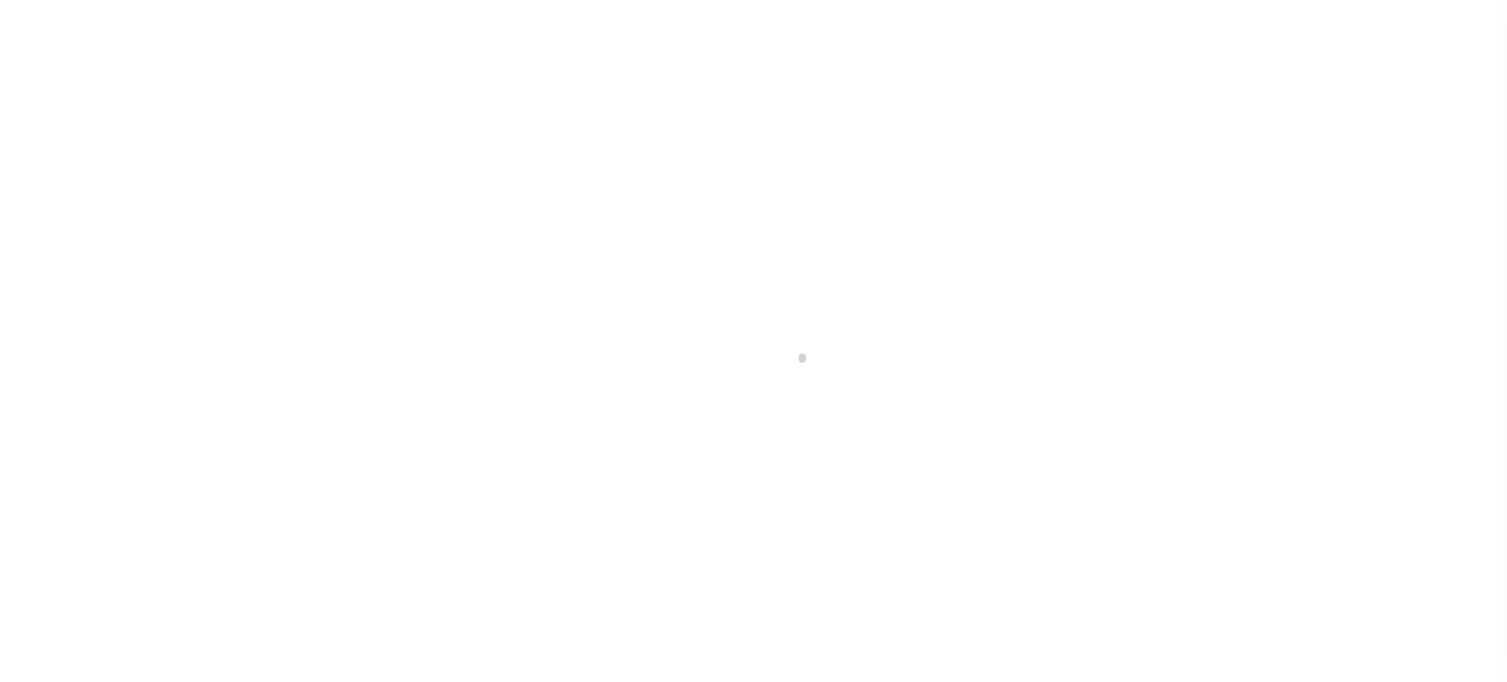 scroll, scrollTop: 0, scrollLeft: 0, axis: both 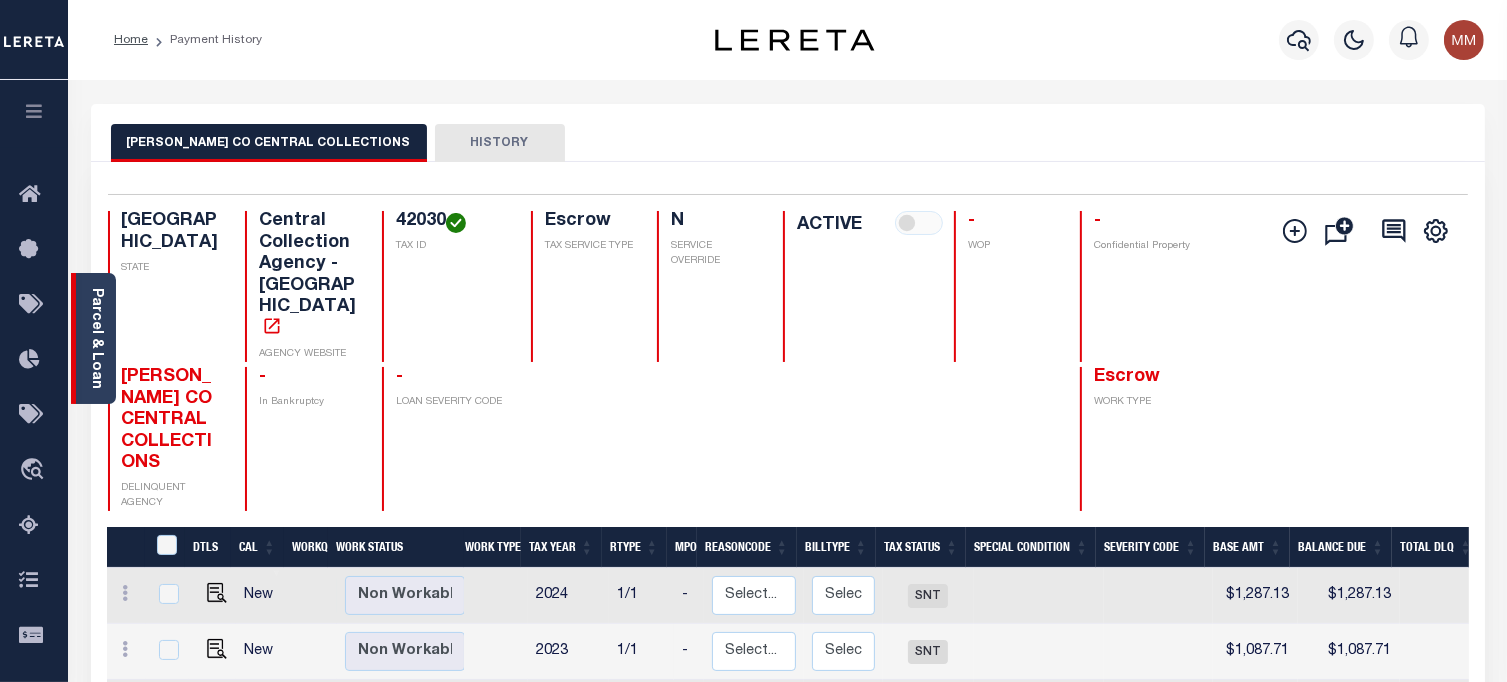 click on "Parcel & Loan" at bounding box center [96, 338] 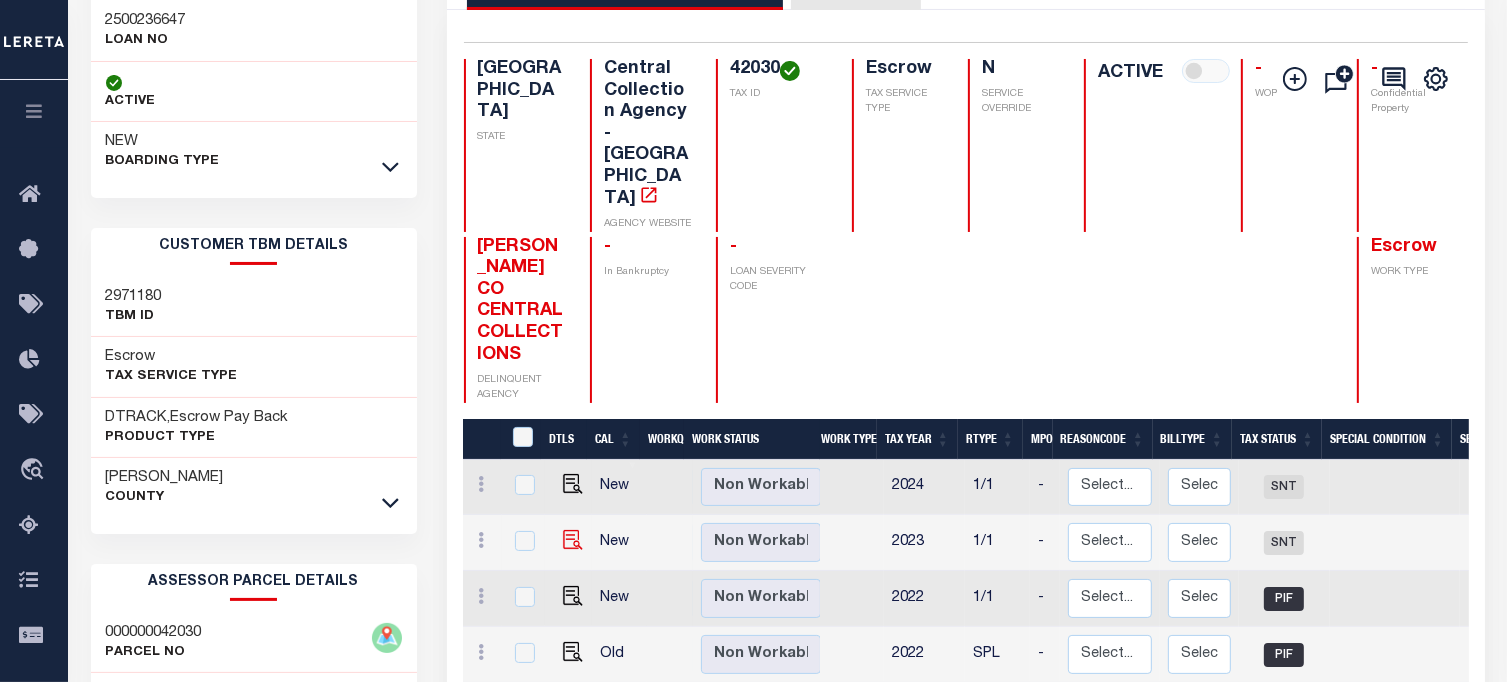 scroll, scrollTop: 200, scrollLeft: 0, axis: vertical 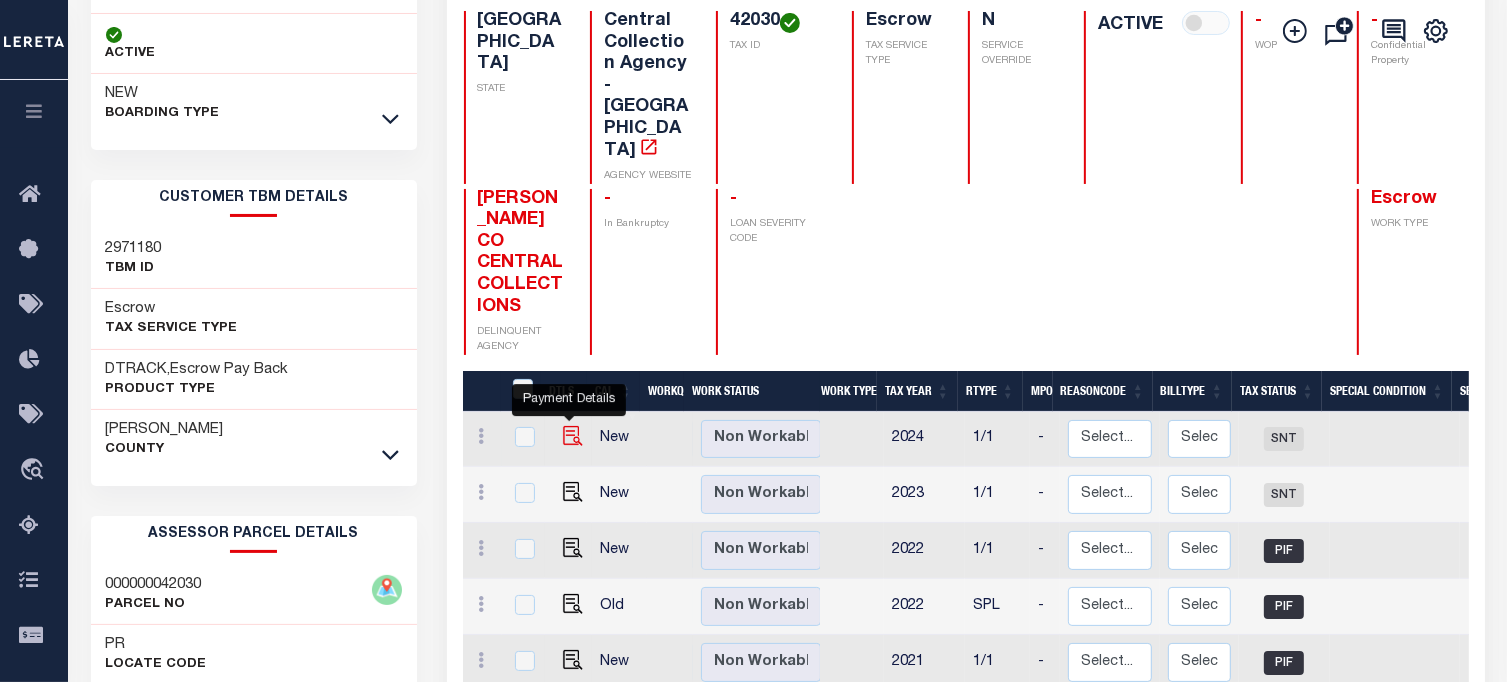 click at bounding box center (573, 436) 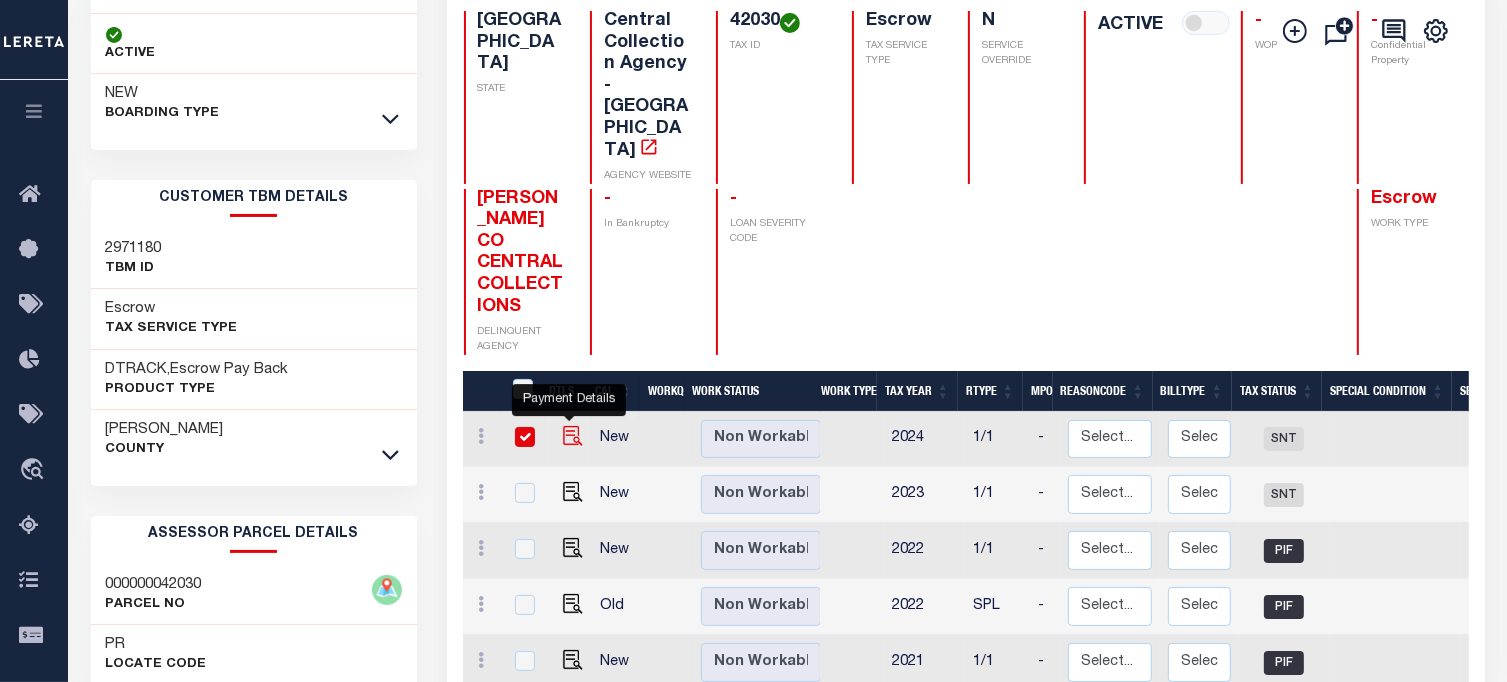 checkbox on "true" 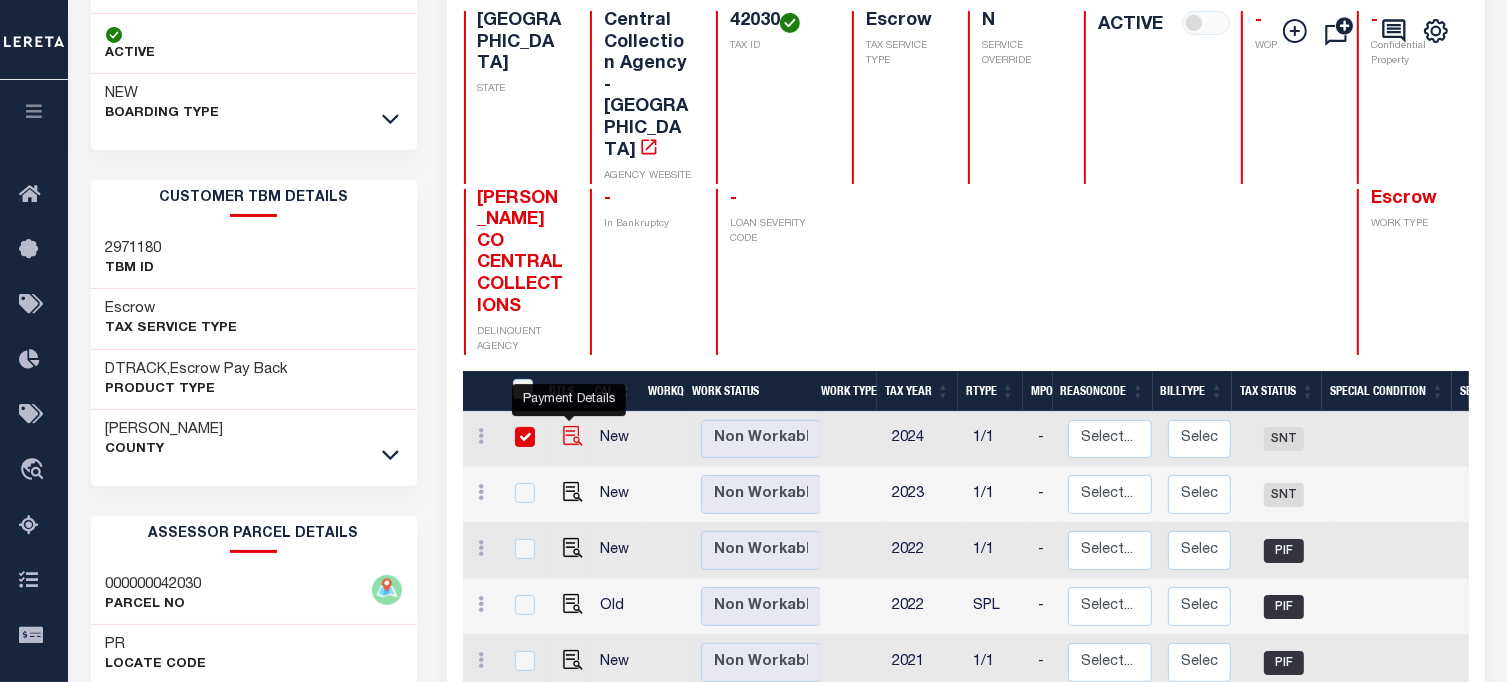 checkbox on "true" 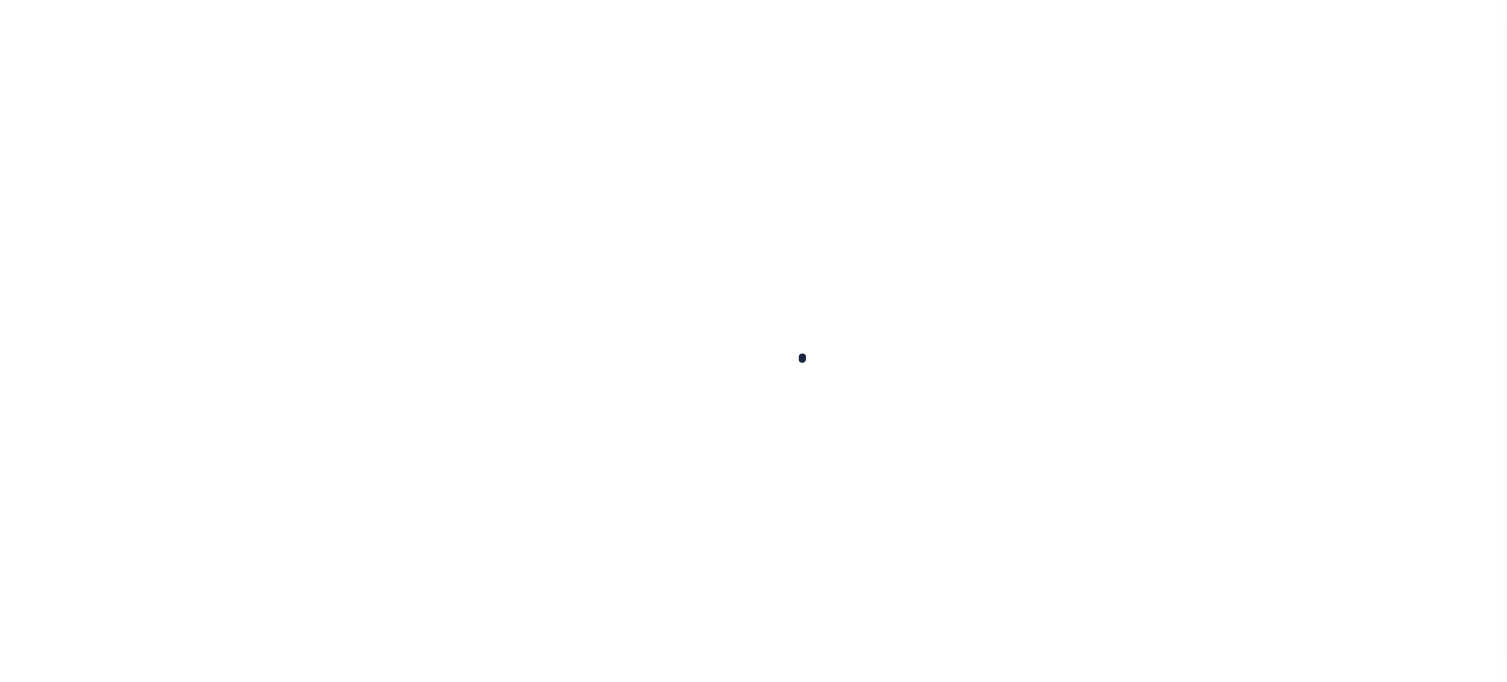 scroll, scrollTop: 0, scrollLeft: 0, axis: both 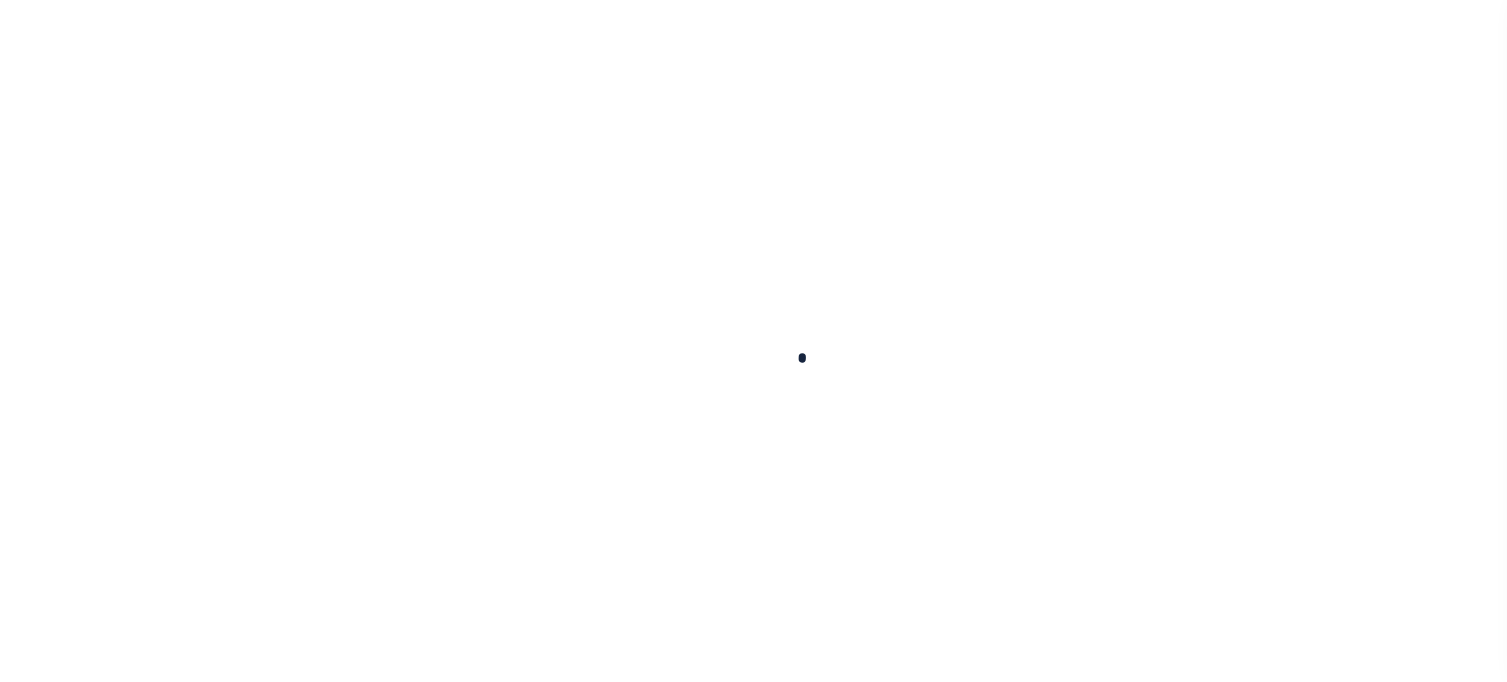 checkbox on "false" 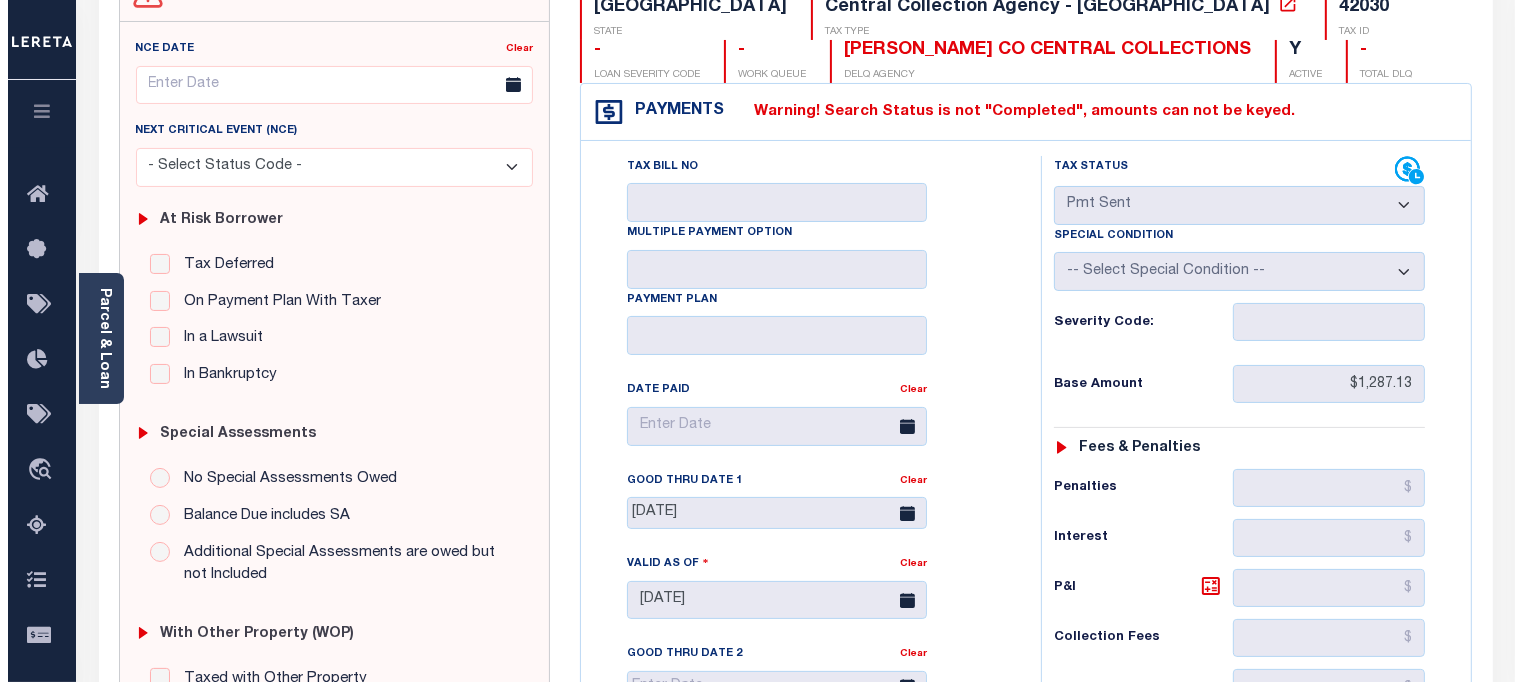 scroll, scrollTop: 0, scrollLeft: 0, axis: both 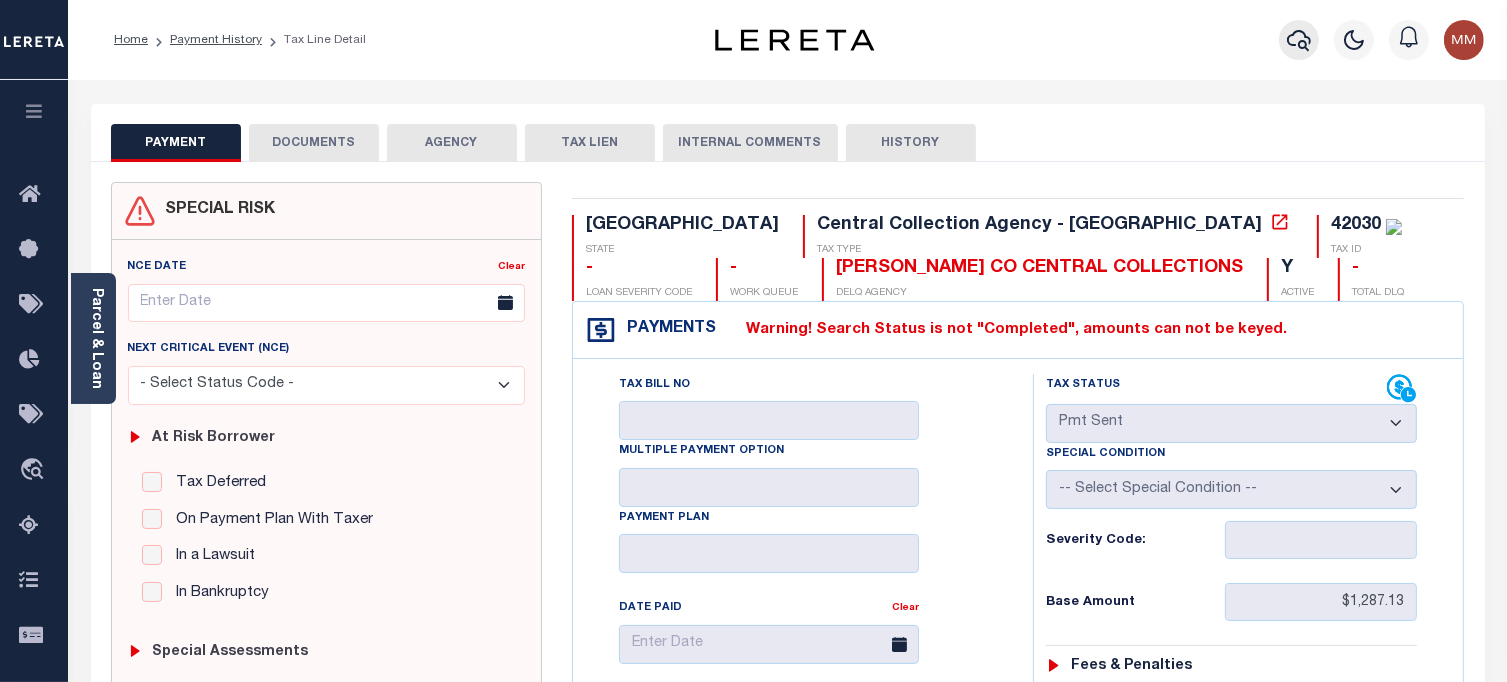 click 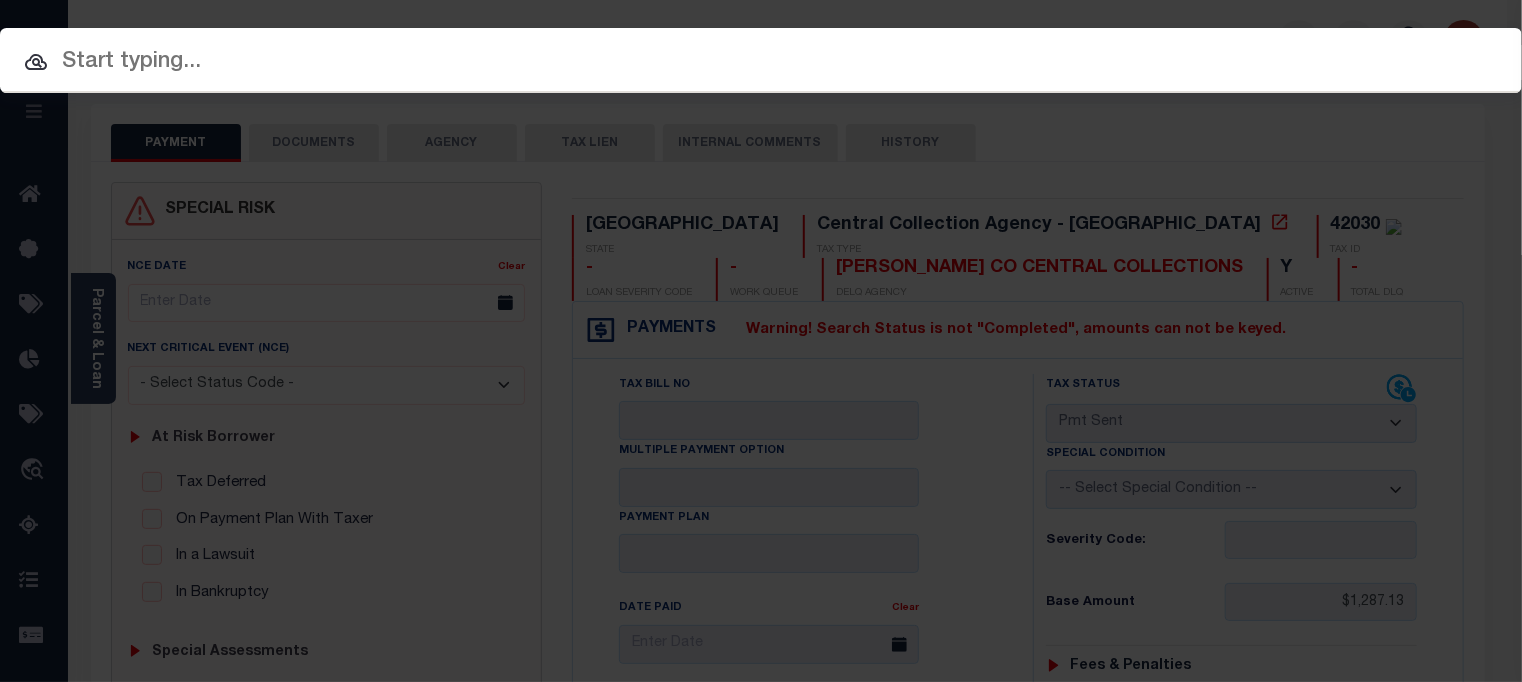 click at bounding box center (761, 62) 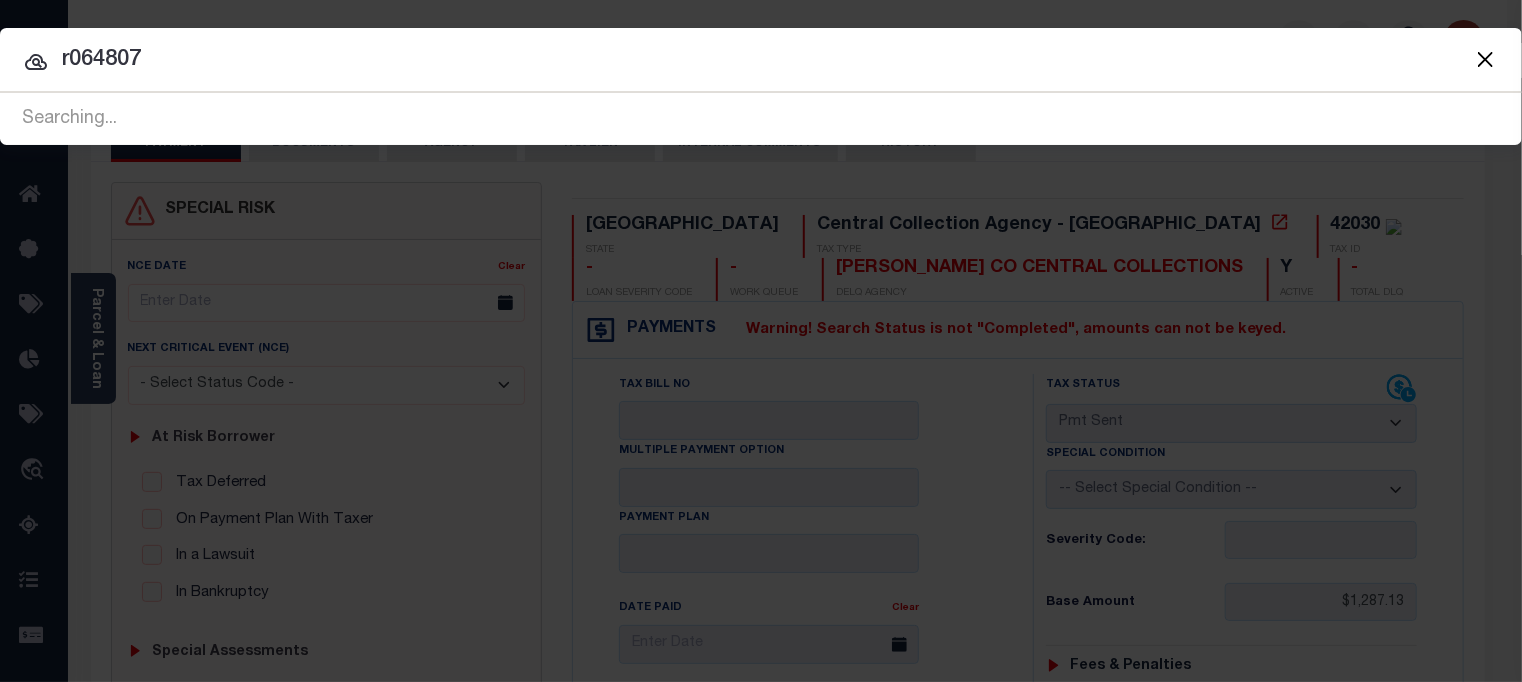 type on "r064807" 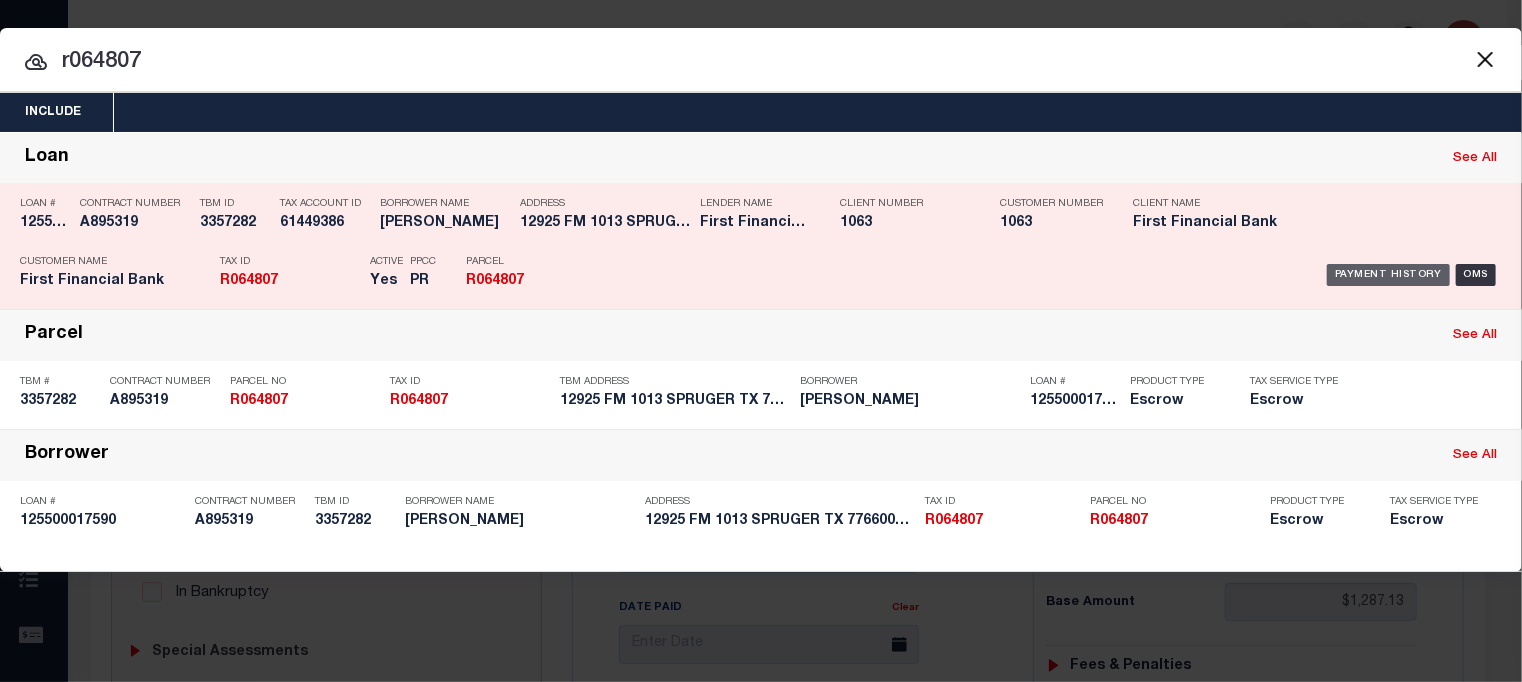 click on "Payment History" at bounding box center [1388, 275] 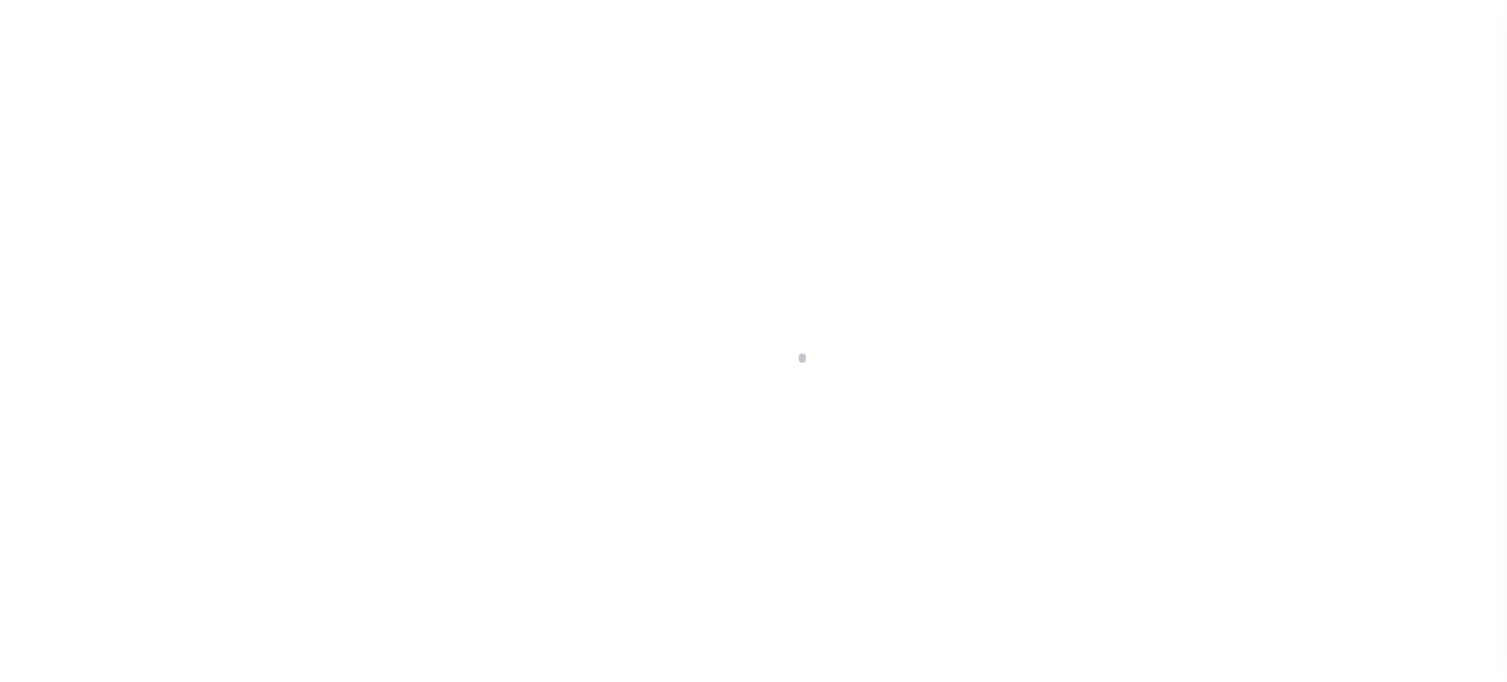 scroll, scrollTop: 0, scrollLeft: 0, axis: both 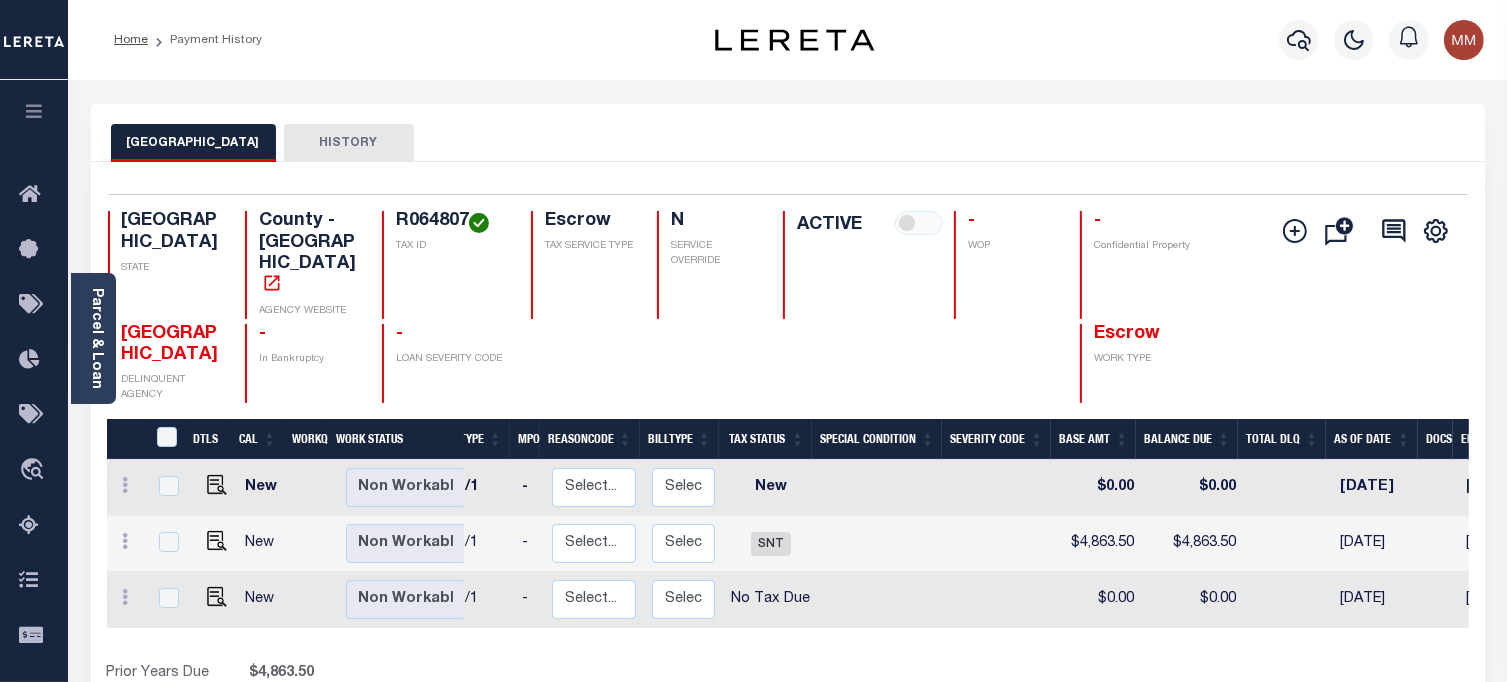click on "DTLS CAL WorkQ Work Status Work Type Tax Year RType MPO ReasonCode BillType Tax Status Special Condition Severity Code Base Amt Balance Due Total DLQ As of Date Docs ELD PWOP Date LD Payment Batch Status SNAP
New
Non Workable
Workable
2025  1/1 - Select... Payment Reversal Taxable Value Change Assessment Change Occupancy Tax Rate Change Billing Change Exemption Change Added/Omitted Tax Tax Correction Data Conversion Error Data Entry Error Select..." at bounding box center [788, 544] 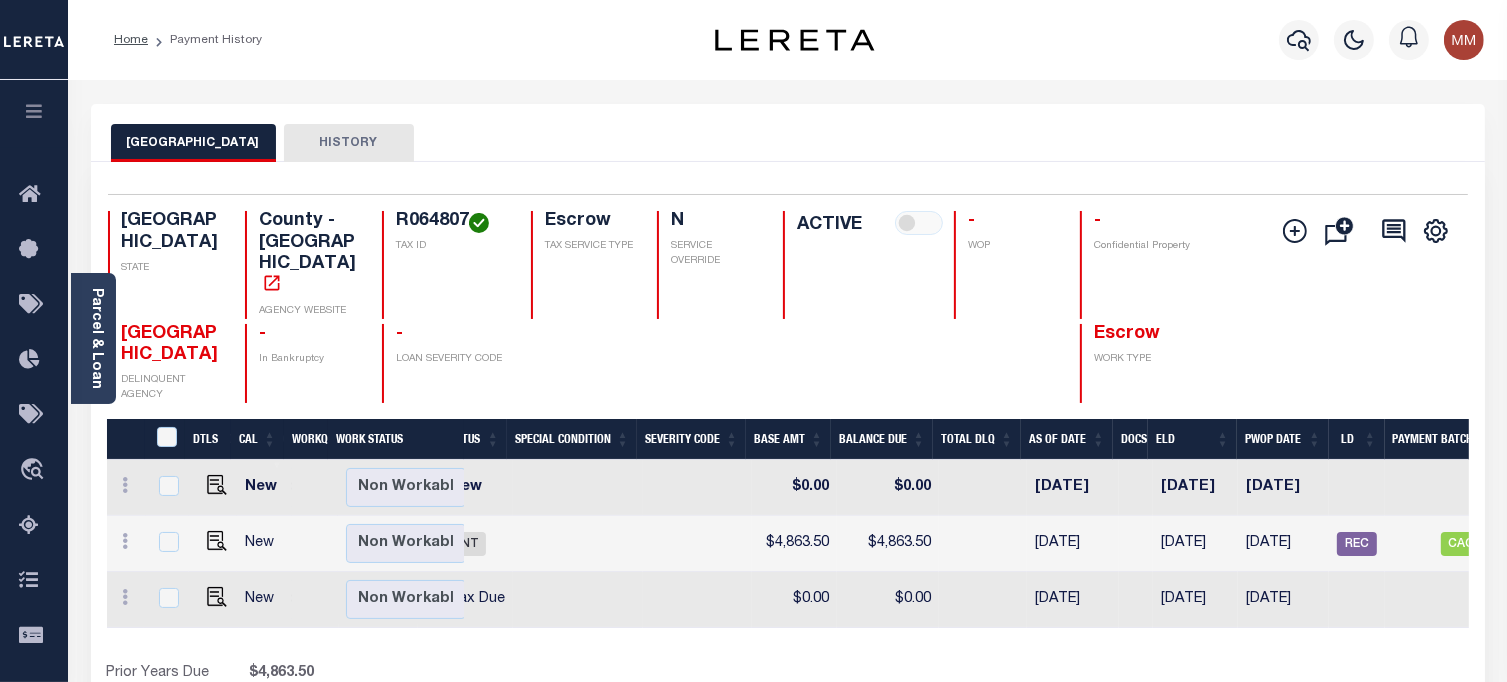 scroll, scrollTop: 0, scrollLeft: 585, axis: horizontal 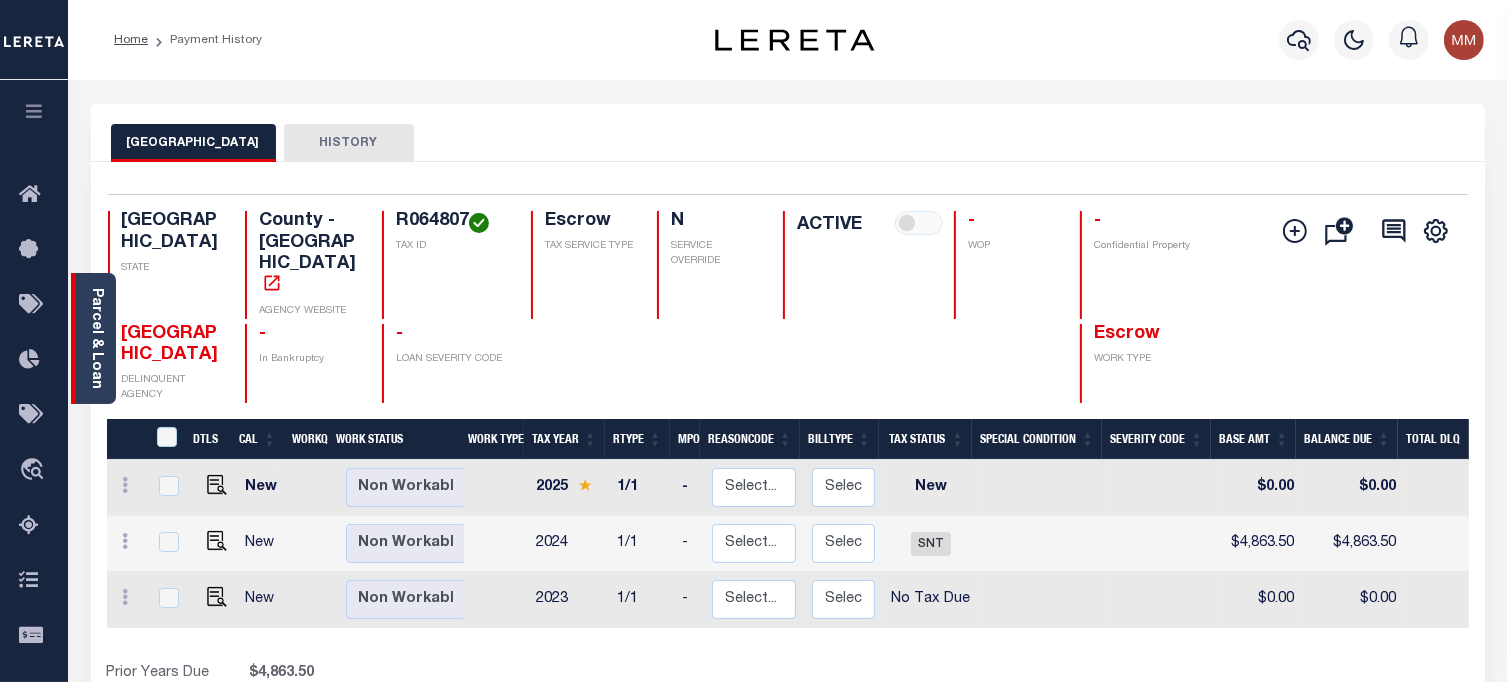 click on "Parcel & Loan" at bounding box center (96, 338) 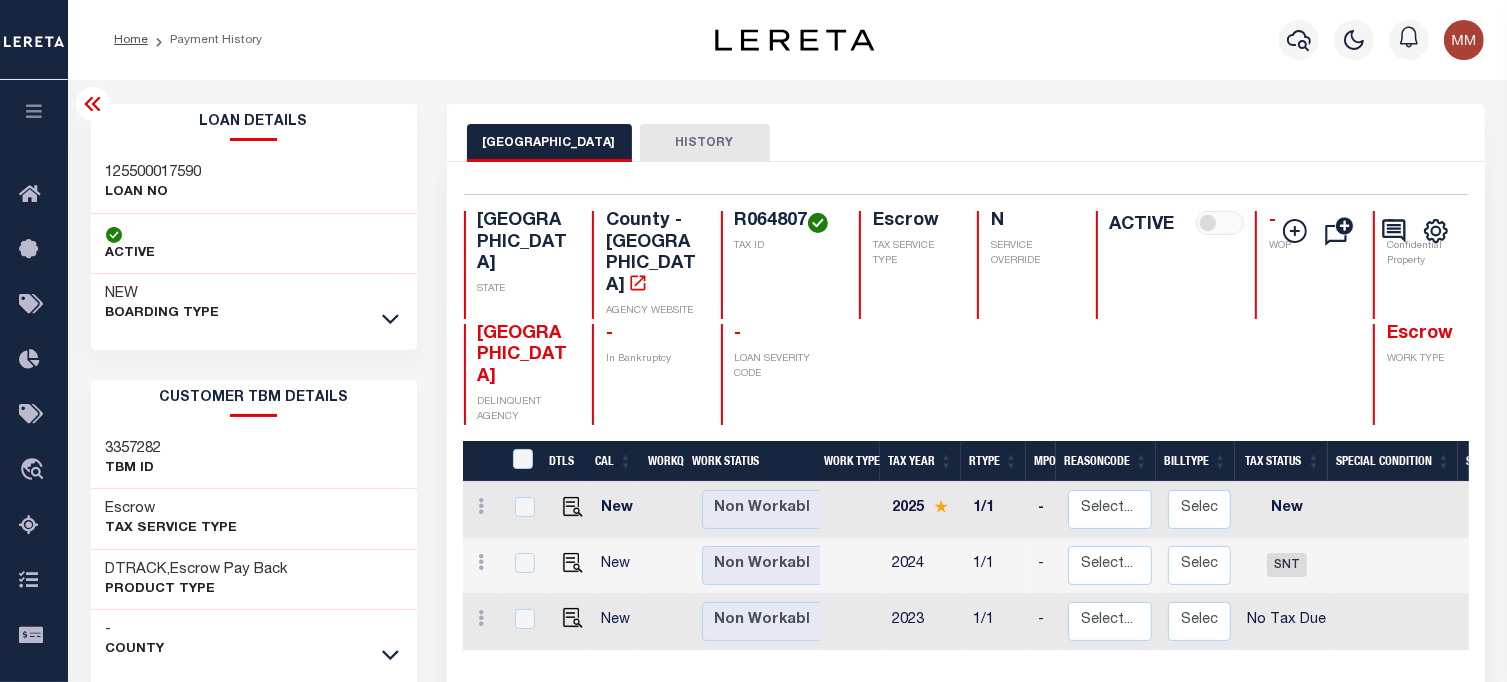 scroll, scrollTop: 0, scrollLeft: 140, axis: horizontal 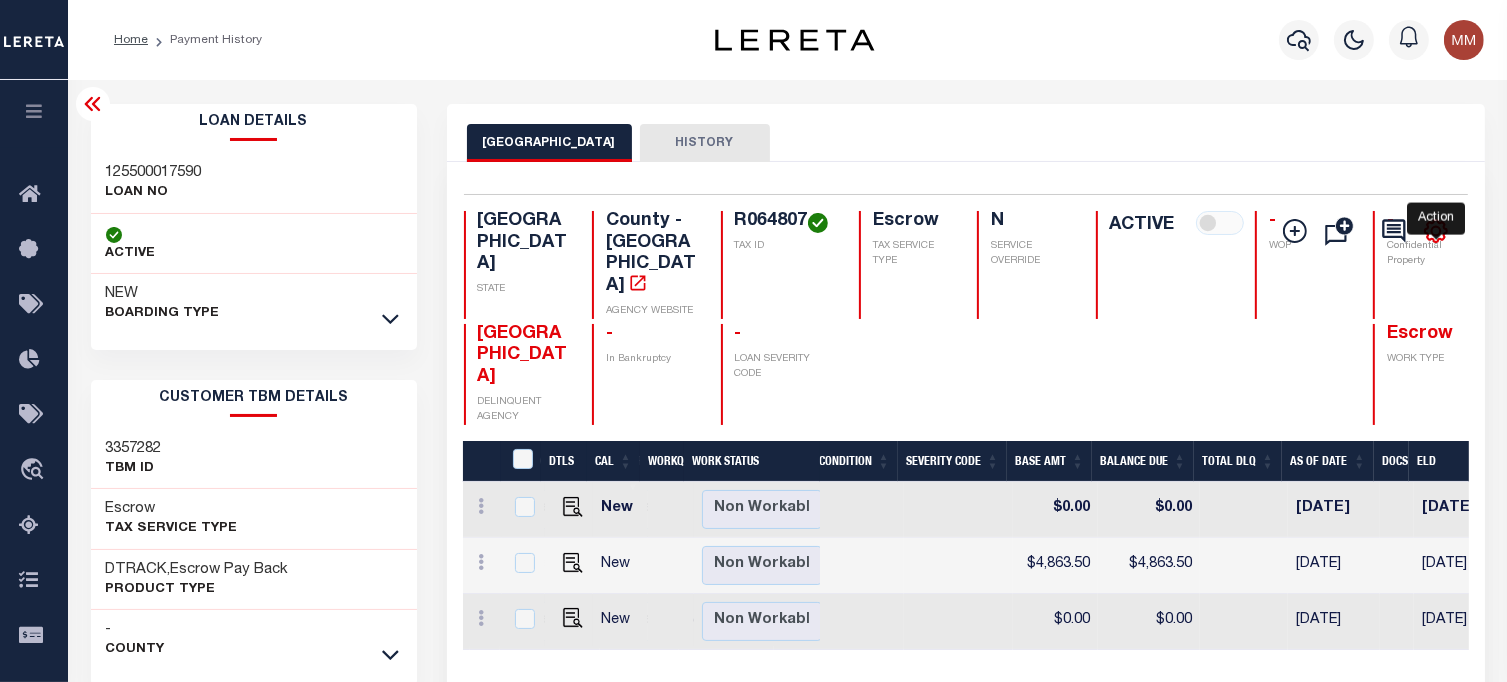 click 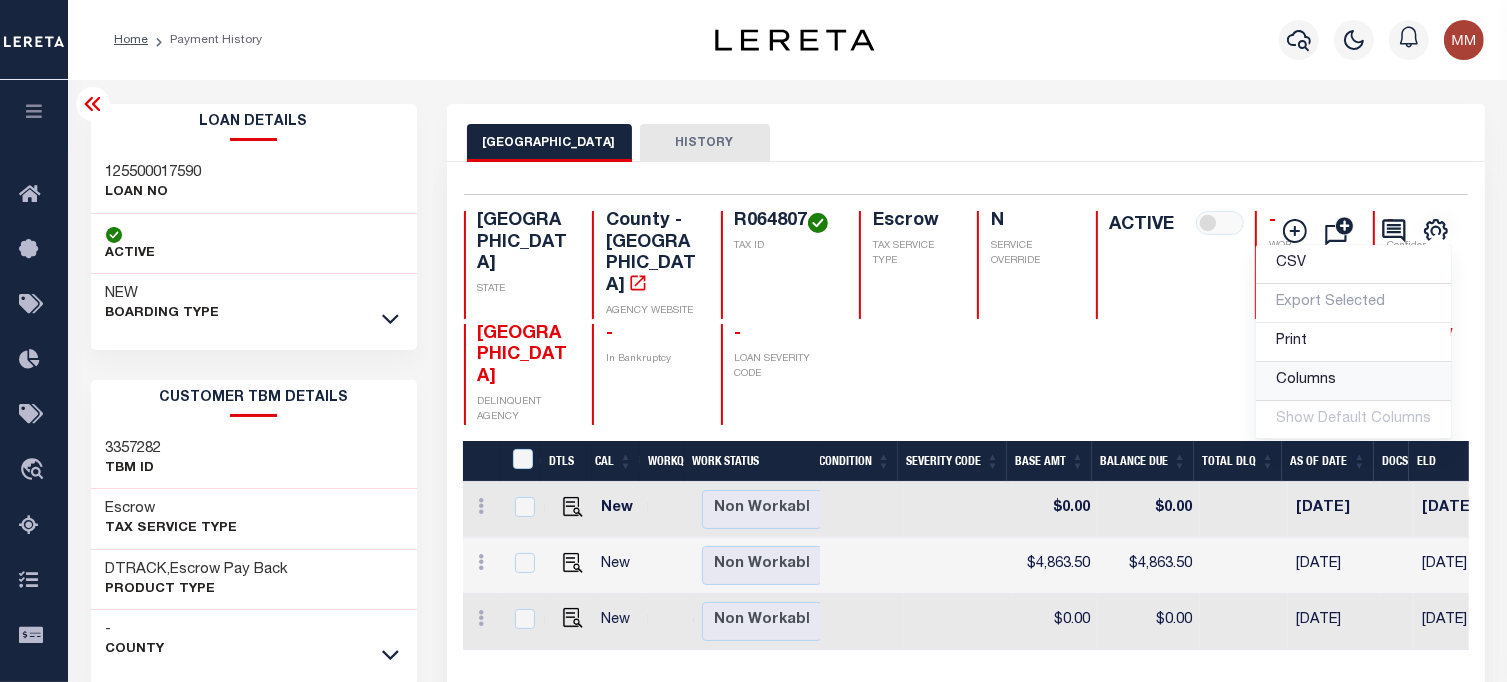 click on "Columns" at bounding box center (1353, 381) 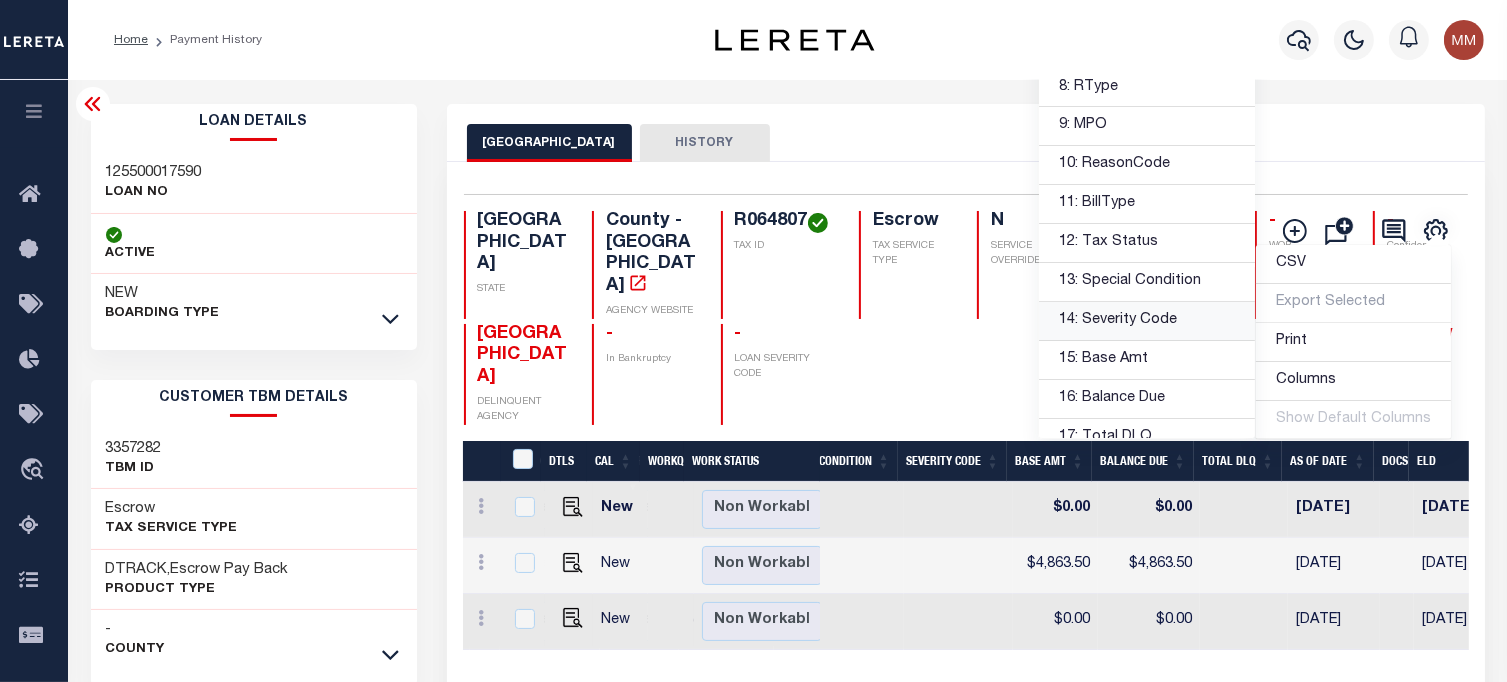 scroll, scrollTop: 300, scrollLeft: 0, axis: vertical 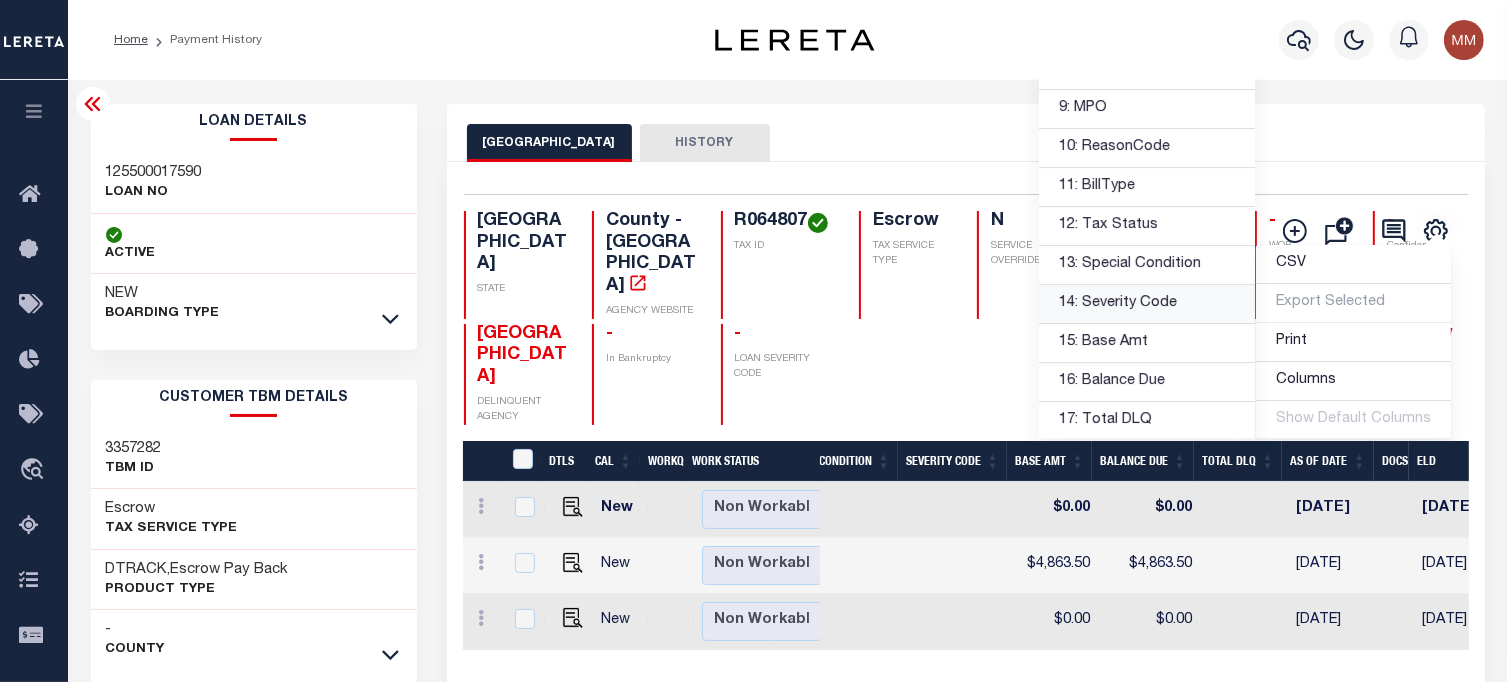 click on "14: Severity Code" at bounding box center (1147, 304) 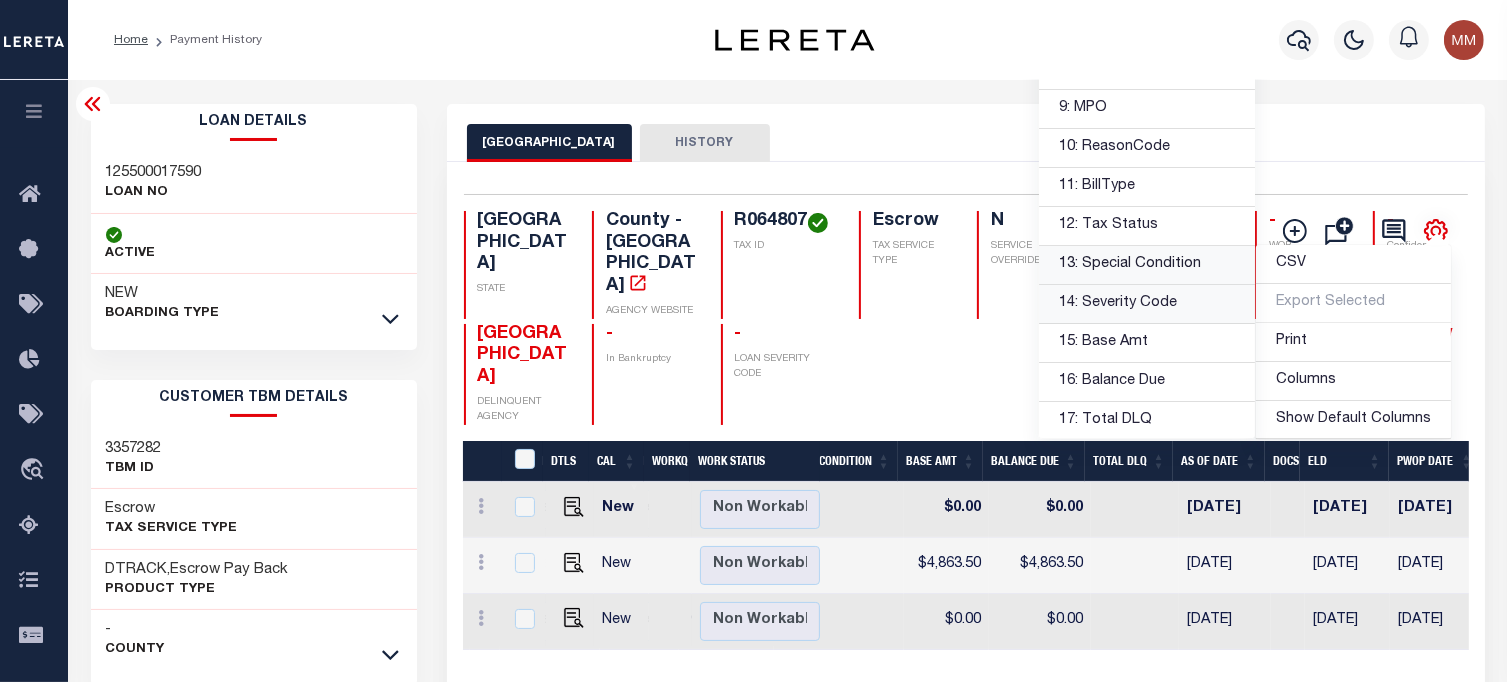 click on "13: Special Condition" at bounding box center [1147, 265] 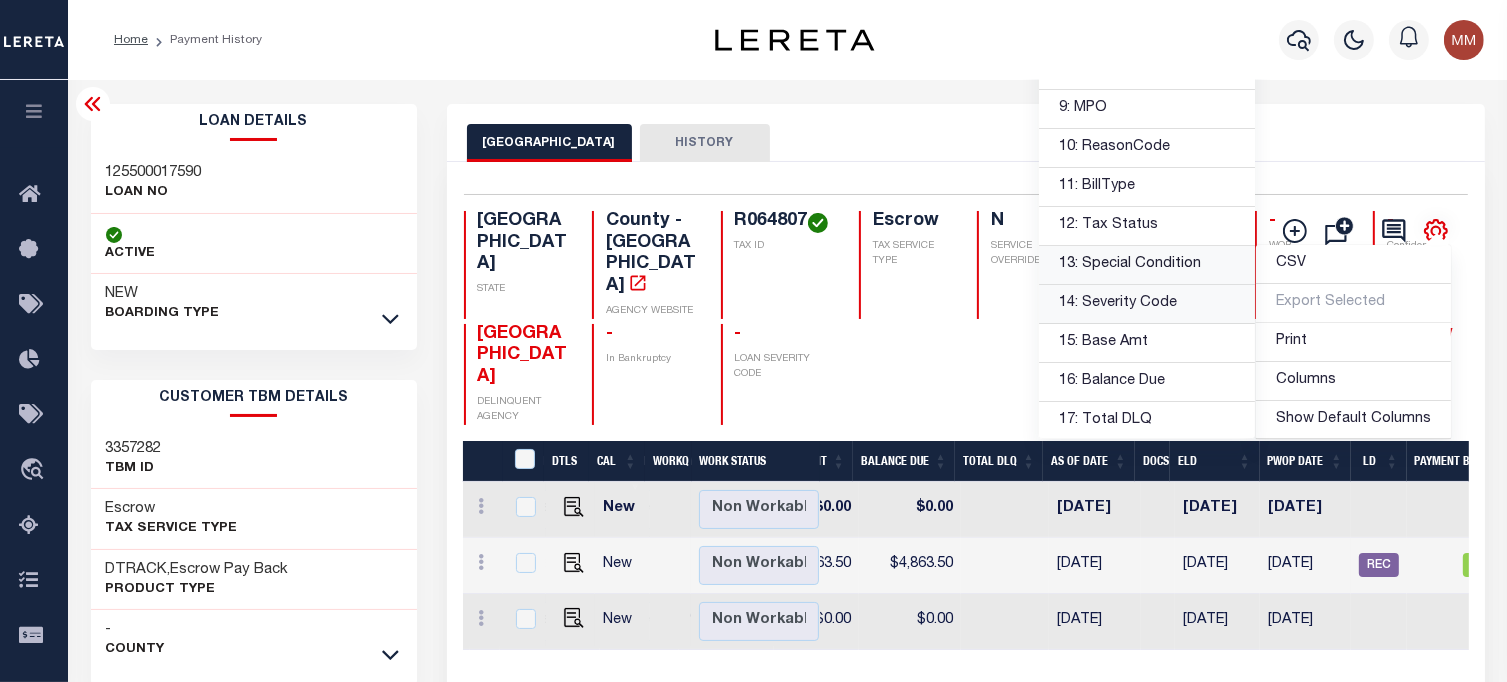 scroll, scrollTop: 0, scrollLeft: 302, axis: horizontal 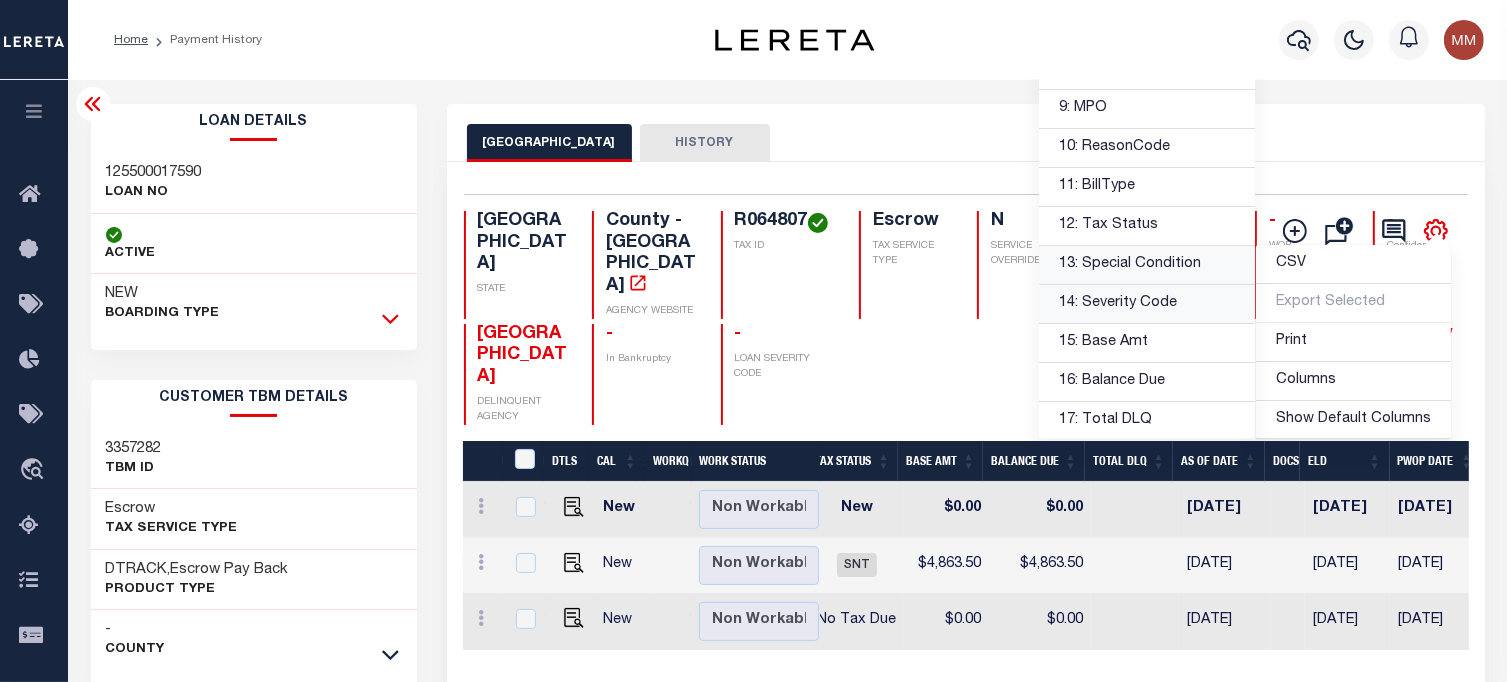 click 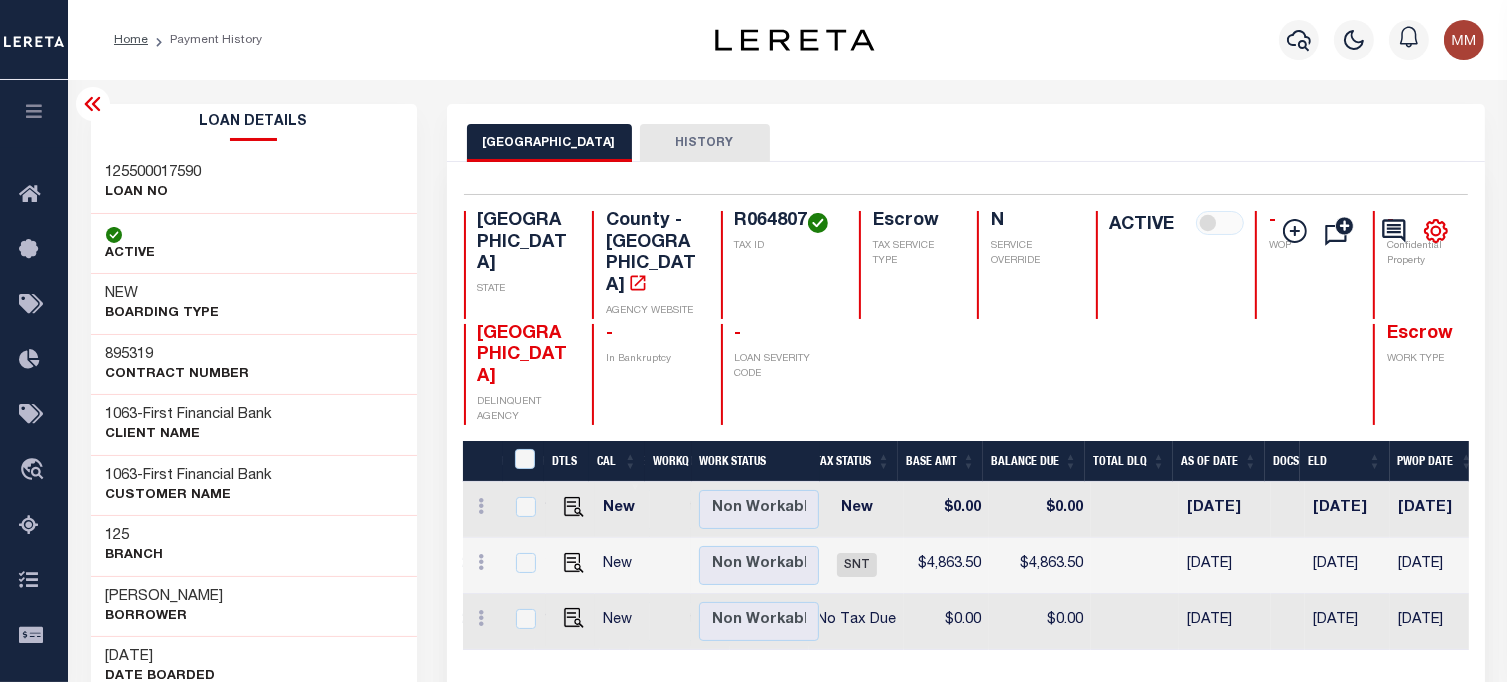click on "125500017590
LOAN NO" at bounding box center (254, 183) 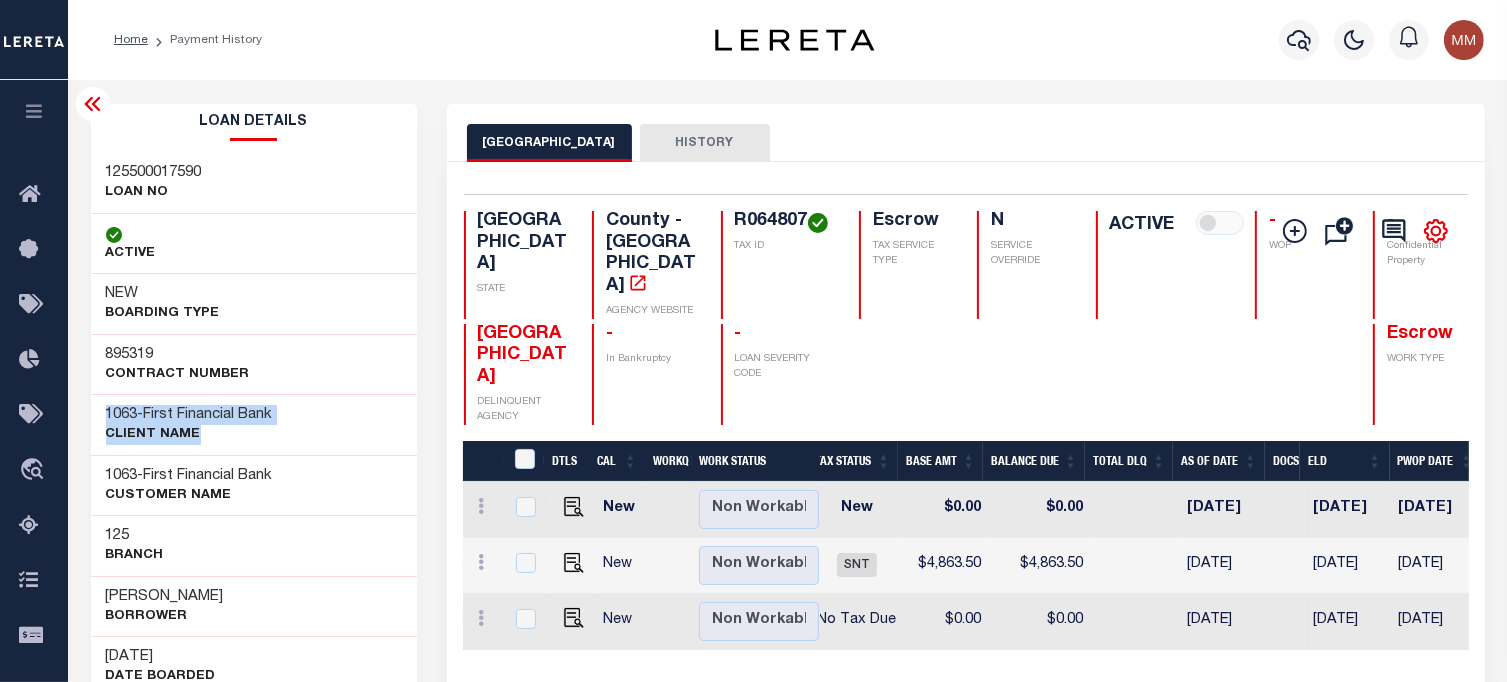 drag, startPoint x: 105, startPoint y: 418, endPoint x: 292, endPoint y: 427, distance: 187.21645 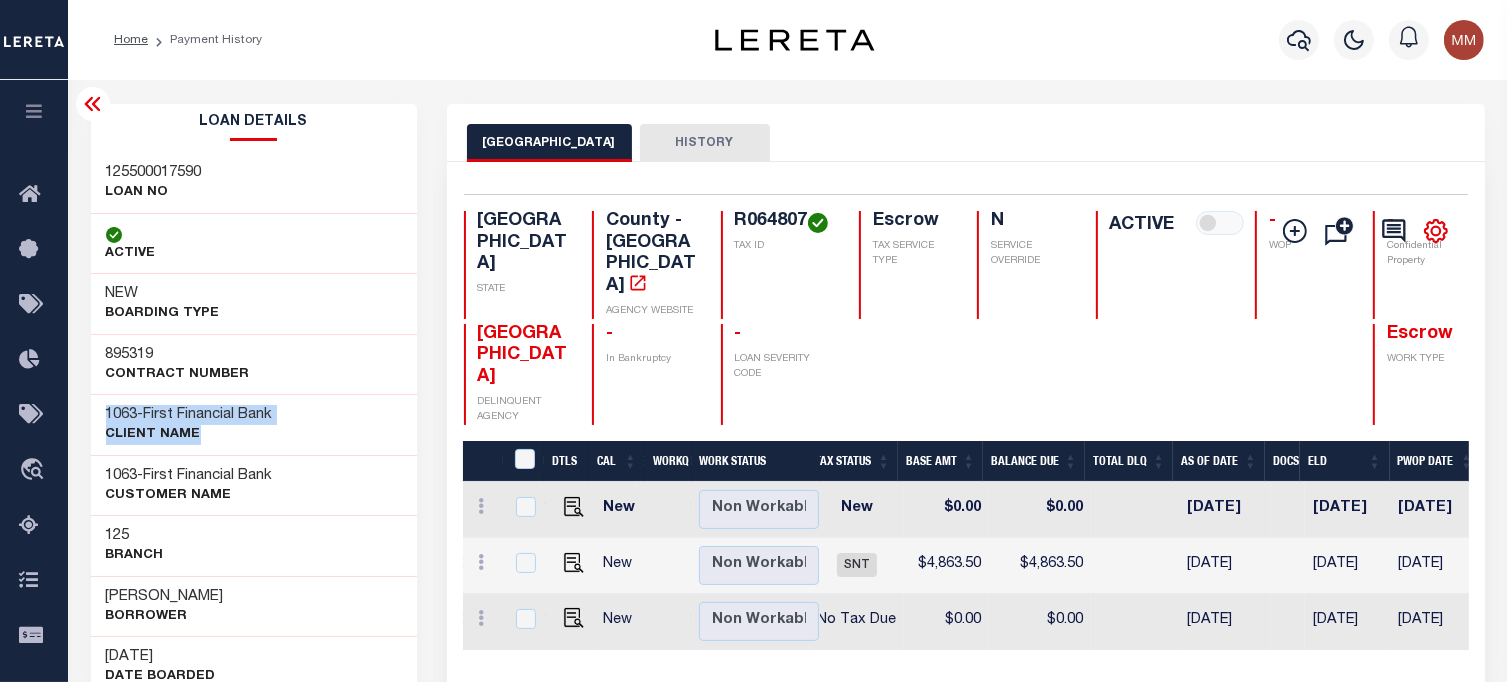 copy on "1063  -   First Financial Bank
CLIENT Name" 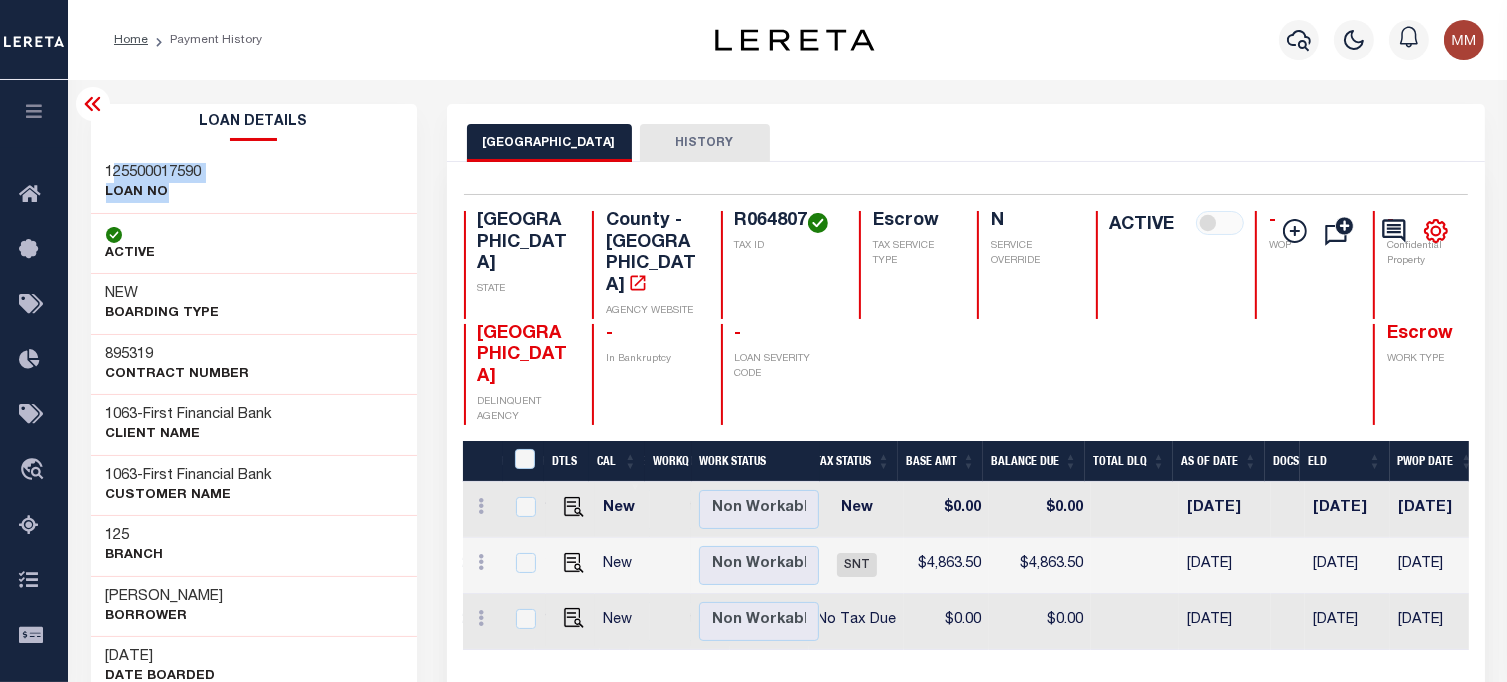 drag, startPoint x: 111, startPoint y: 161, endPoint x: 190, endPoint y: 195, distance: 86.00581 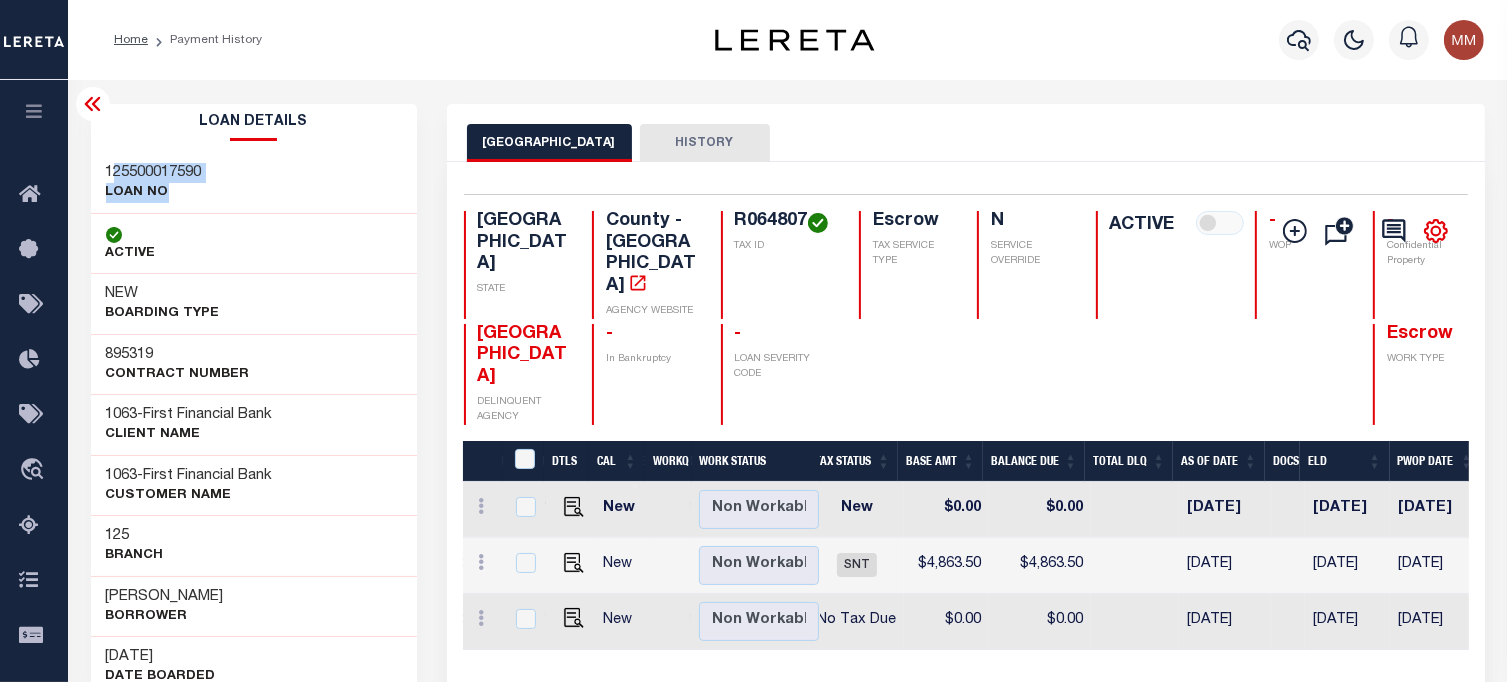 drag, startPoint x: 83, startPoint y: 161, endPoint x: 98, endPoint y: 161, distance: 15 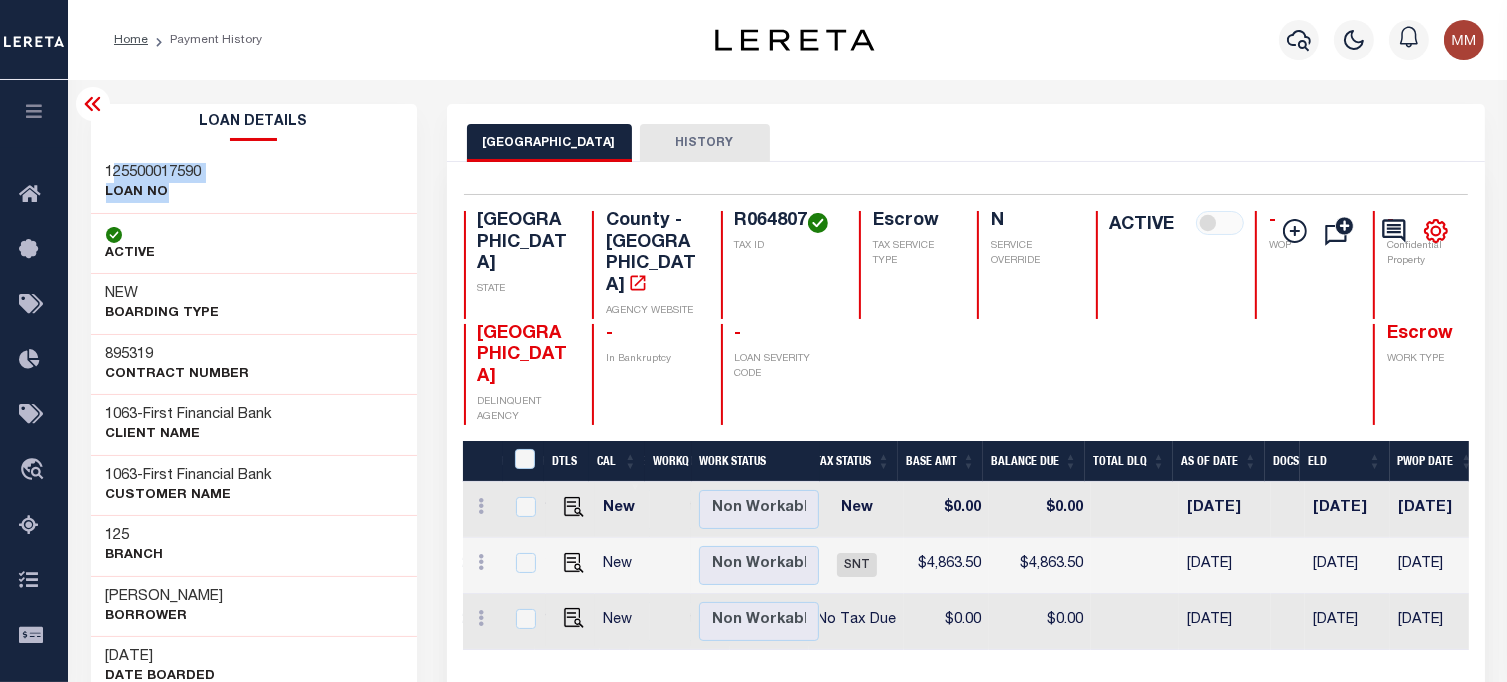 click on "Loan Details
125500017590
LOAN NO
ACTIVE NEW BOARDING TYPE" at bounding box center (254, 981) 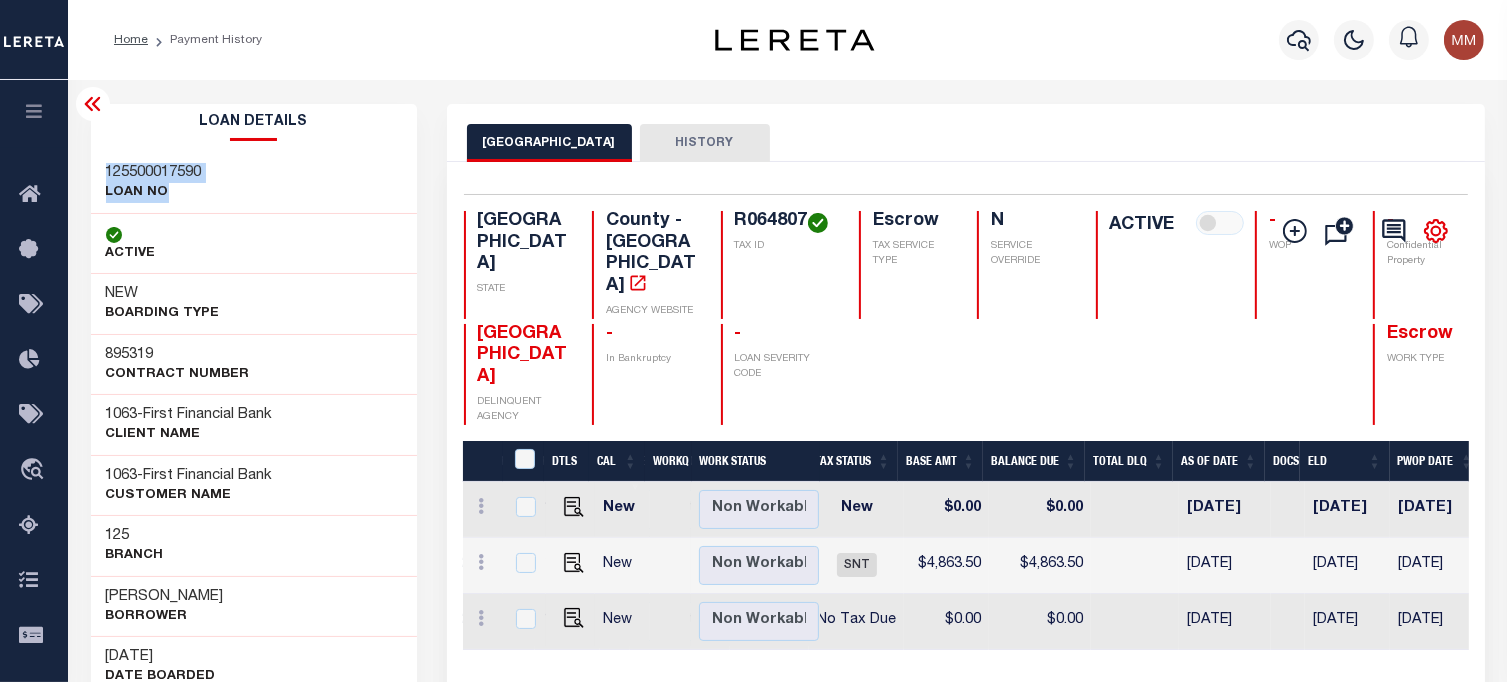drag, startPoint x: 102, startPoint y: 164, endPoint x: 219, endPoint y: 189, distance: 119.64113 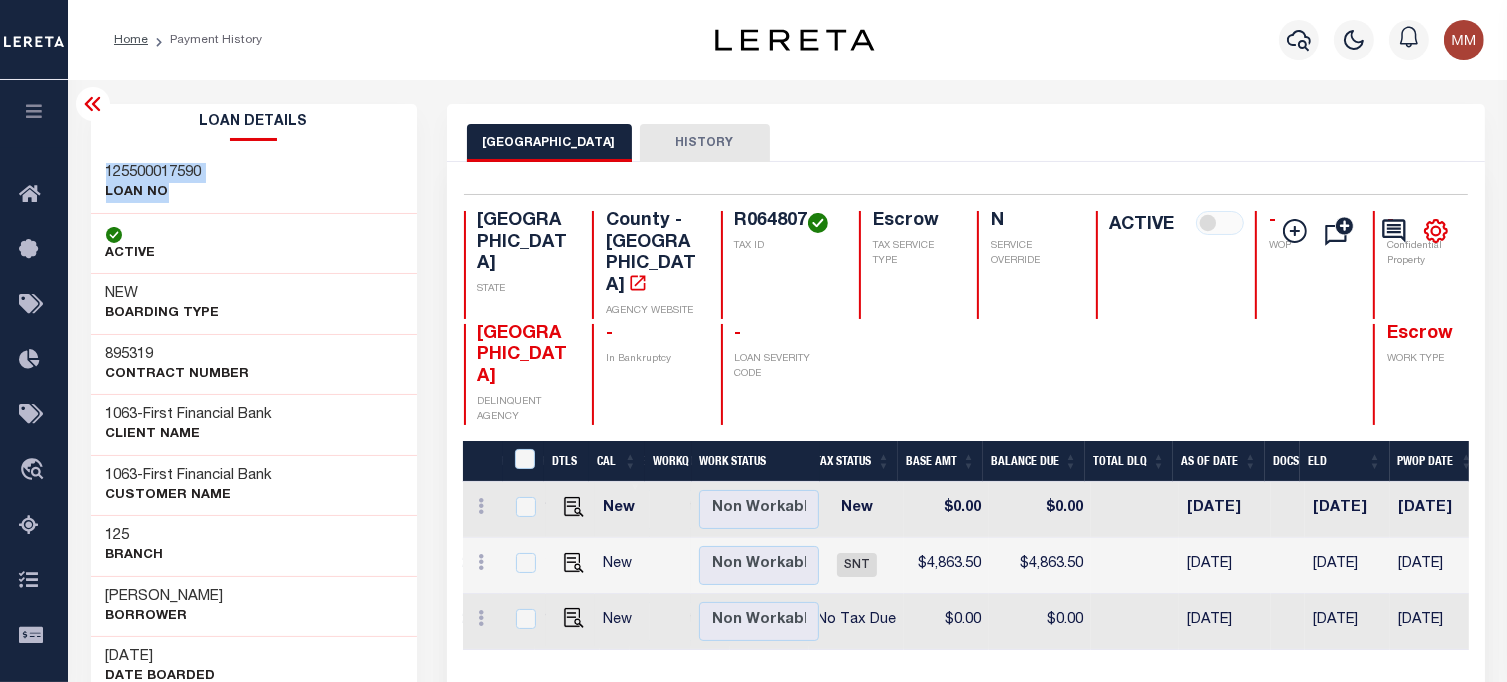 click on "125500017590
LOAN NO" at bounding box center (254, 183) 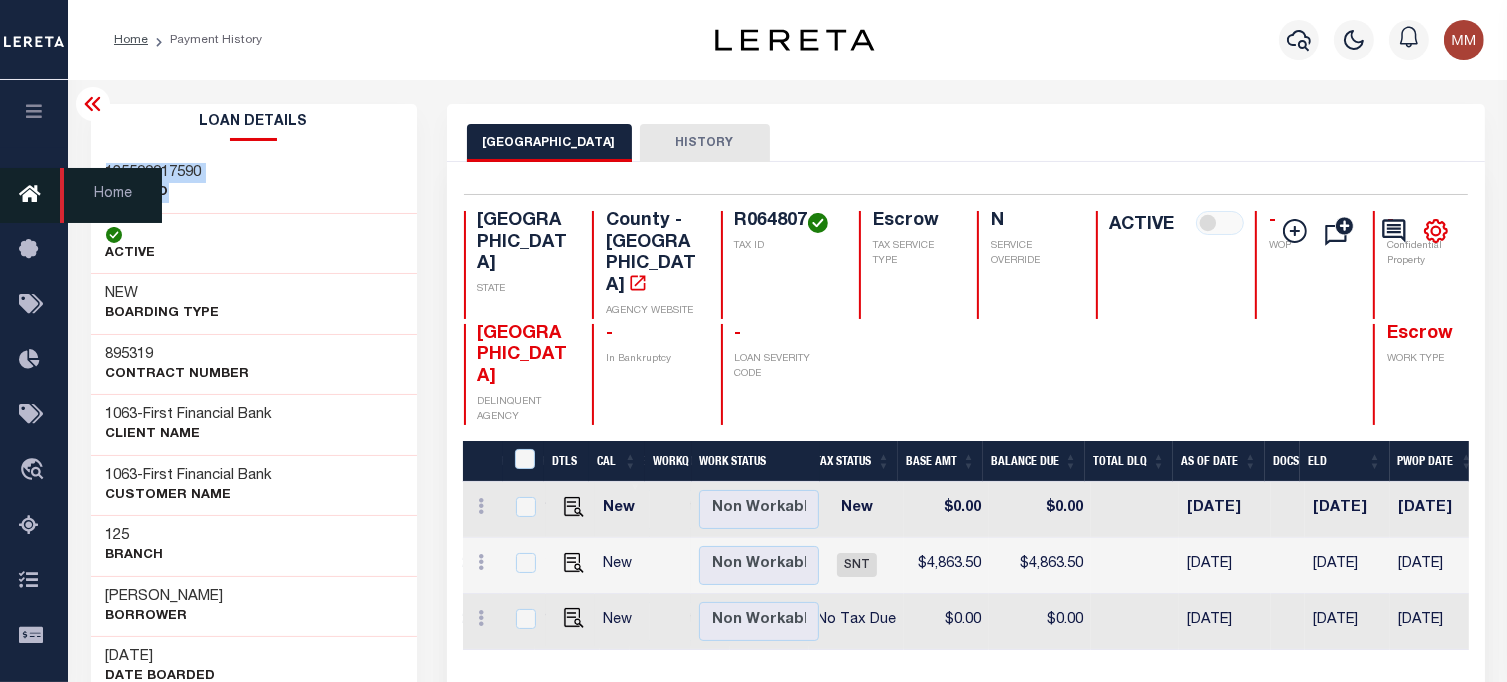copy on "125500017590
LOAN NO" 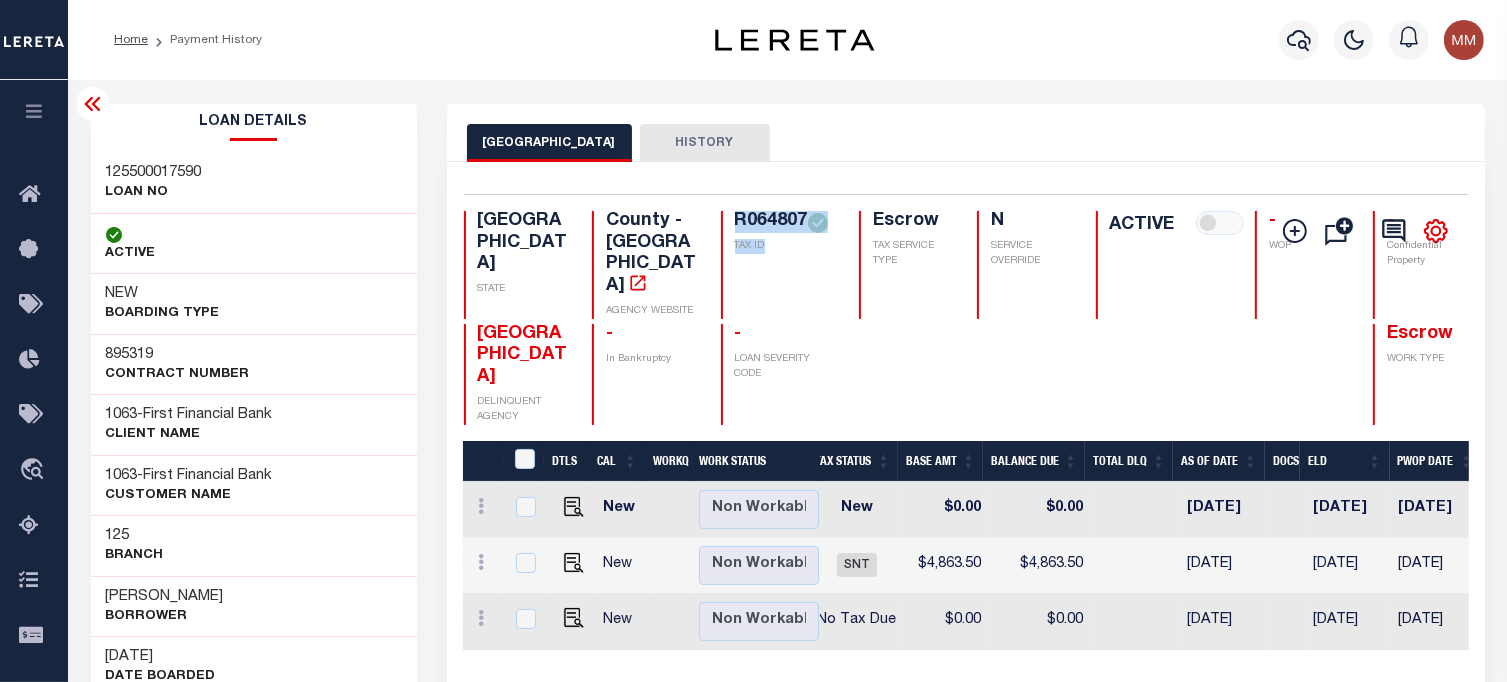 drag, startPoint x: 687, startPoint y: 209, endPoint x: 691, endPoint y: 273, distance: 64.12488 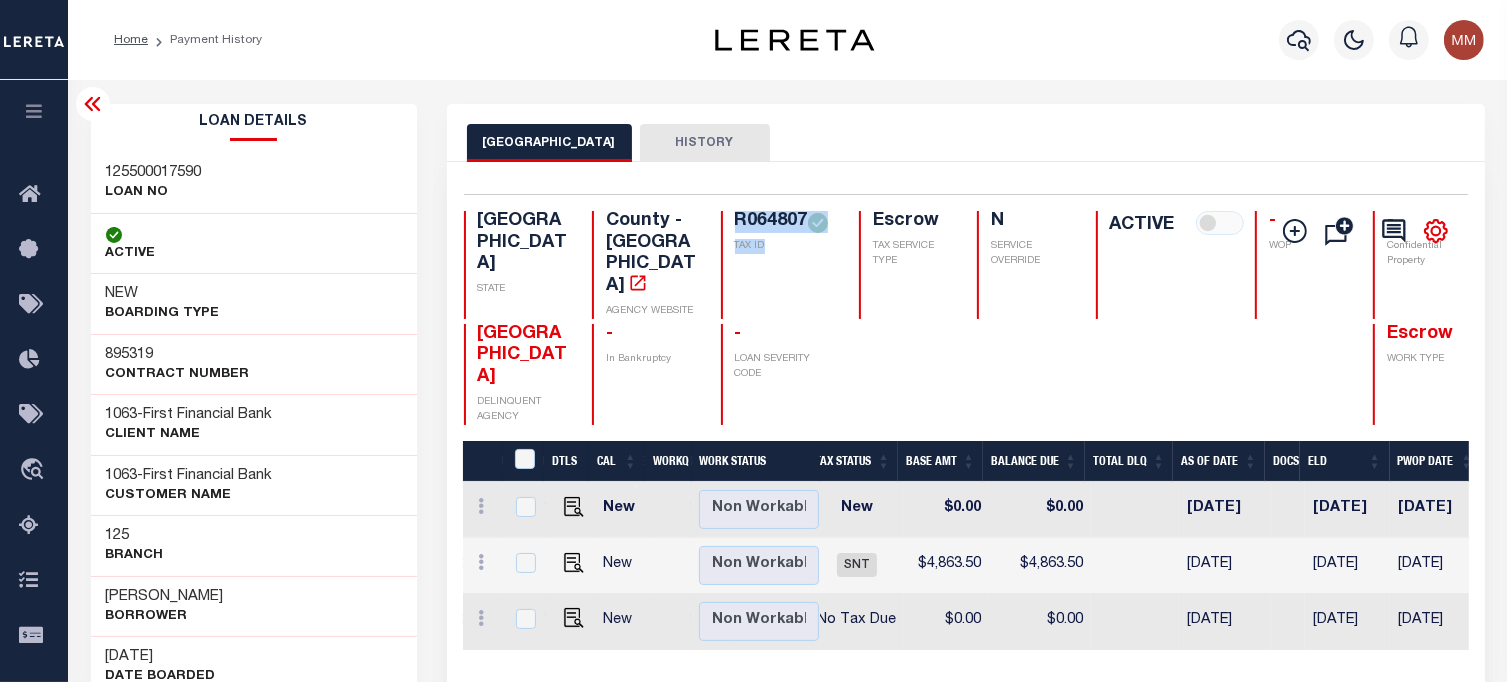 click on "Selected
3   Results
1
Items per page   25 50 100
TX
STATE
County - TX
AGENCY WEBSITE
R064807  TAX ID N -" at bounding box center (966, 309) 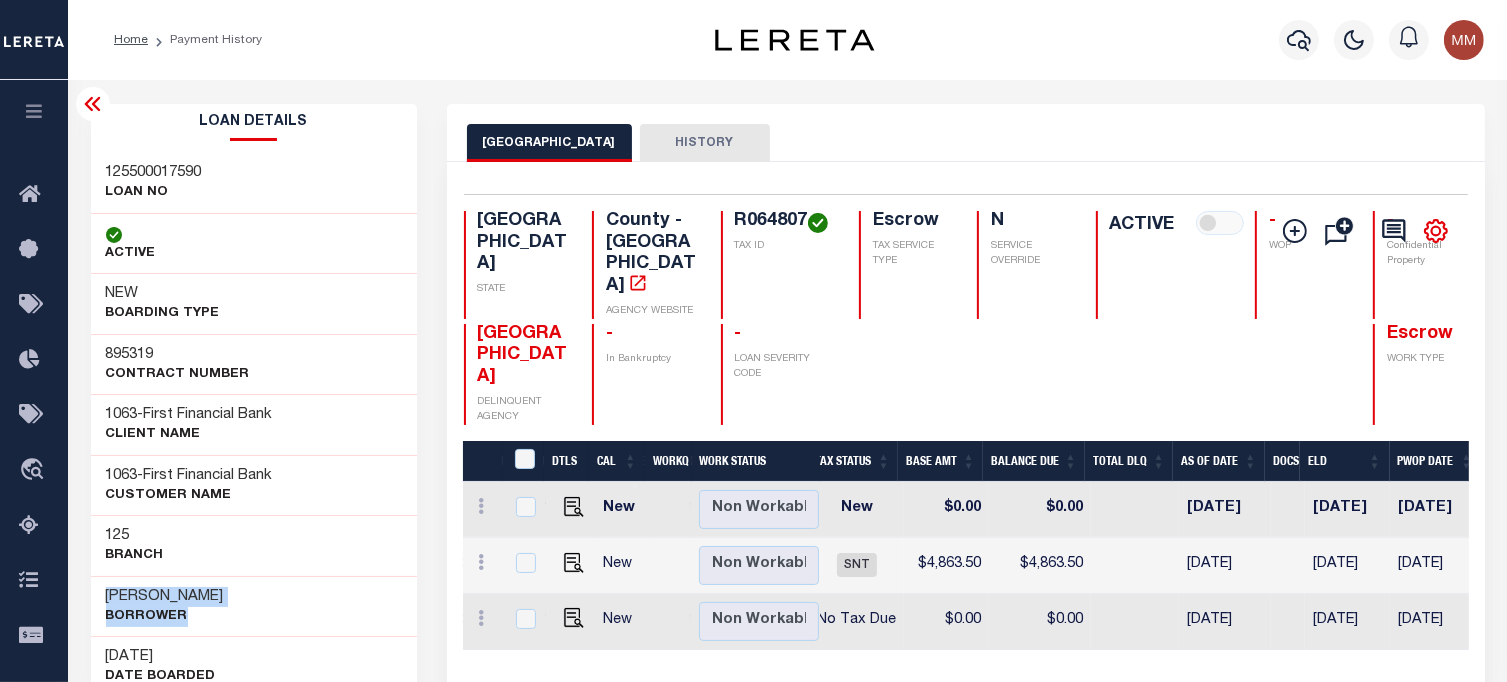drag, startPoint x: 102, startPoint y: 589, endPoint x: 290, endPoint y: 609, distance: 189.06084 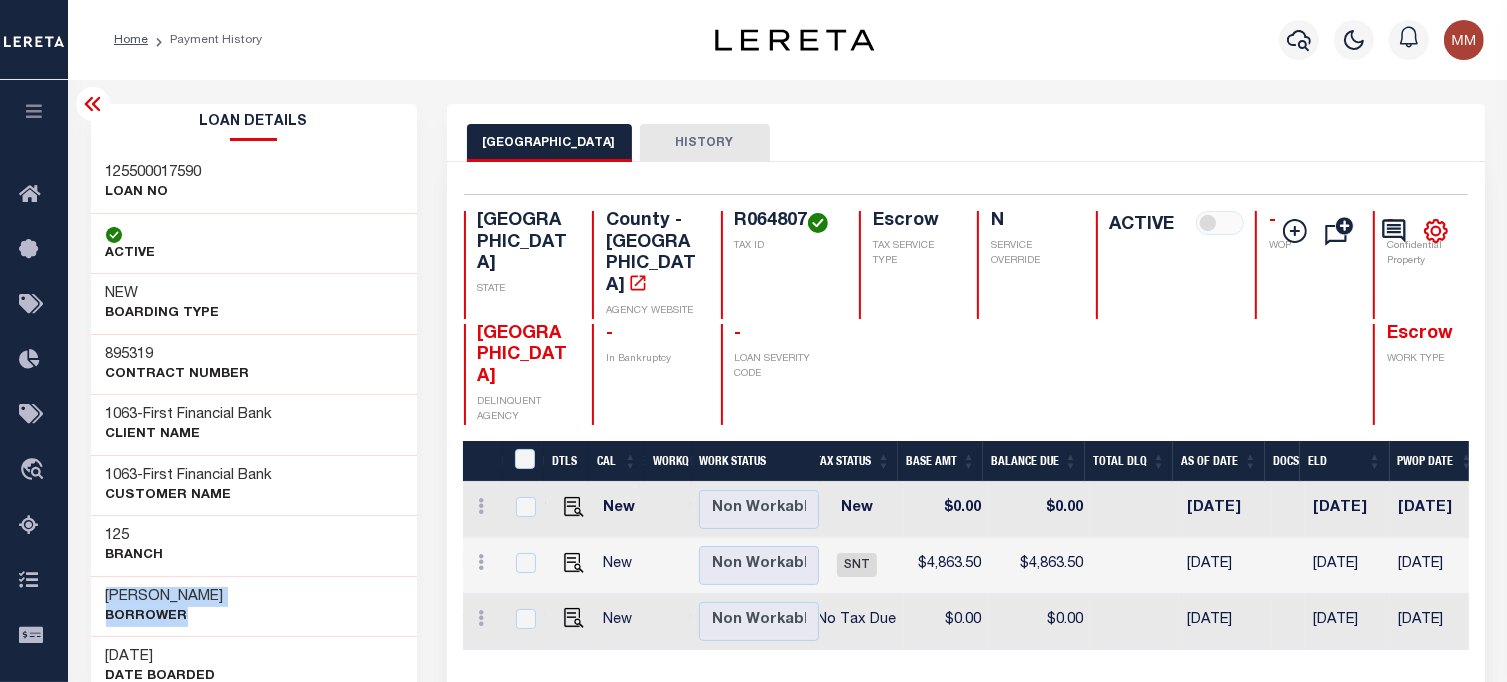 click on "Robert Douglas Eddings
Borrower" at bounding box center (254, 606) 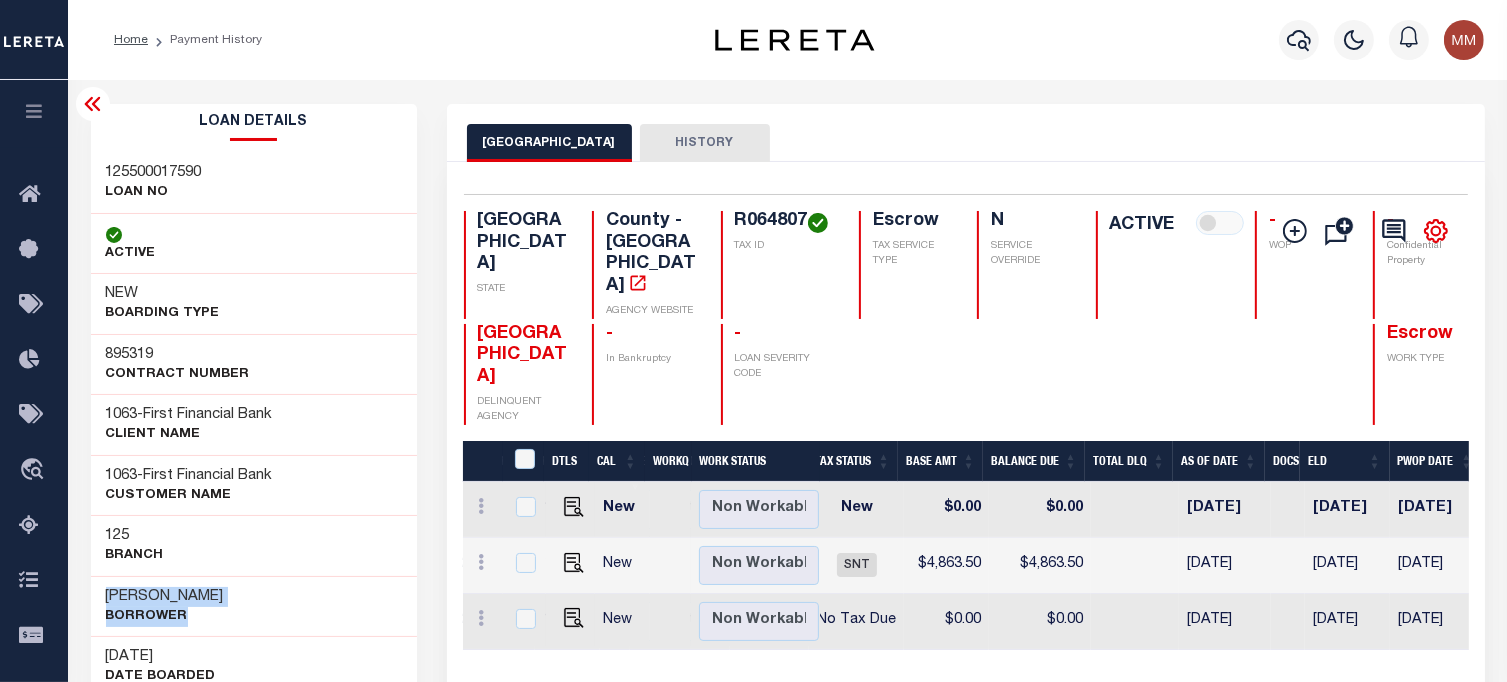 click on "125
Branch" at bounding box center [254, 545] 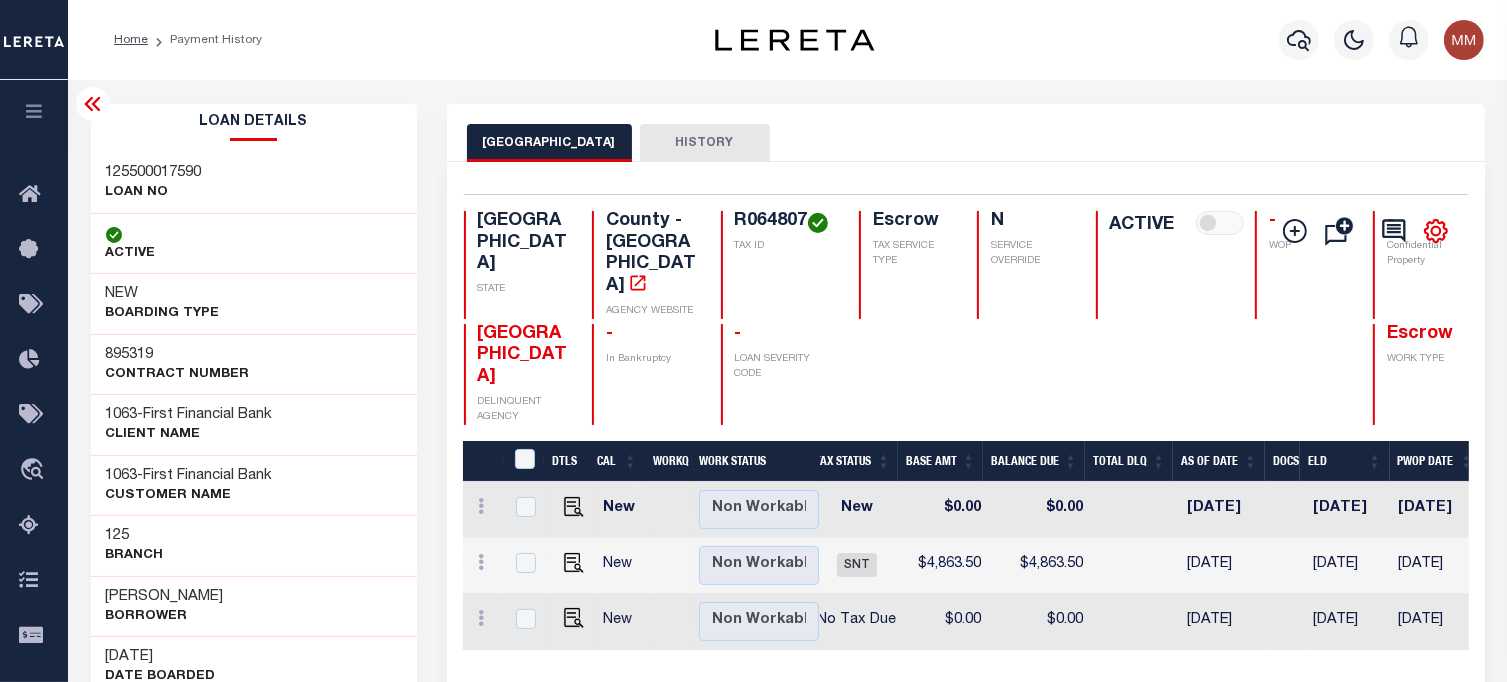 scroll, scrollTop: 0, scrollLeft: 430, axis: horizontal 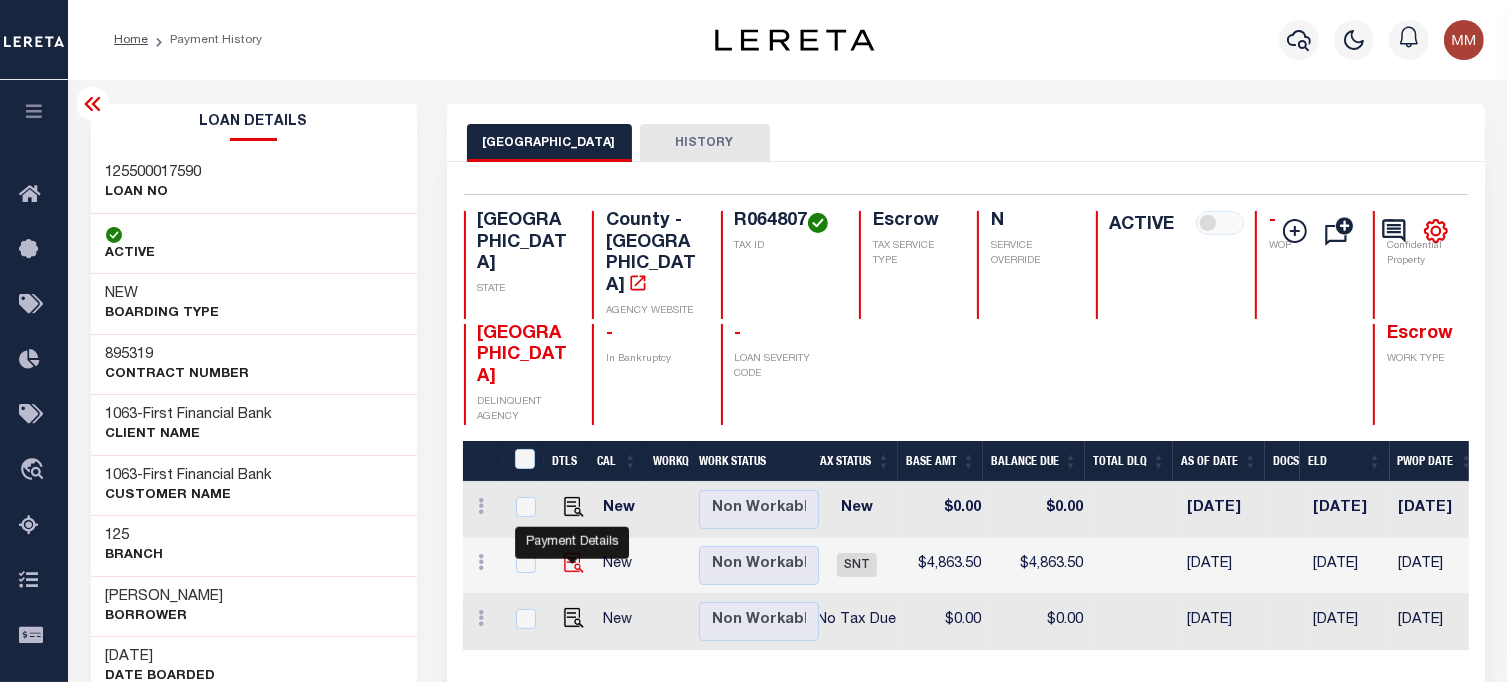 click at bounding box center [574, 563] 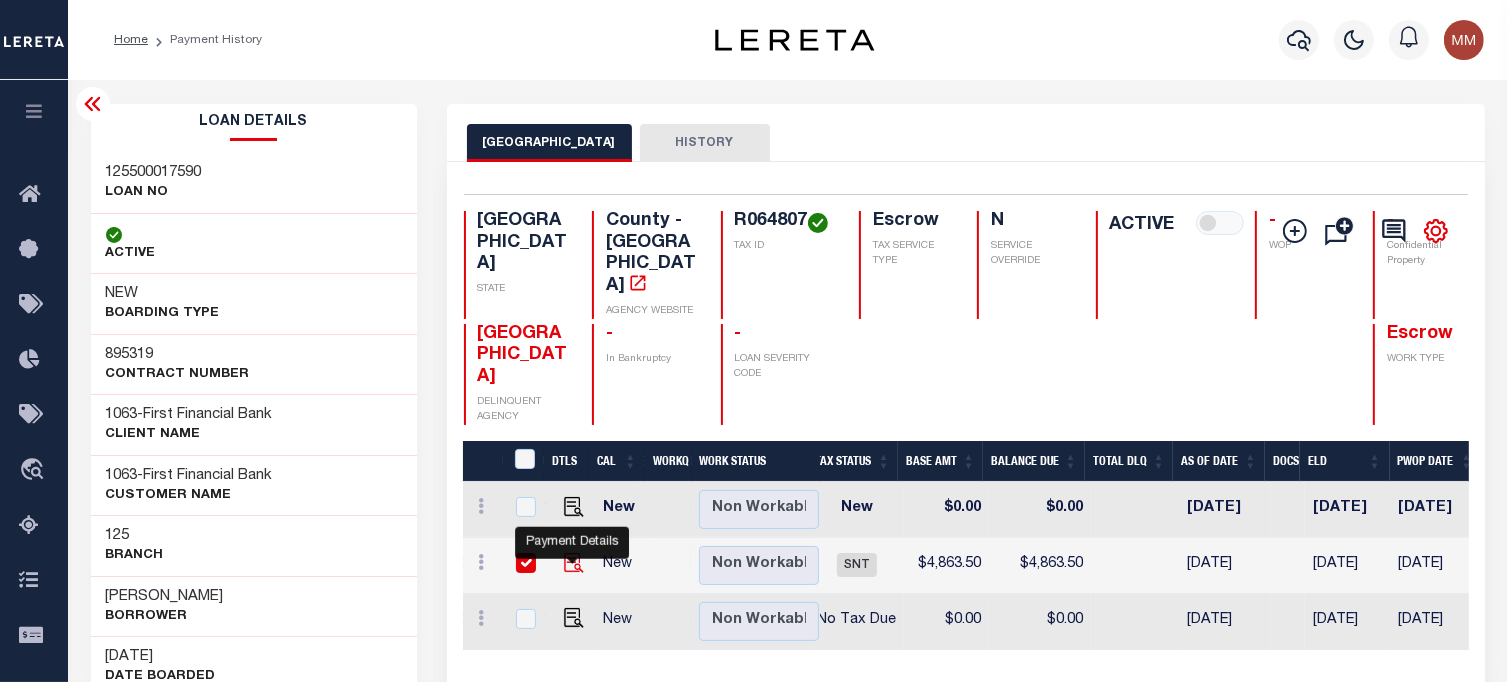checkbox on "true" 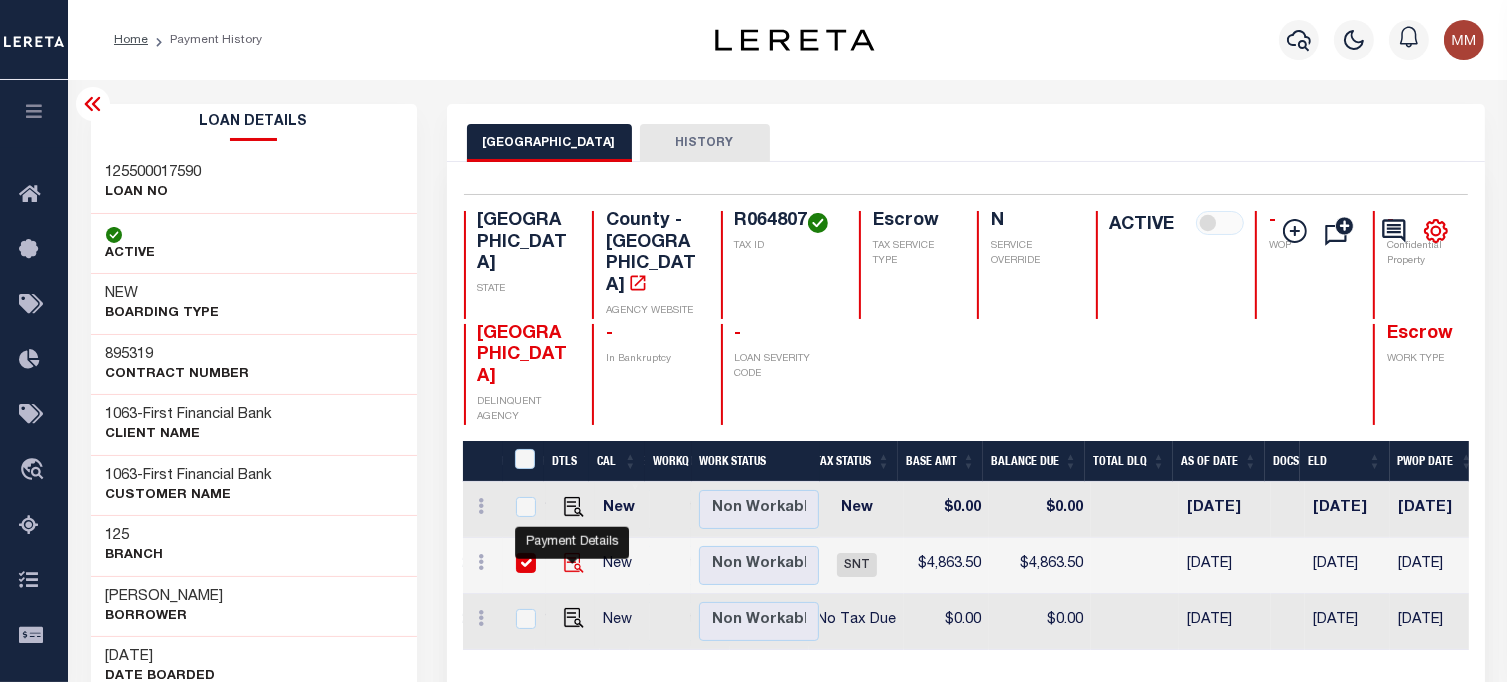checkbox on "true" 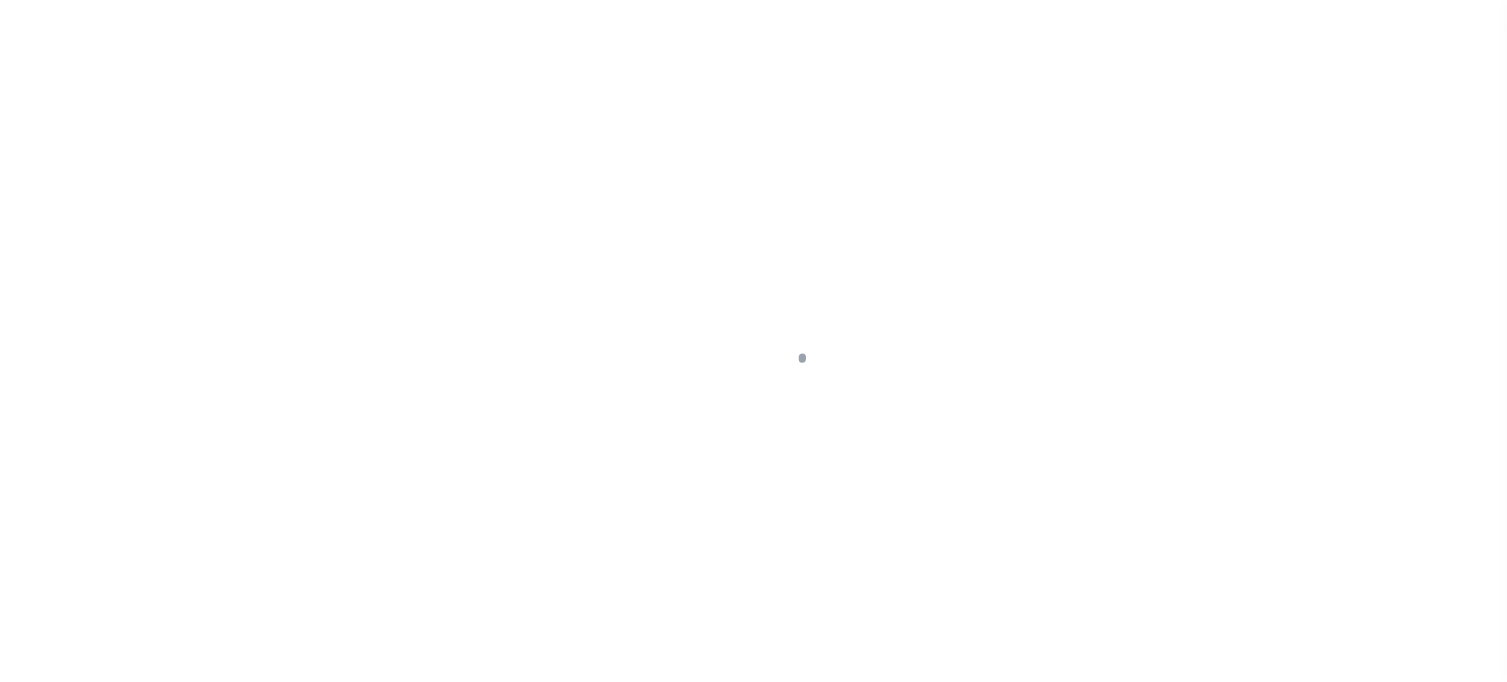 select on "SNT" 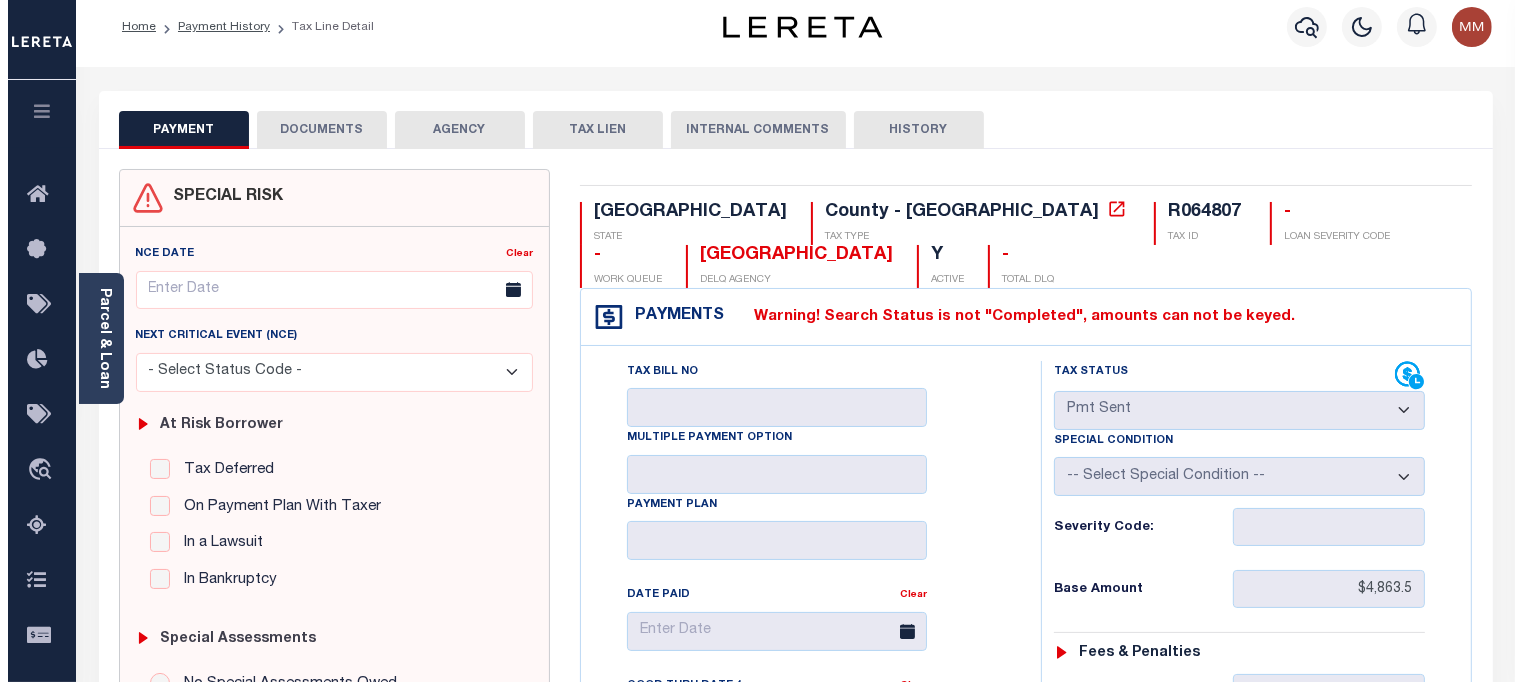 scroll, scrollTop: 0, scrollLeft: 0, axis: both 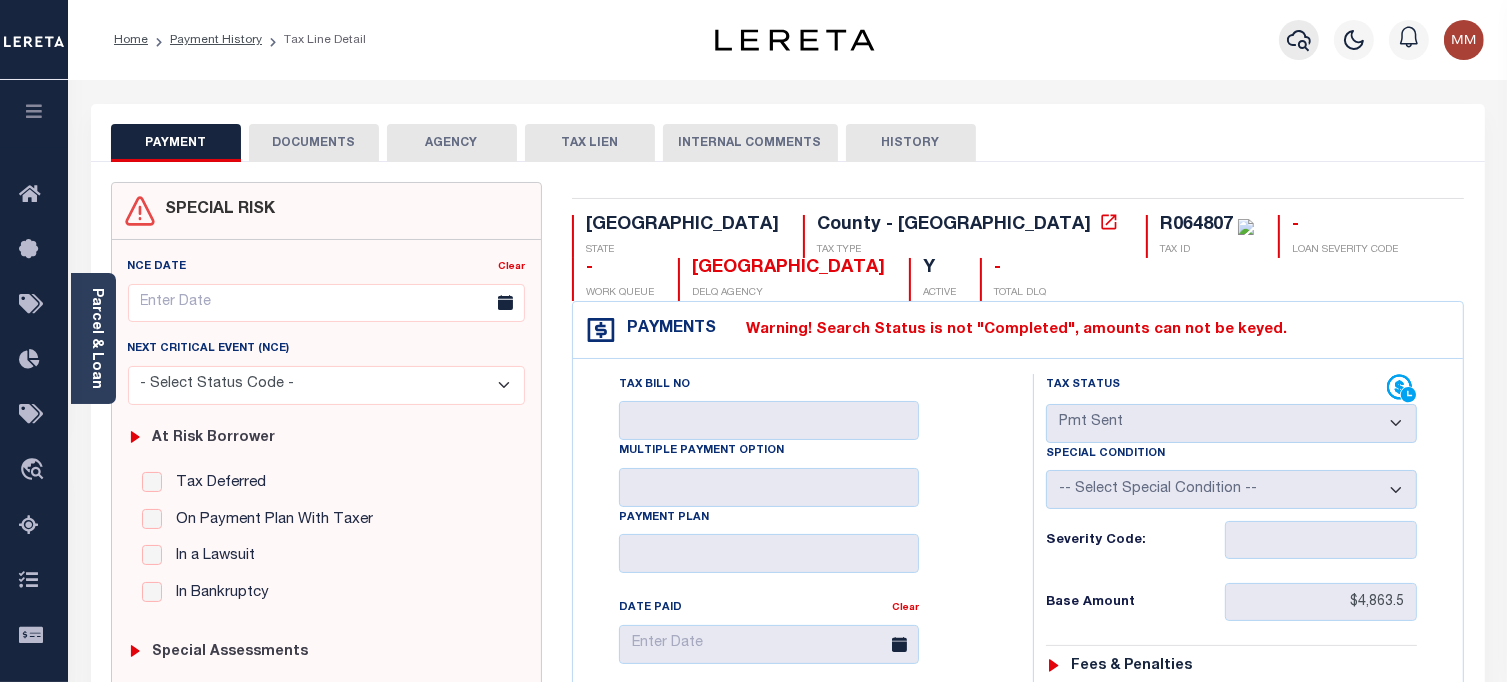 click 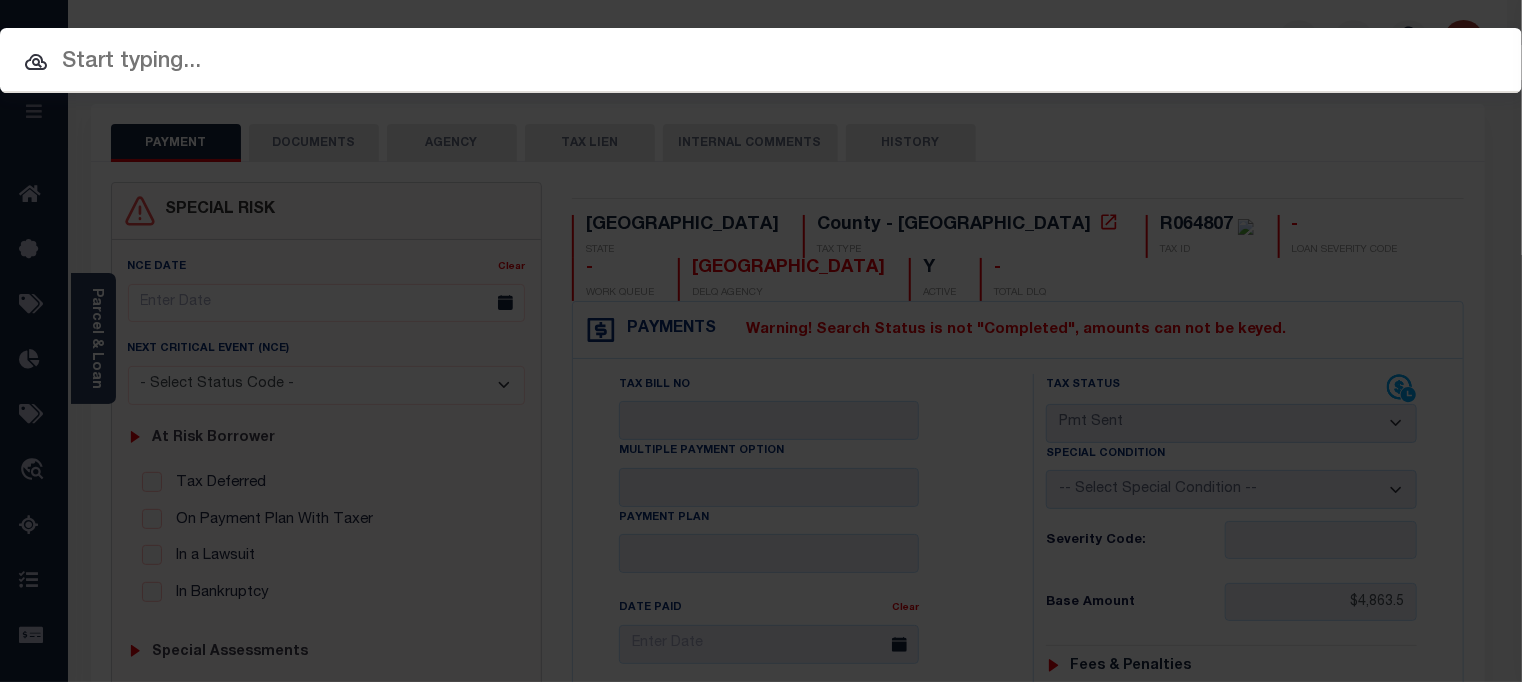 click at bounding box center (761, 62) 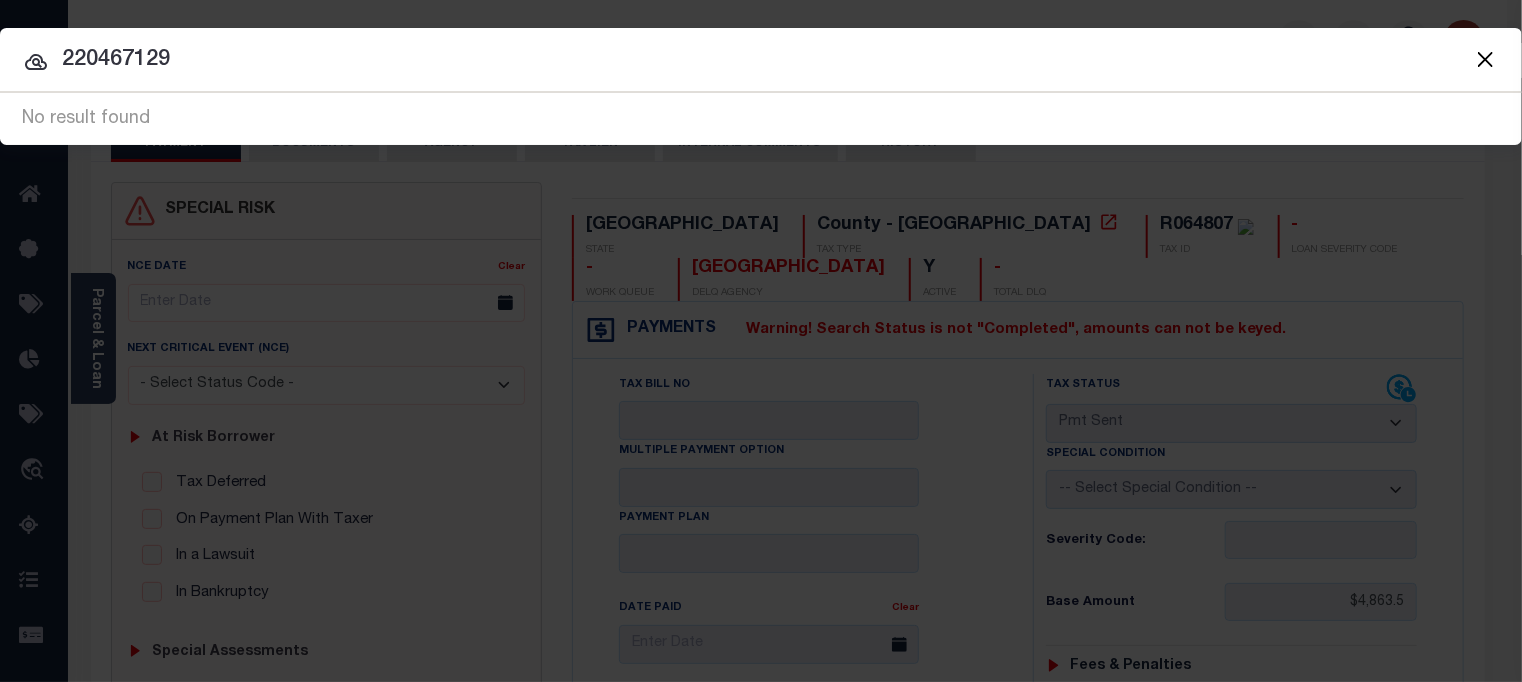 click on "220467129" at bounding box center [761, 60] 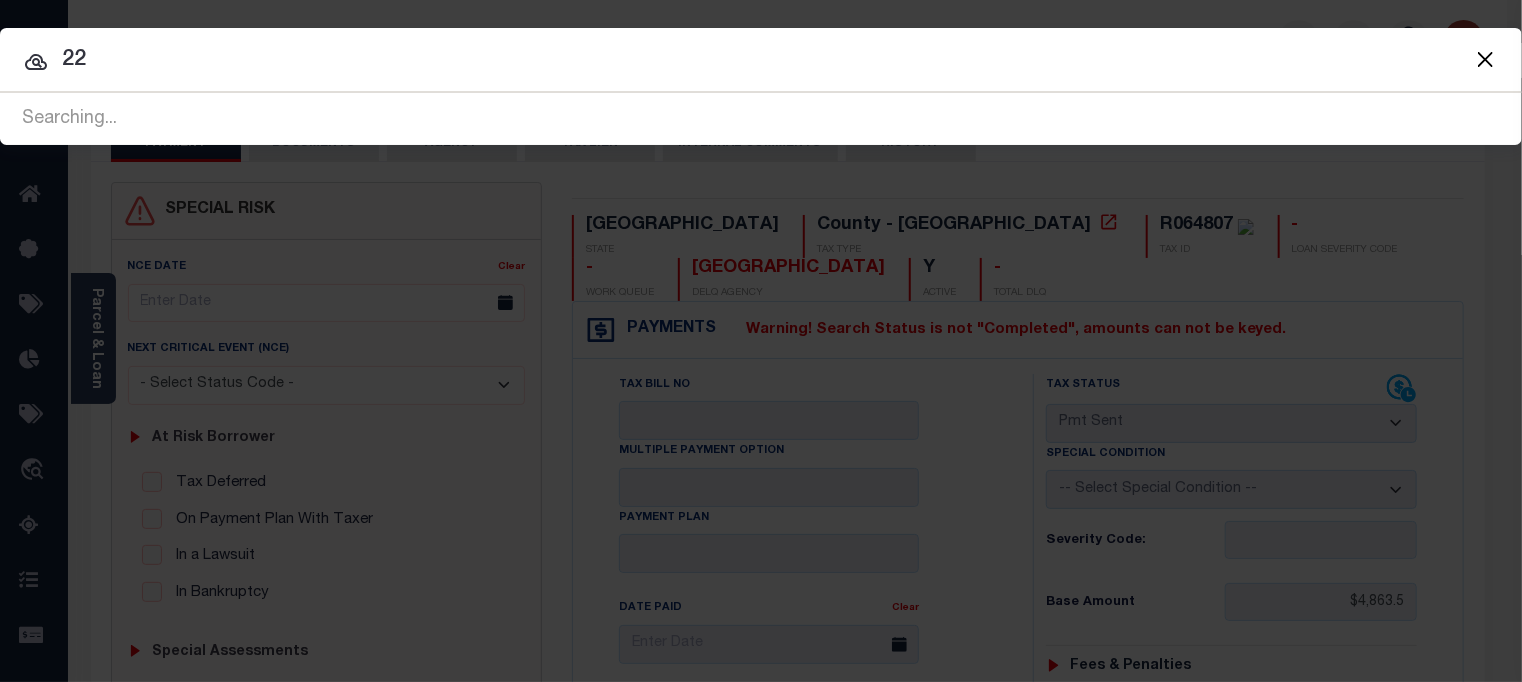 type on "2" 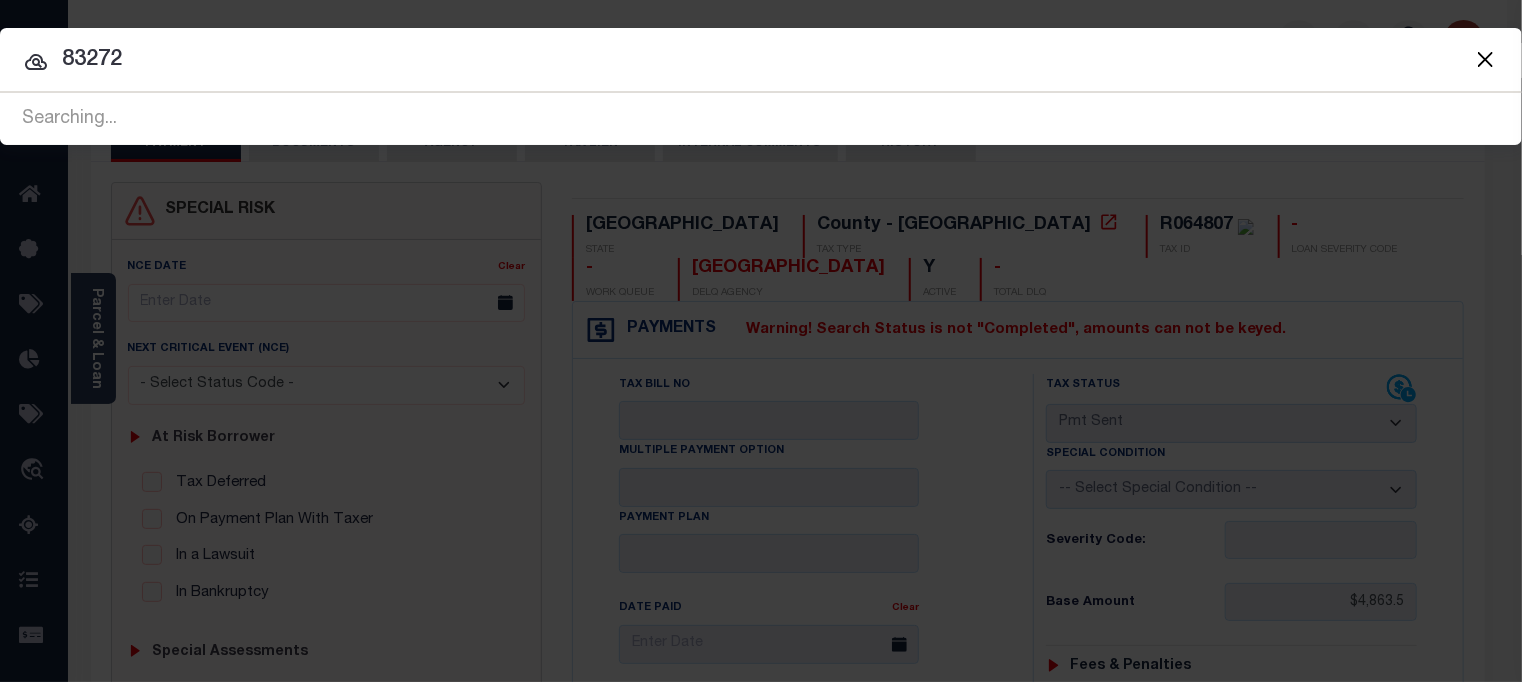 type on "83272" 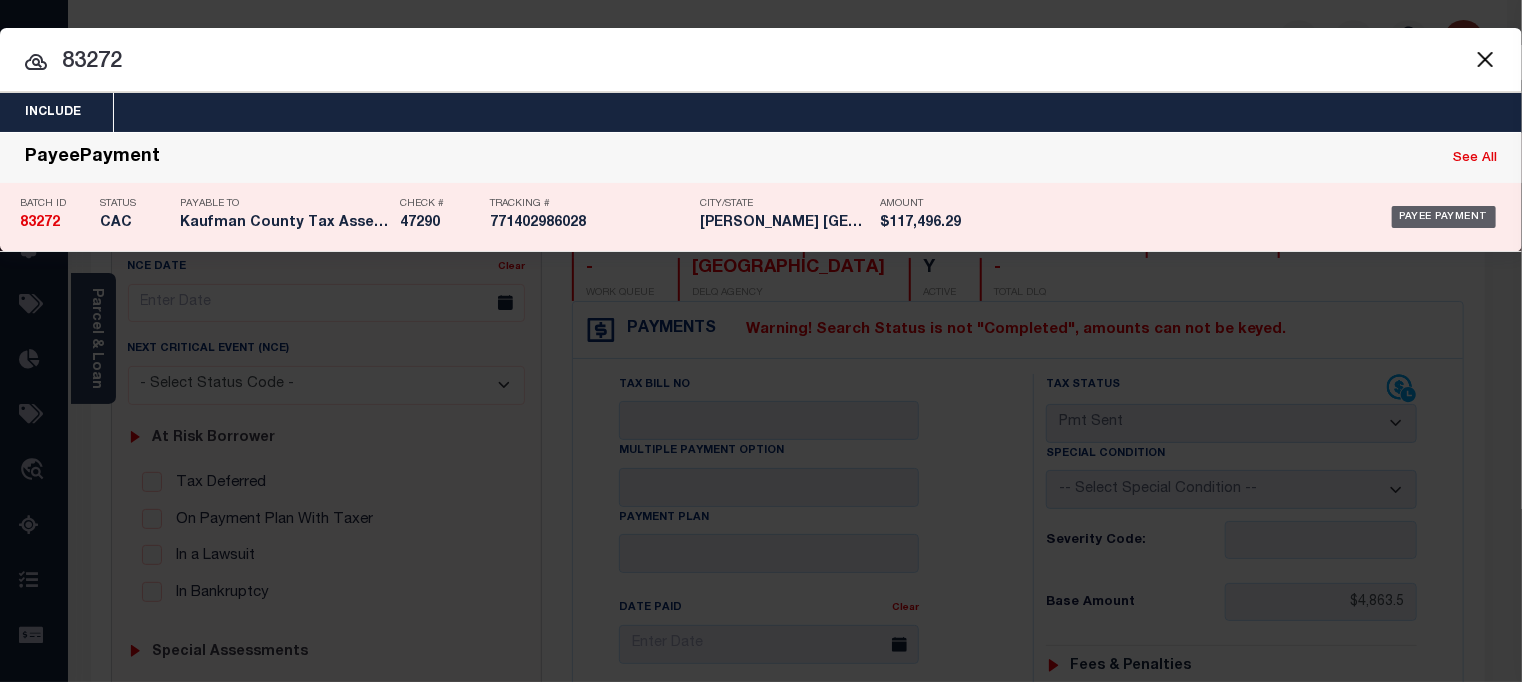 click on "Payee Payment" at bounding box center (1444, 217) 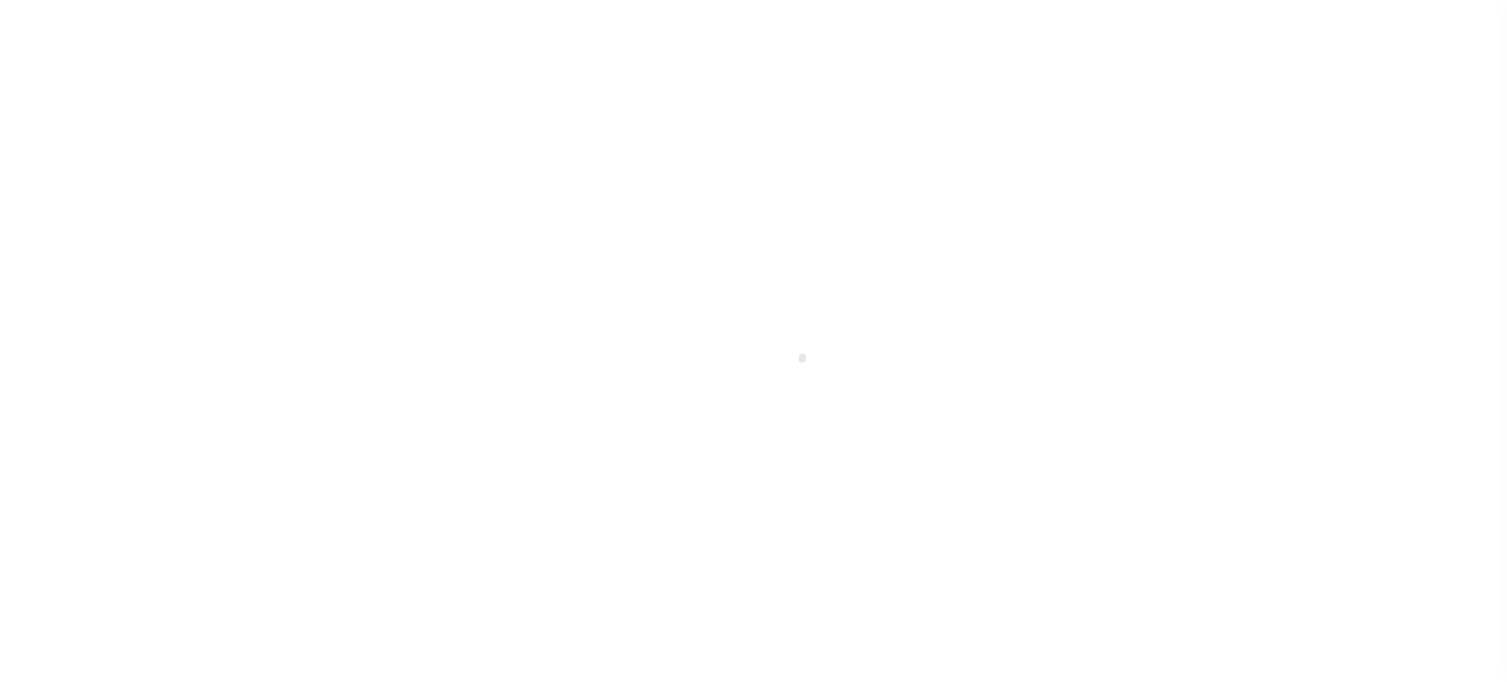 select on "CAC" 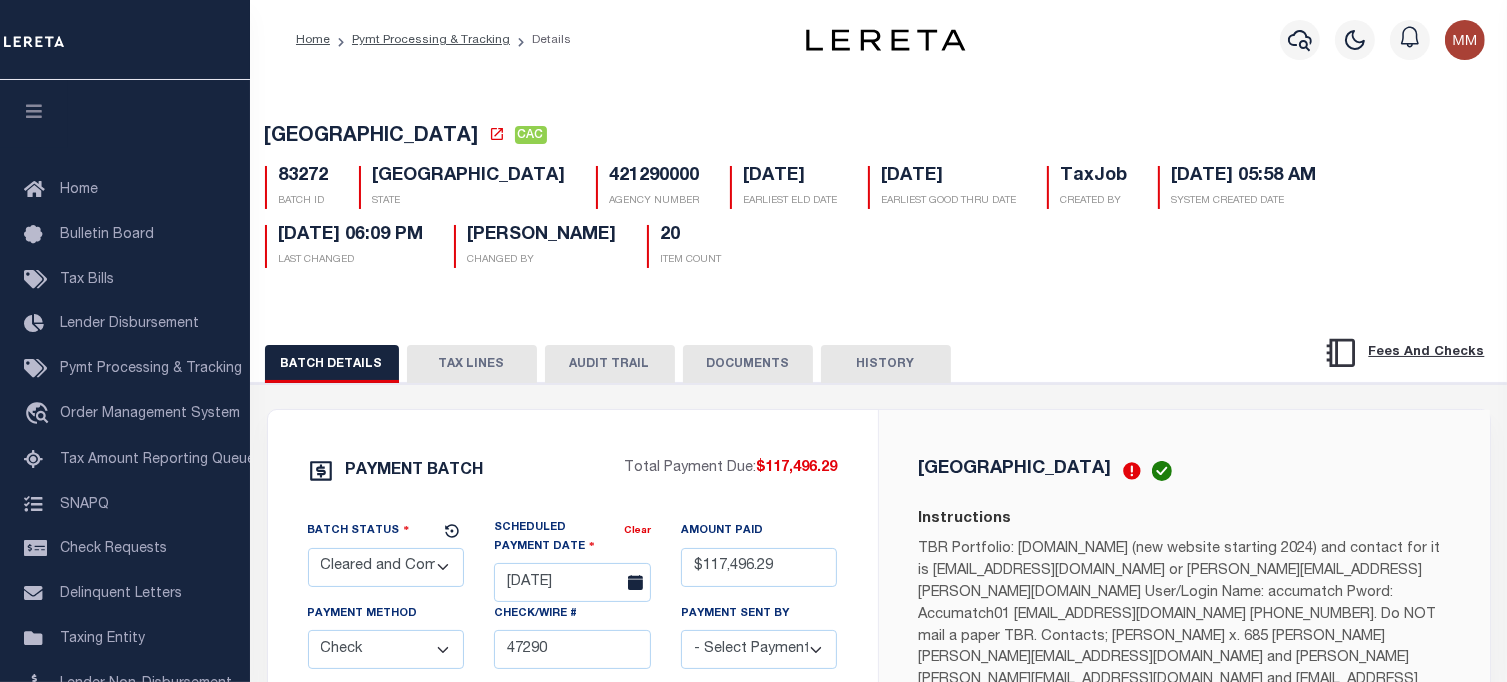 click on "TAX LINES" at bounding box center (472, 364) 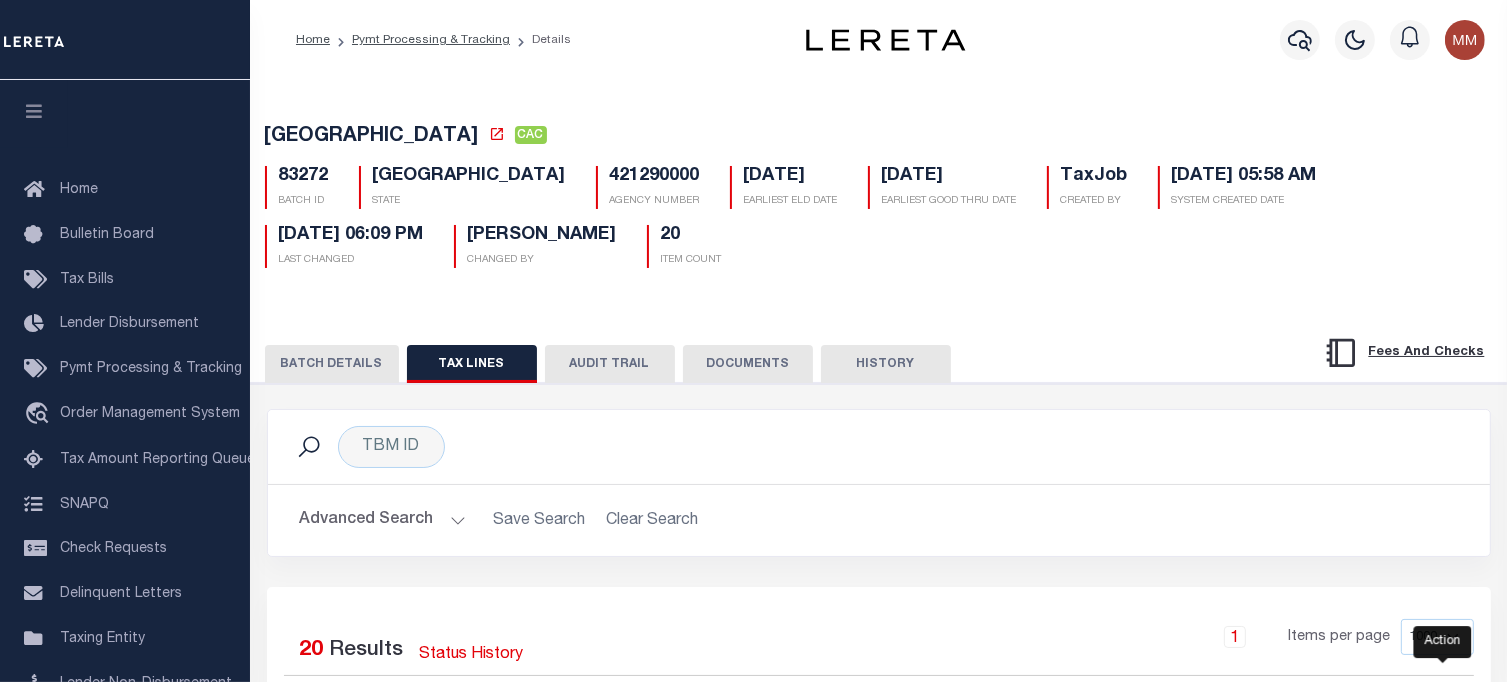 scroll, scrollTop: 300, scrollLeft: 0, axis: vertical 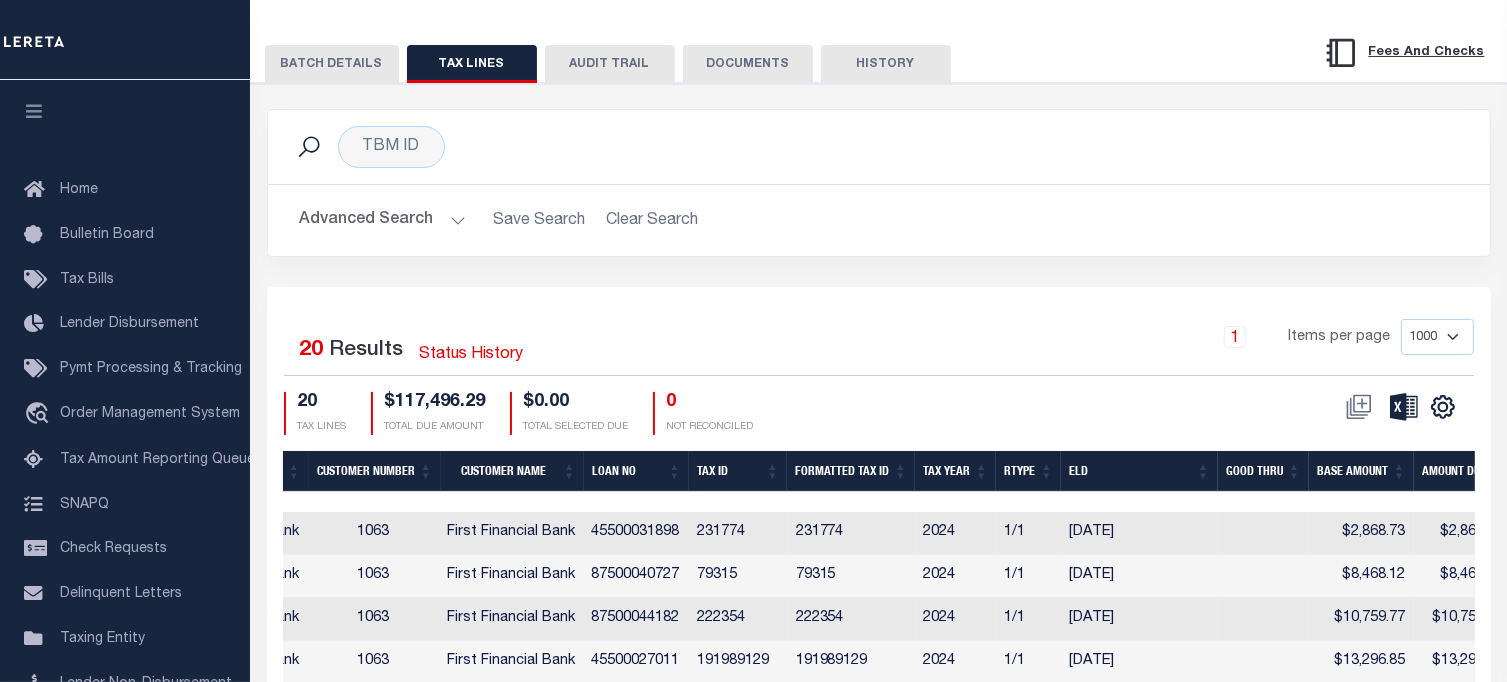 click on "Tax ID" at bounding box center [738, 471] 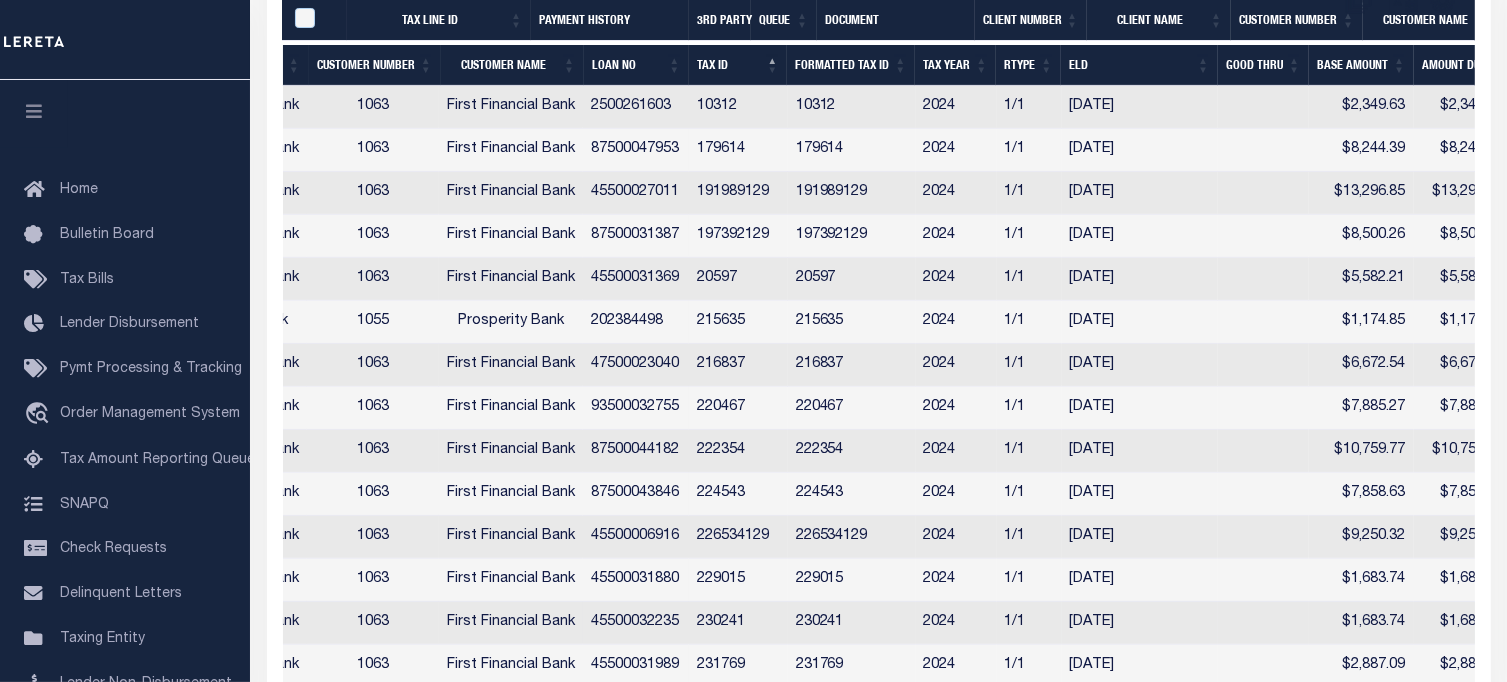 scroll, scrollTop: 840, scrollLeft: 0, axis: vertical 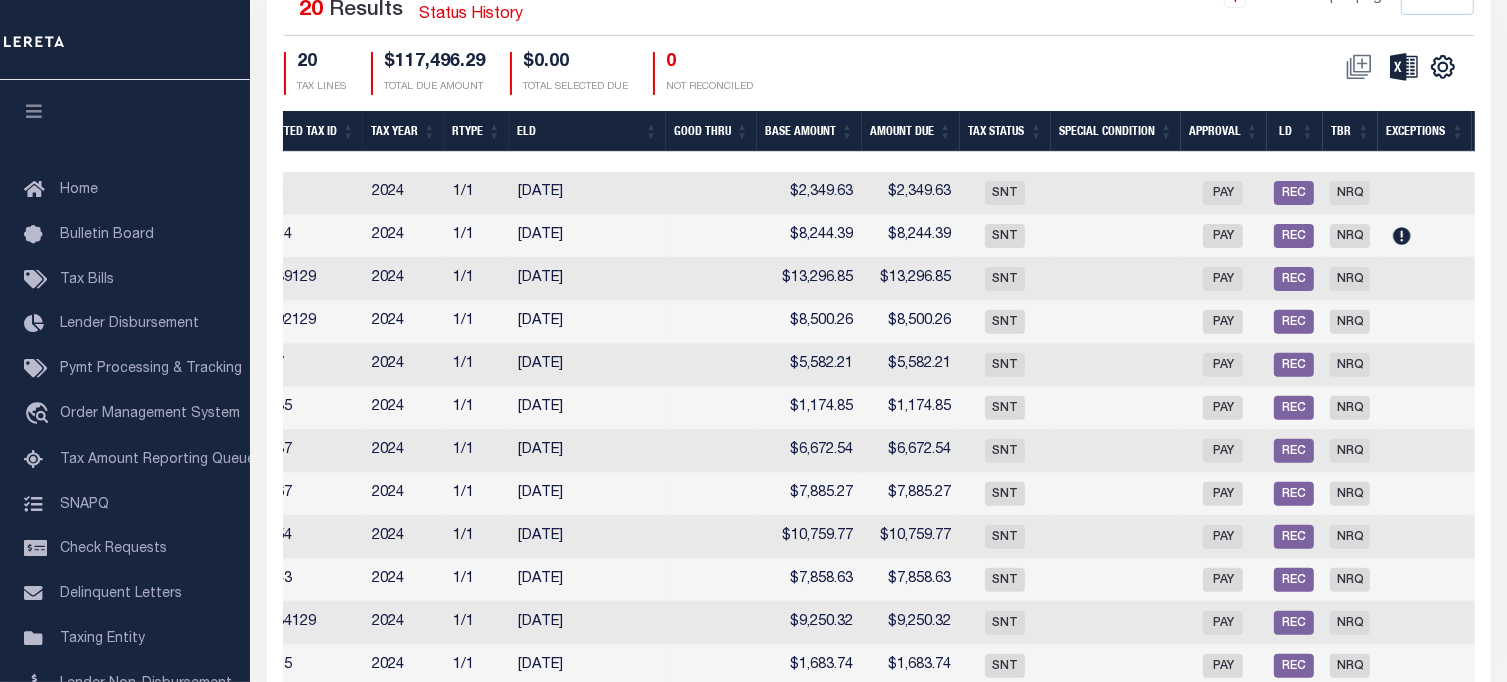 click on "Base Amount" at bounding box center (809, 131) 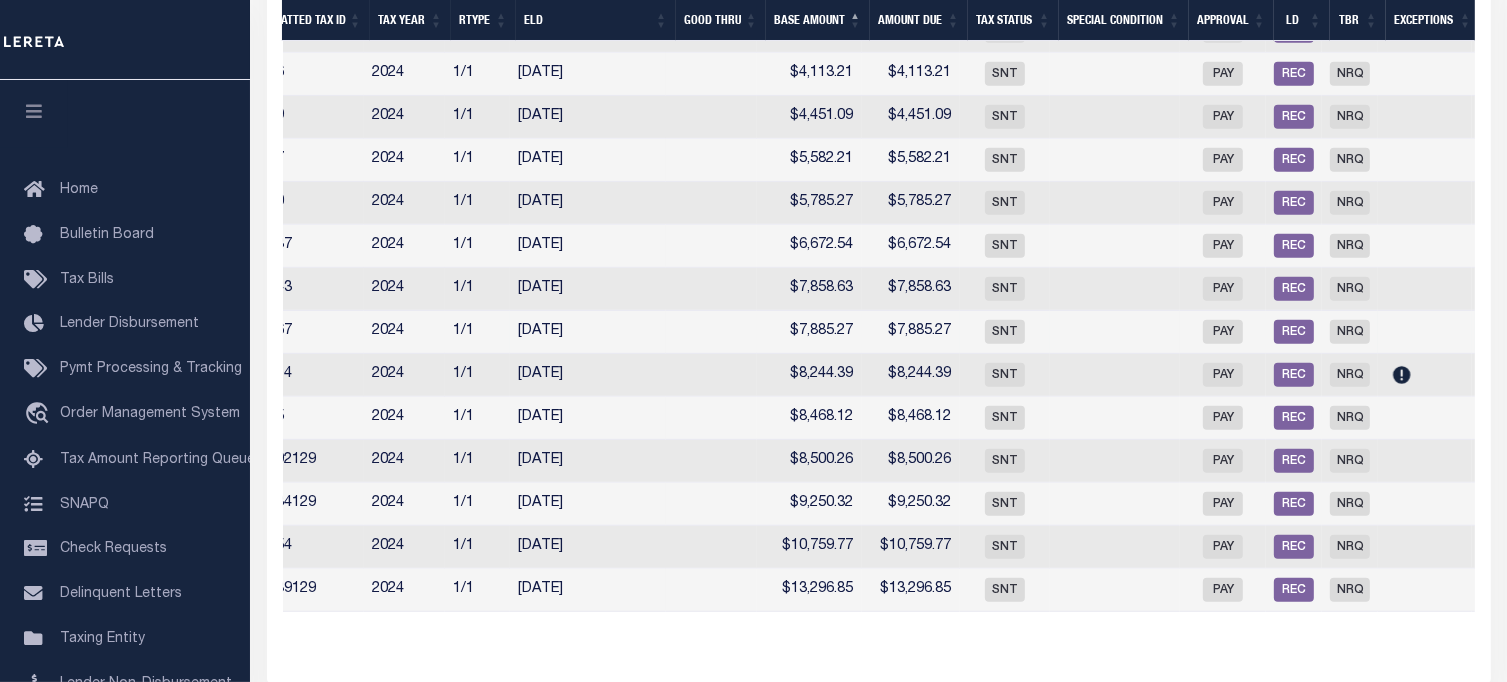 click on "$7,885.27" at bounding box center (809, 332) 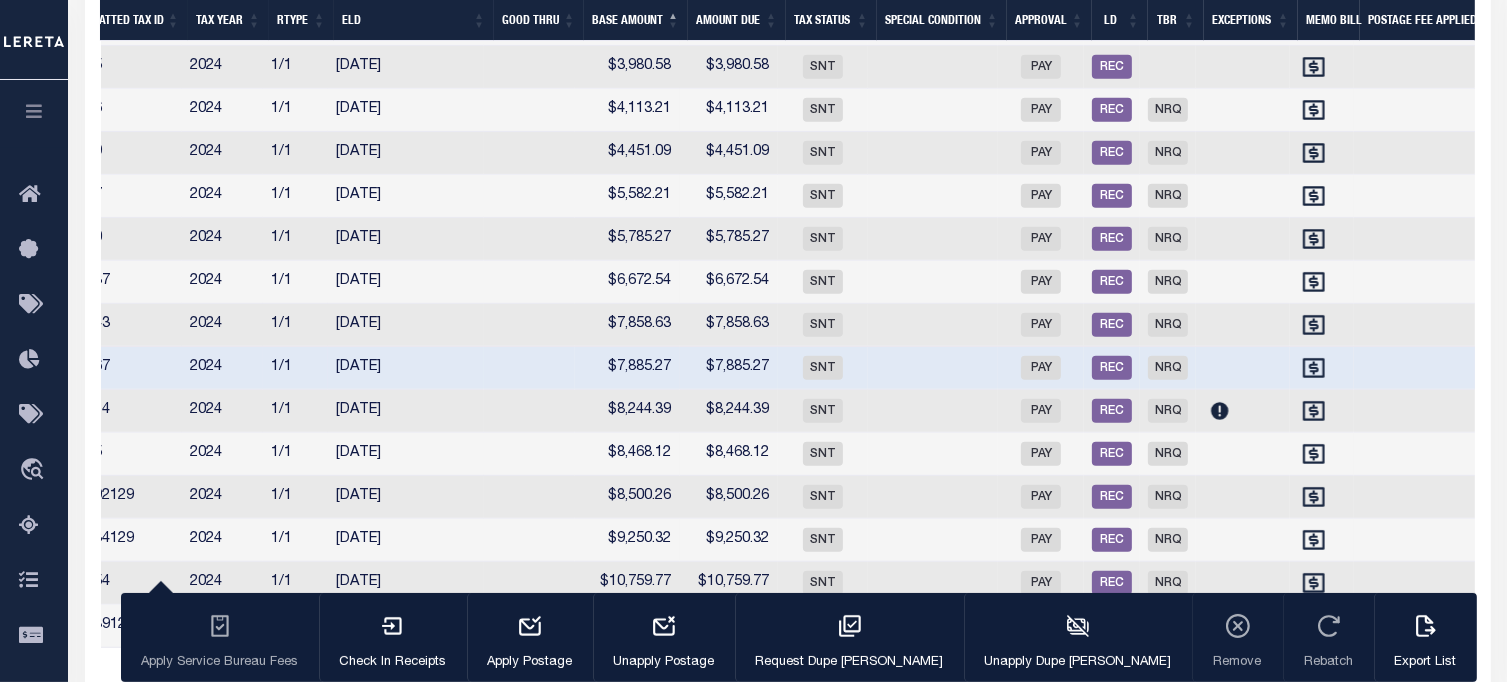 drag, startPoint x: 873, startPoint y: 47, endPoint x: 716, endPoint y: 49, distance: 157.01274 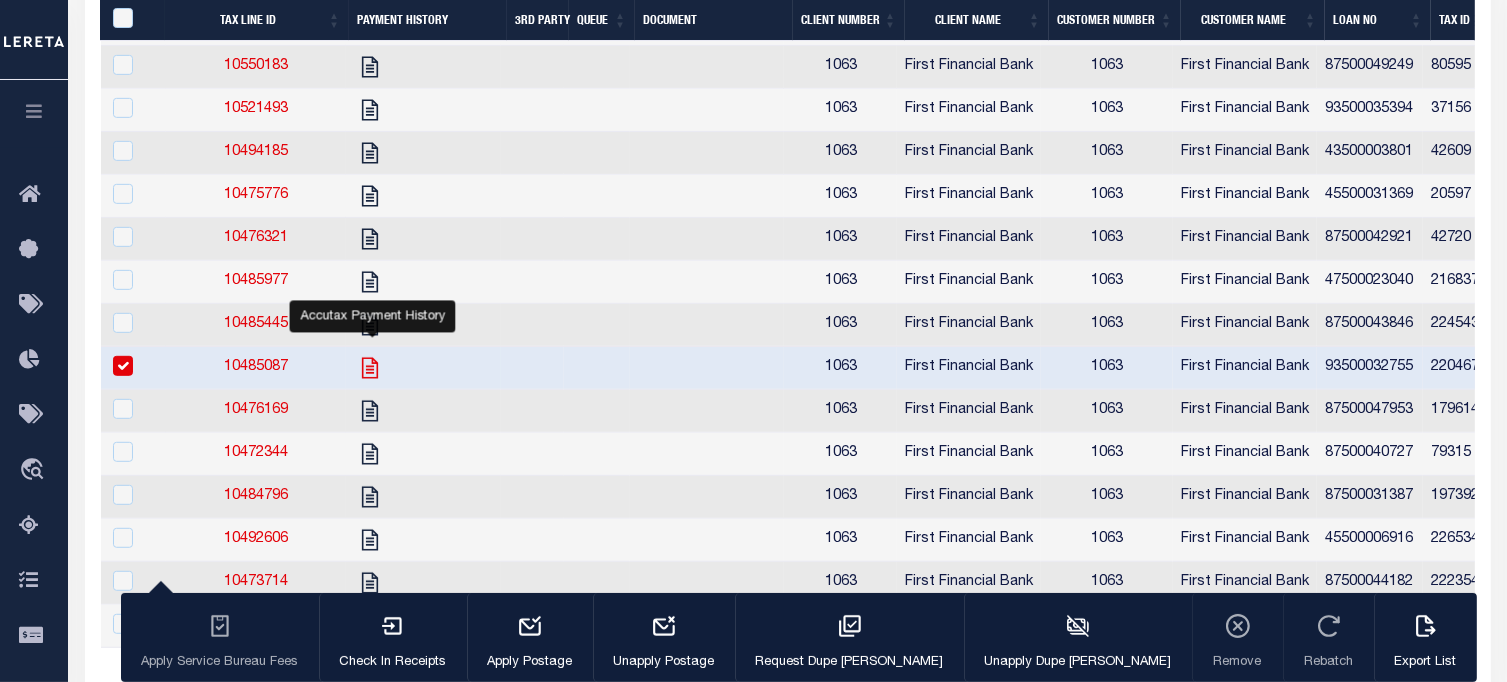 click 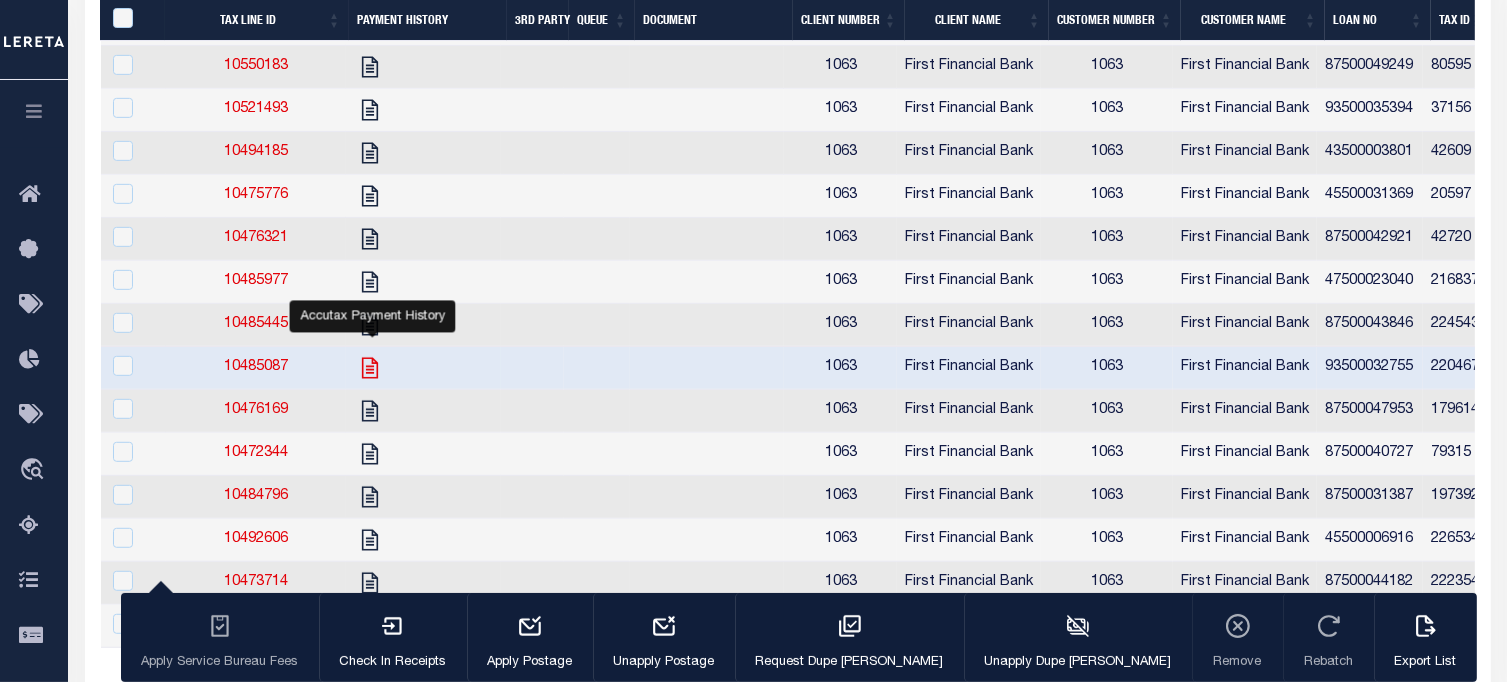checkbox on "false" 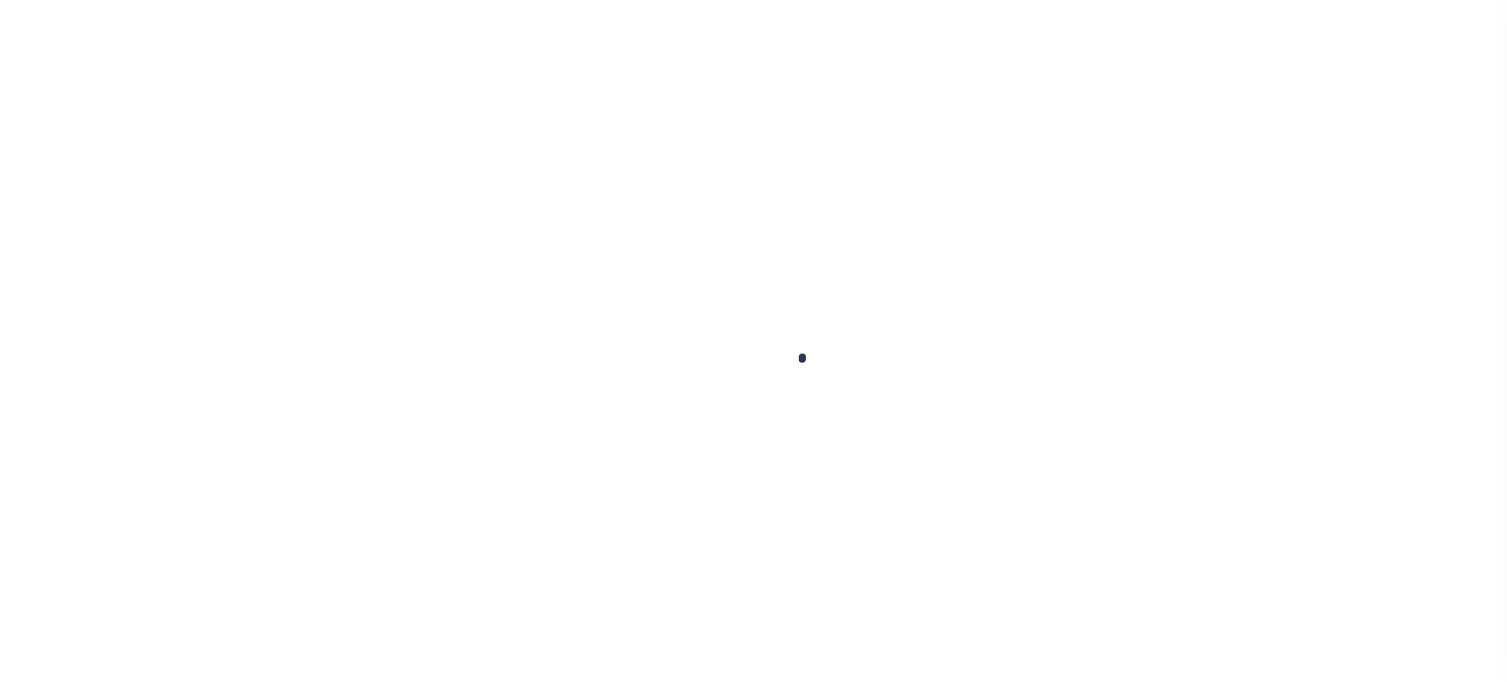 scroll, scrollTop: 0, scrollLeft: 0, axis: both 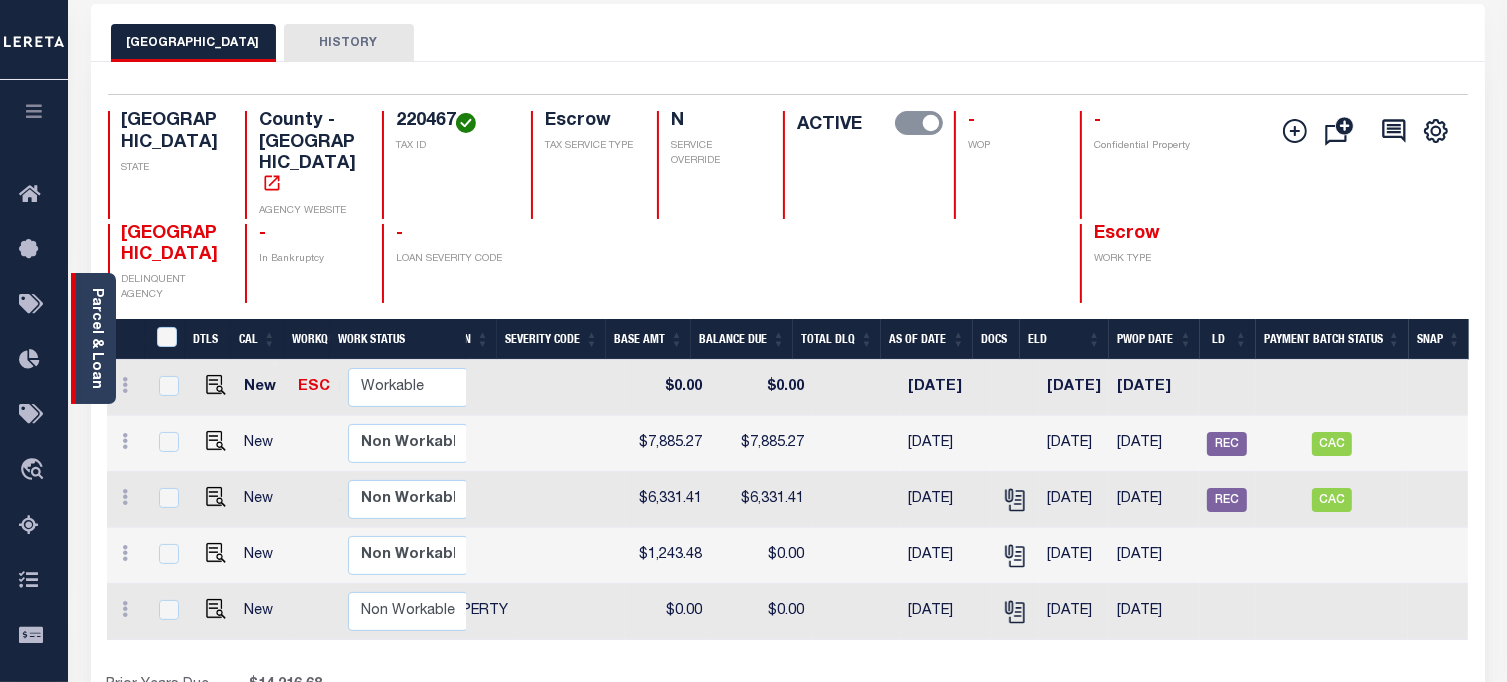 click on "Parcel & Loan" at bounding box center [96, 338] 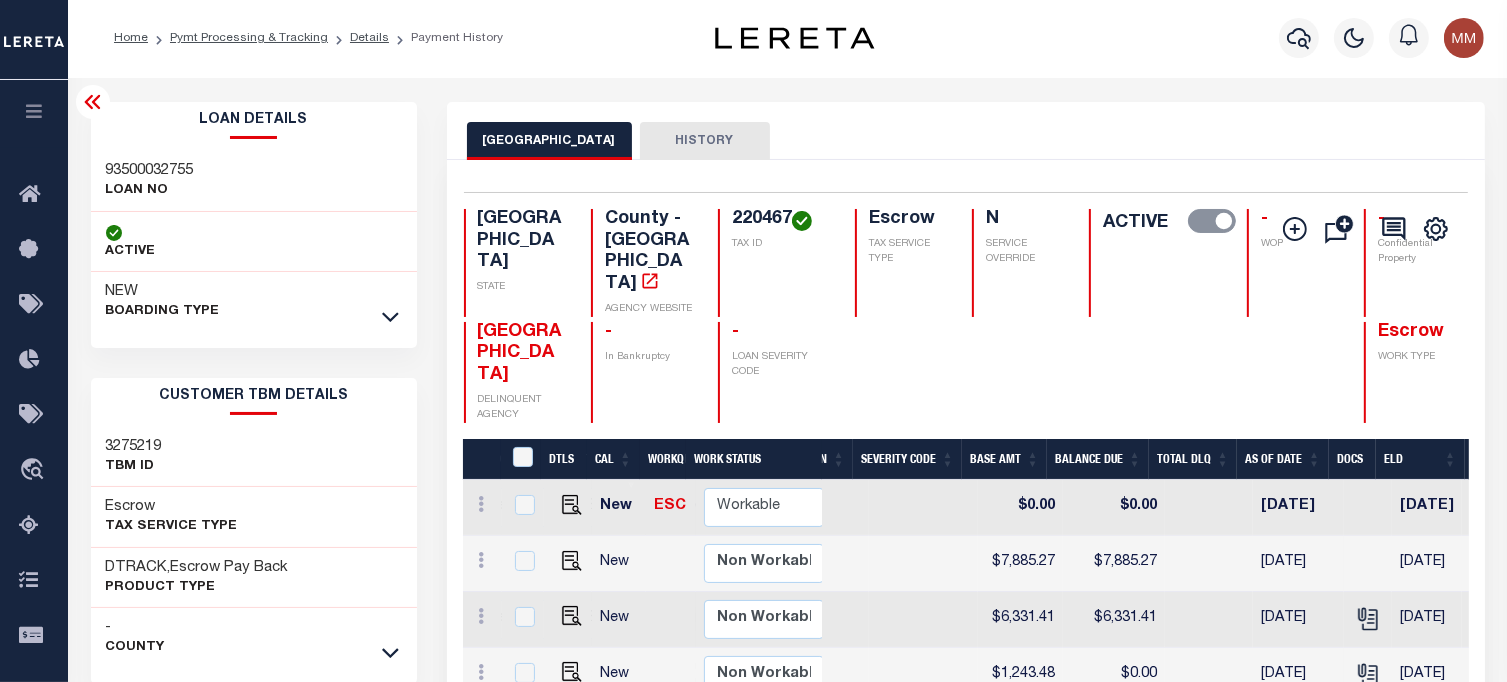 scroll, scrollTop: 0, scrollLeft: 0, axis: both 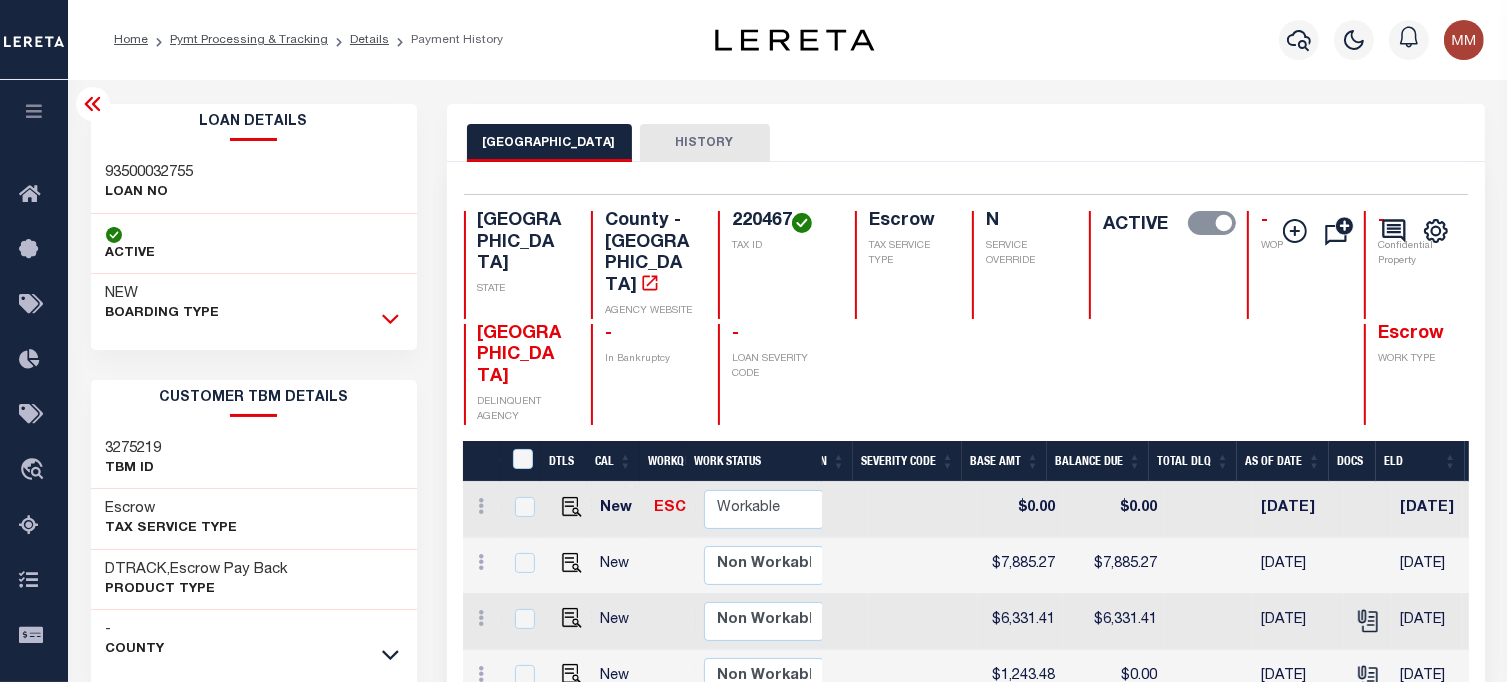click 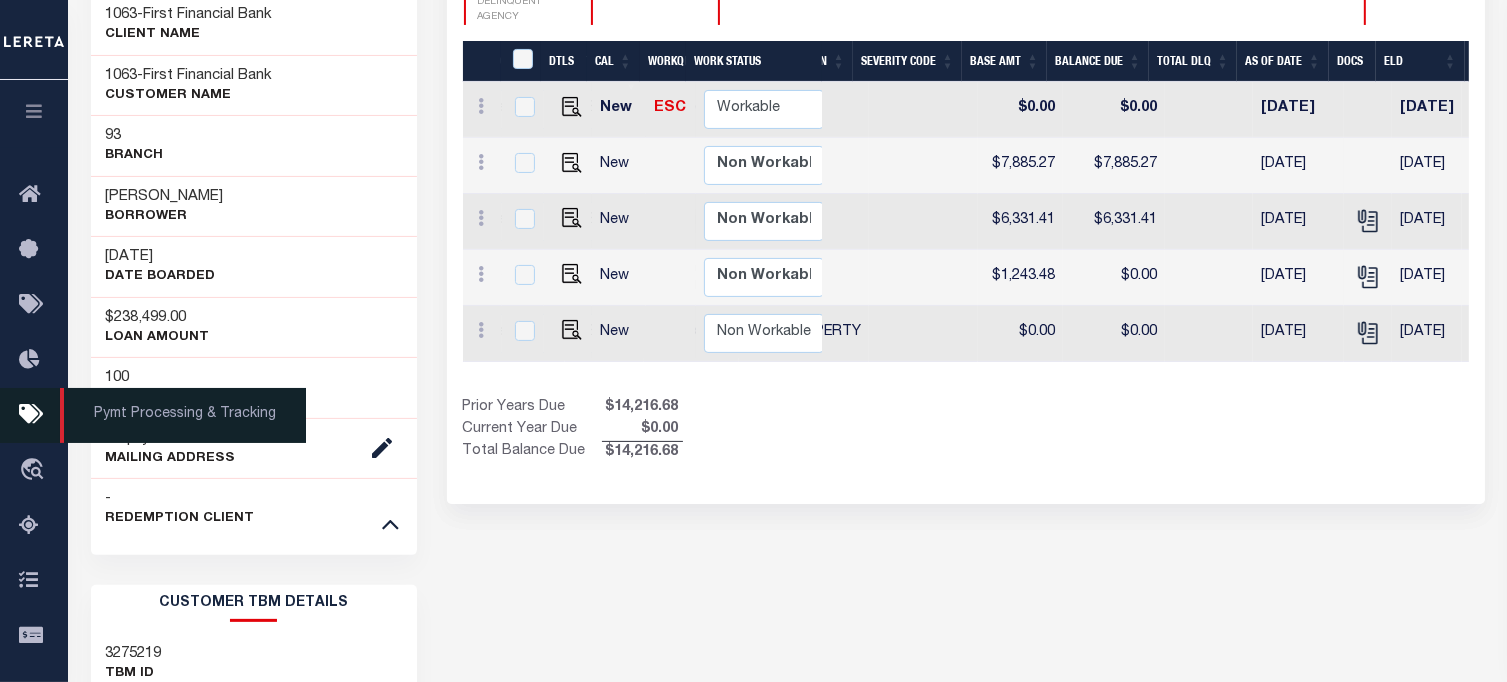scroll, scrollTop: 490, scrollLeft: 0, axis: vertical 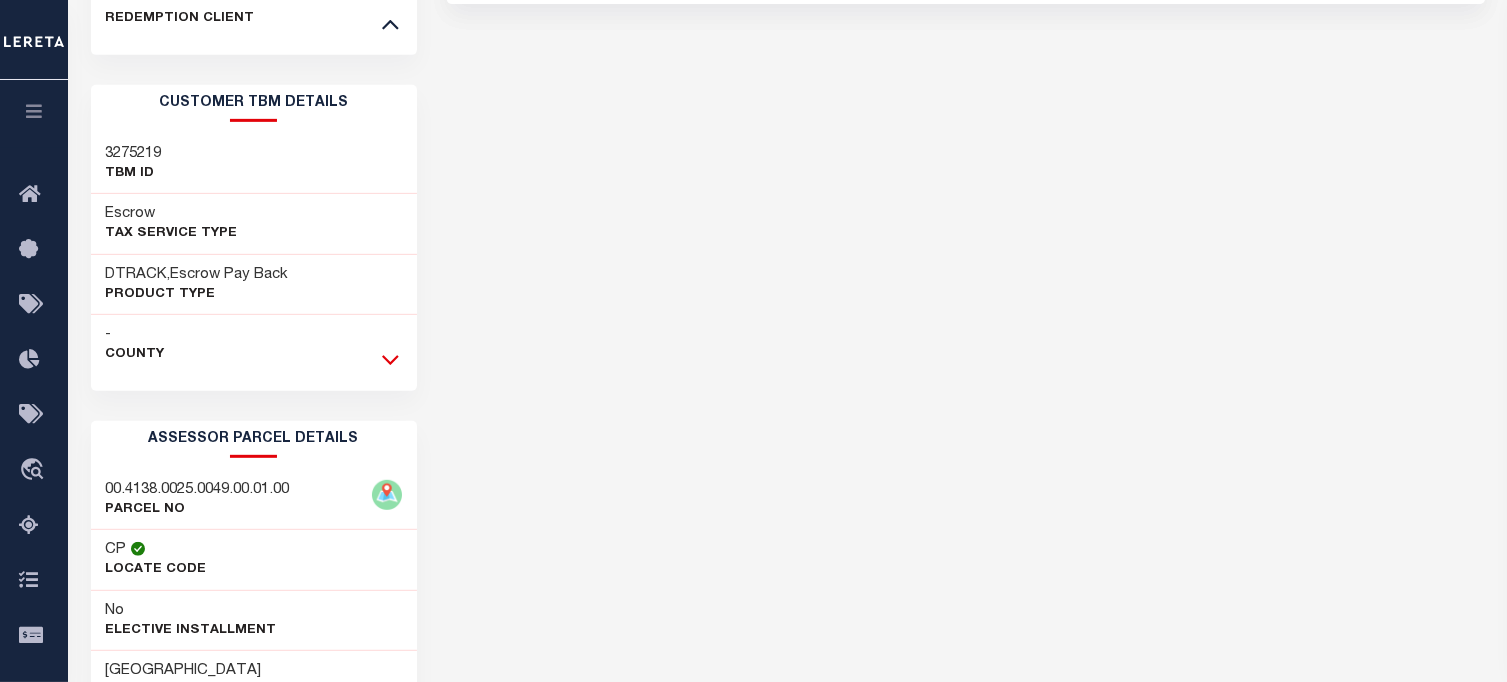 click 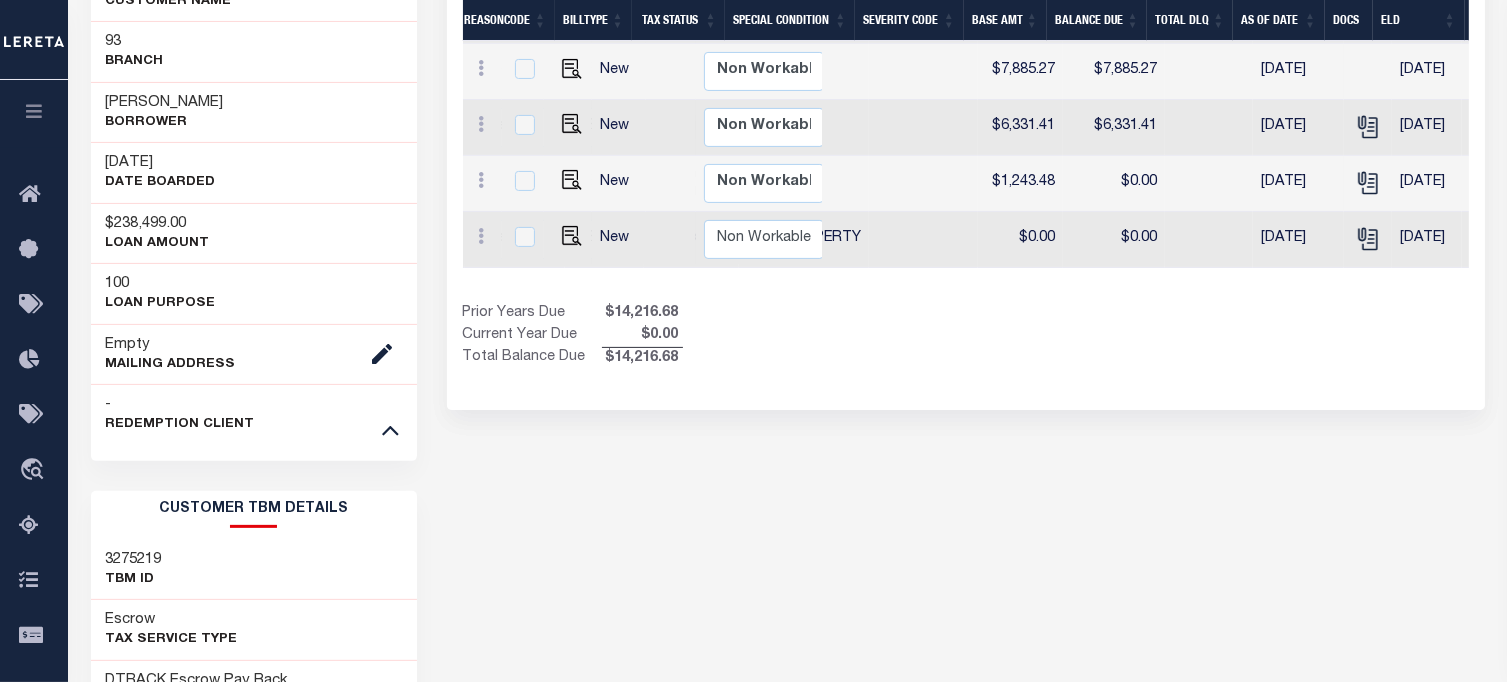 scroll, scrollTop: 179, scrollLeft: 0, axis: vertical 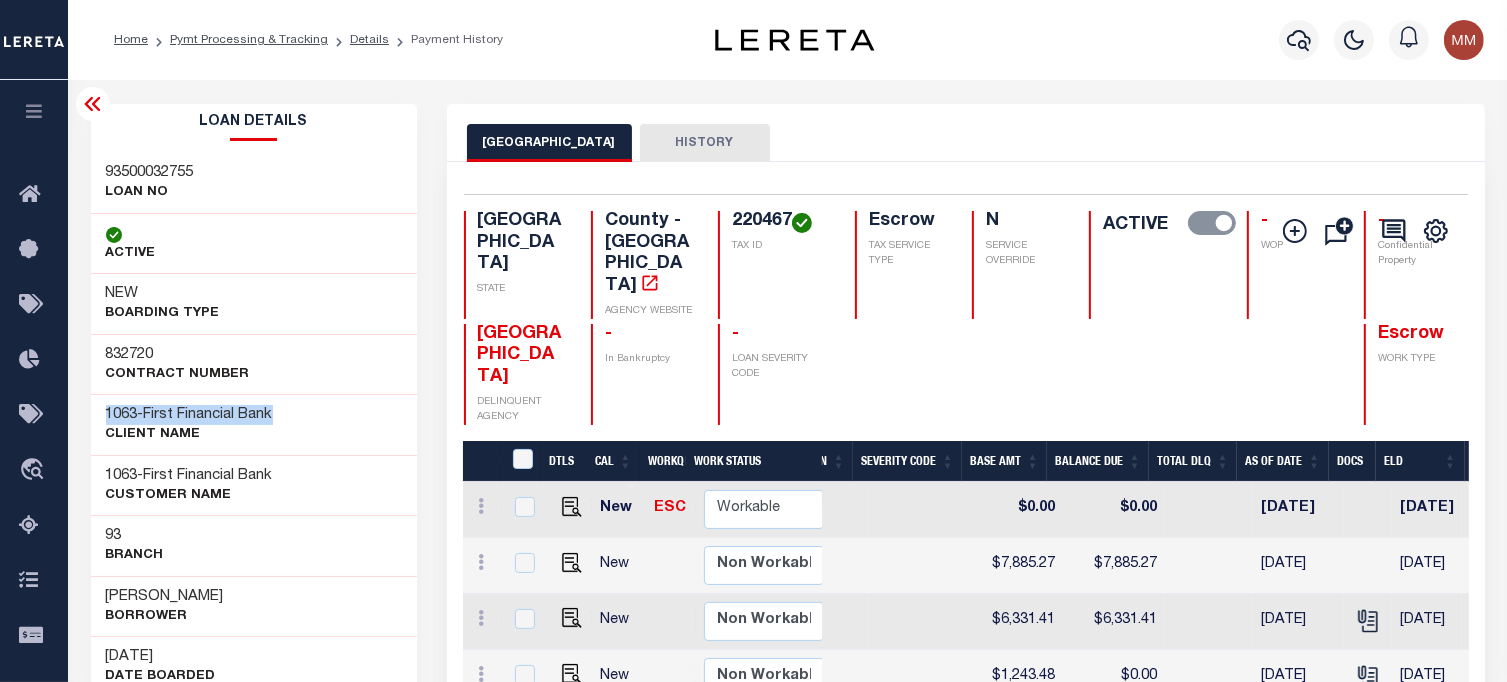 drag, startPoint x: 104, startPoint y: 413, endPoint x: 296, endPoint y: 412, distance: 192.00261 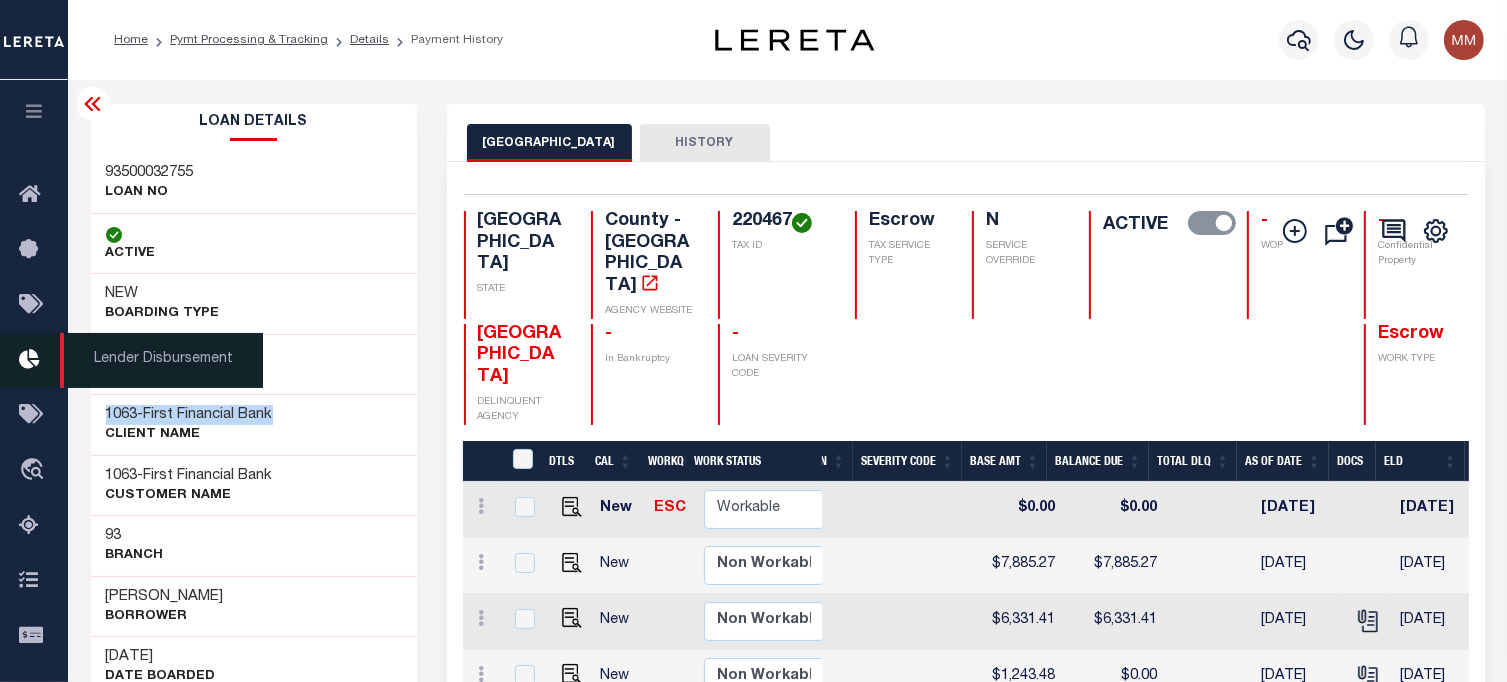 copy on "1063  -   First Financial Bank" 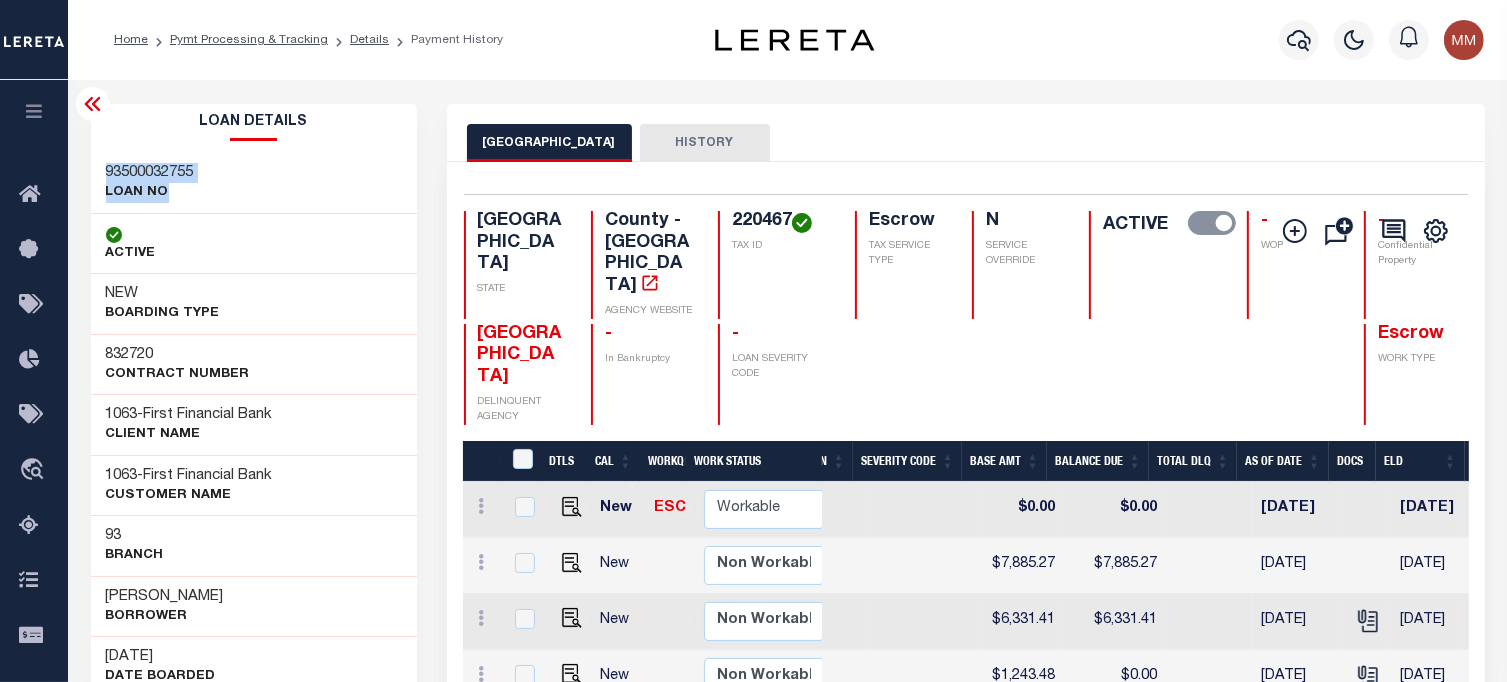 drag, startPoint x: 109, startPoint y: 180, endPoint x: 243, endPoint y: 197, distance: 135.07405 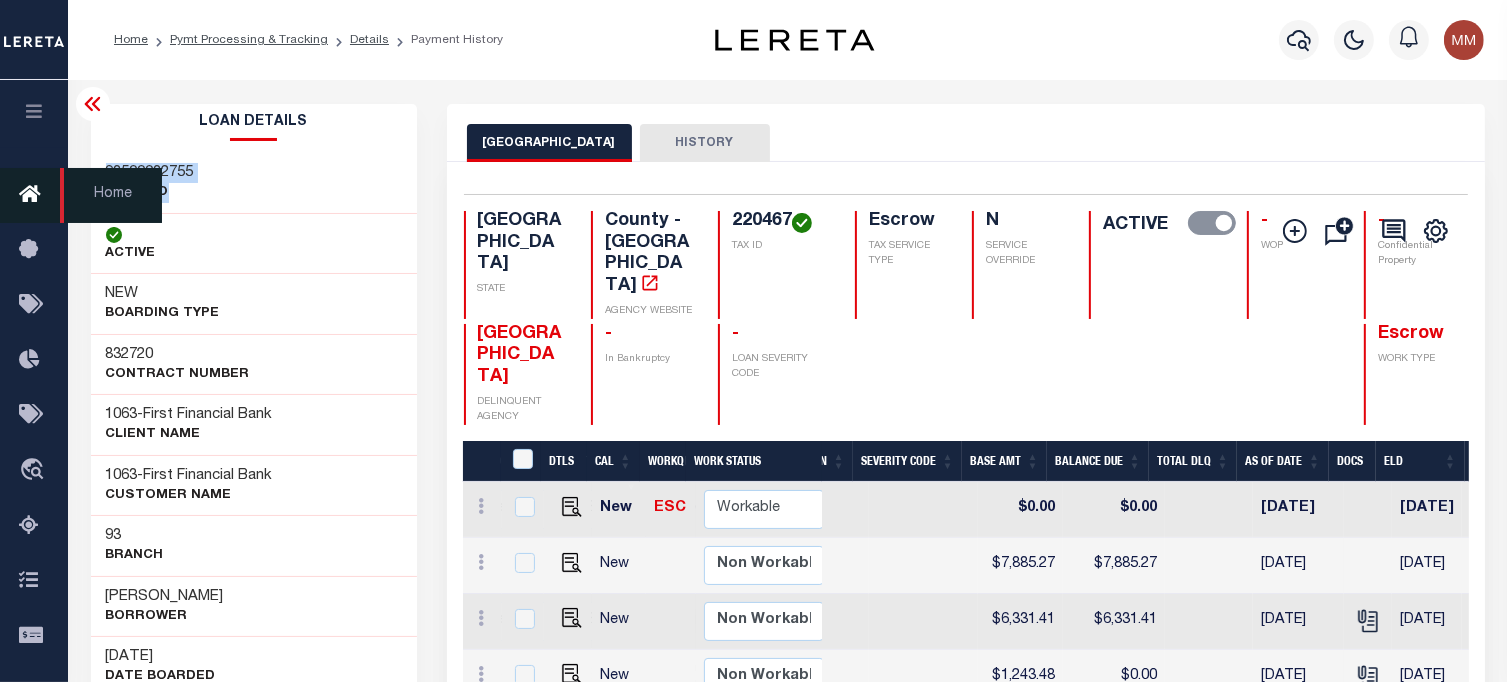 copy on "93500032755
LOAN NO" 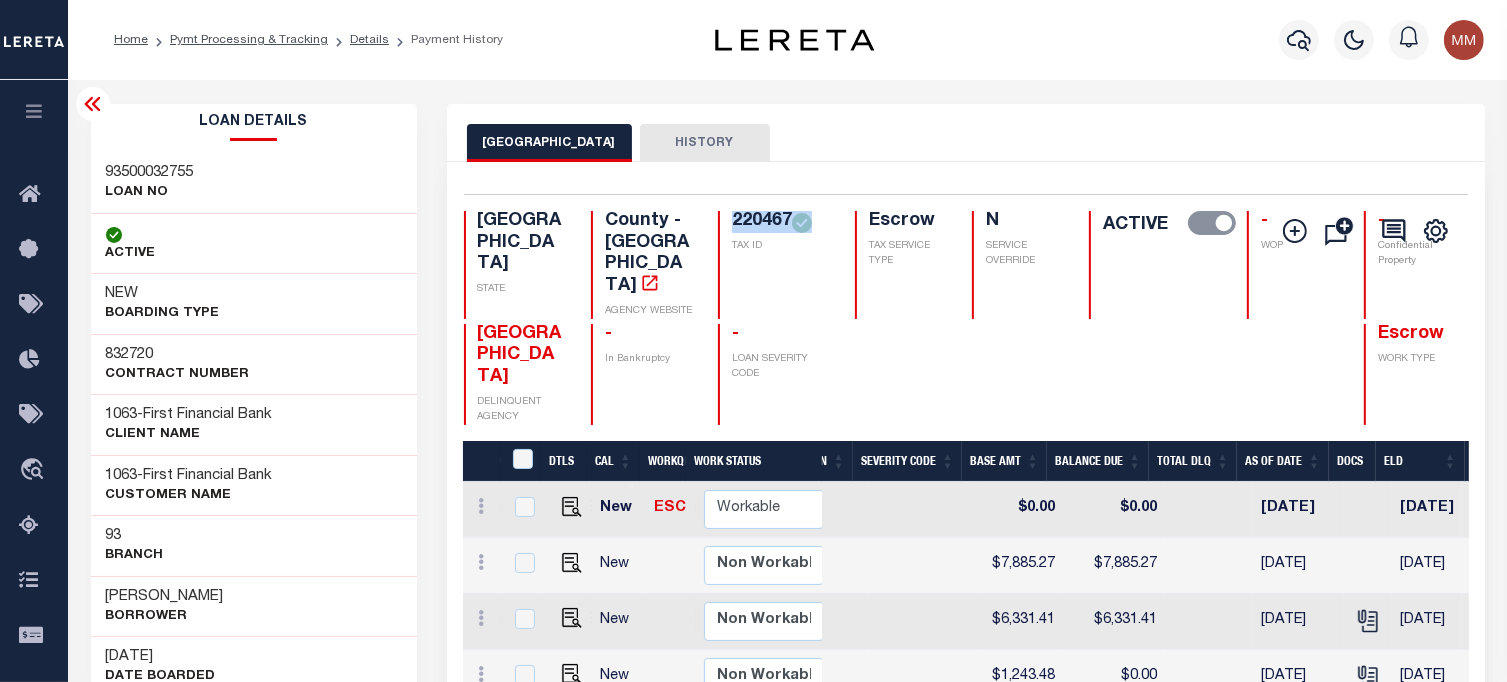 drag, startPoint x: 683, startPoint y: 217, endPoint x: 737, endPoint y: 253, distance: 64.899925 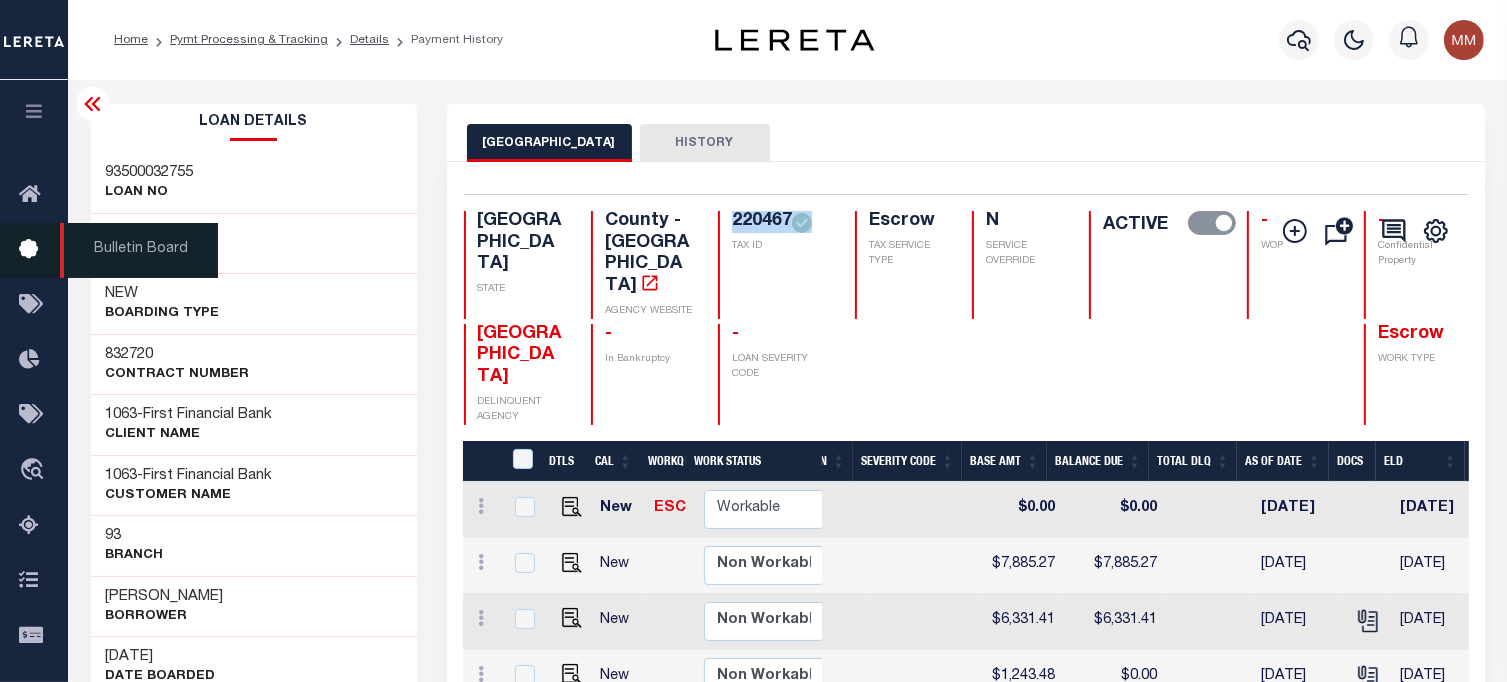 copy on "220467" 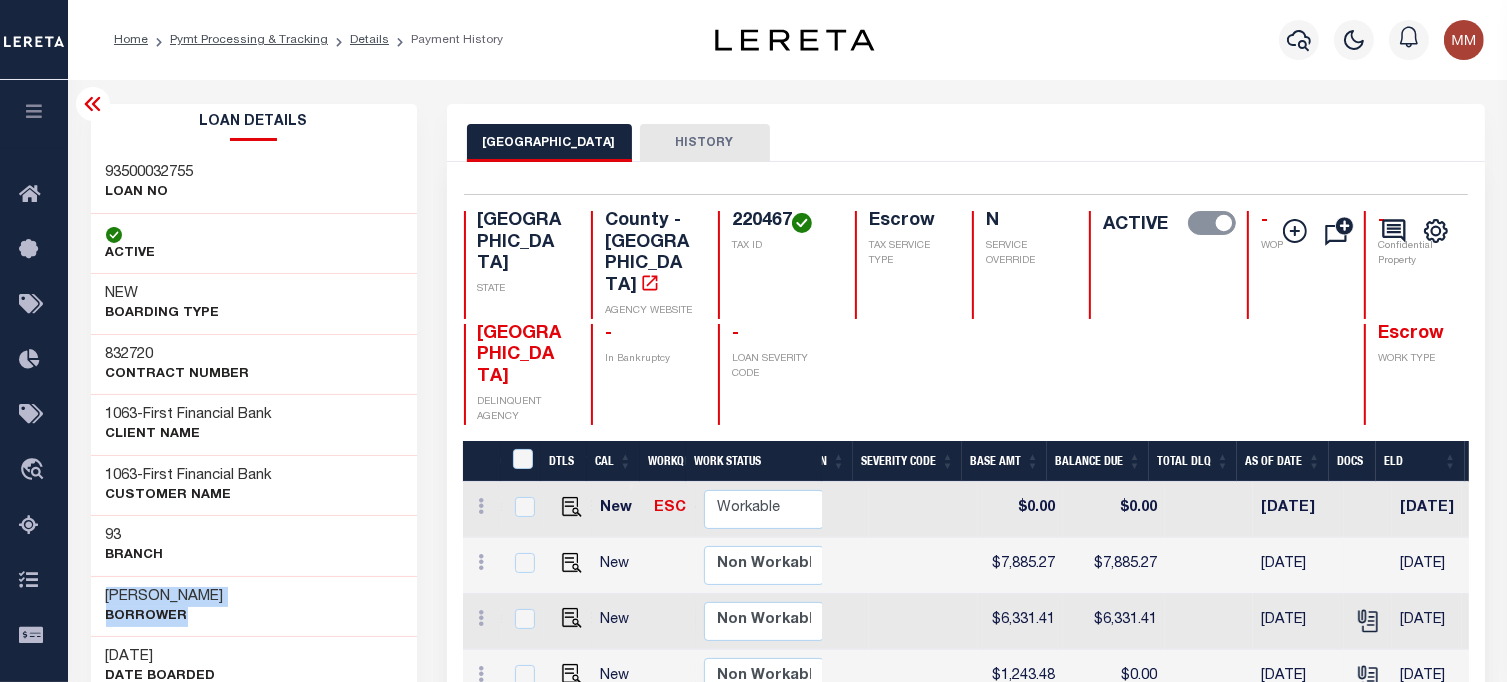drag, startPoint x: 103, startPoint y: 599, endPoint x: 265, endPoint y: 616, distance: 162.88953 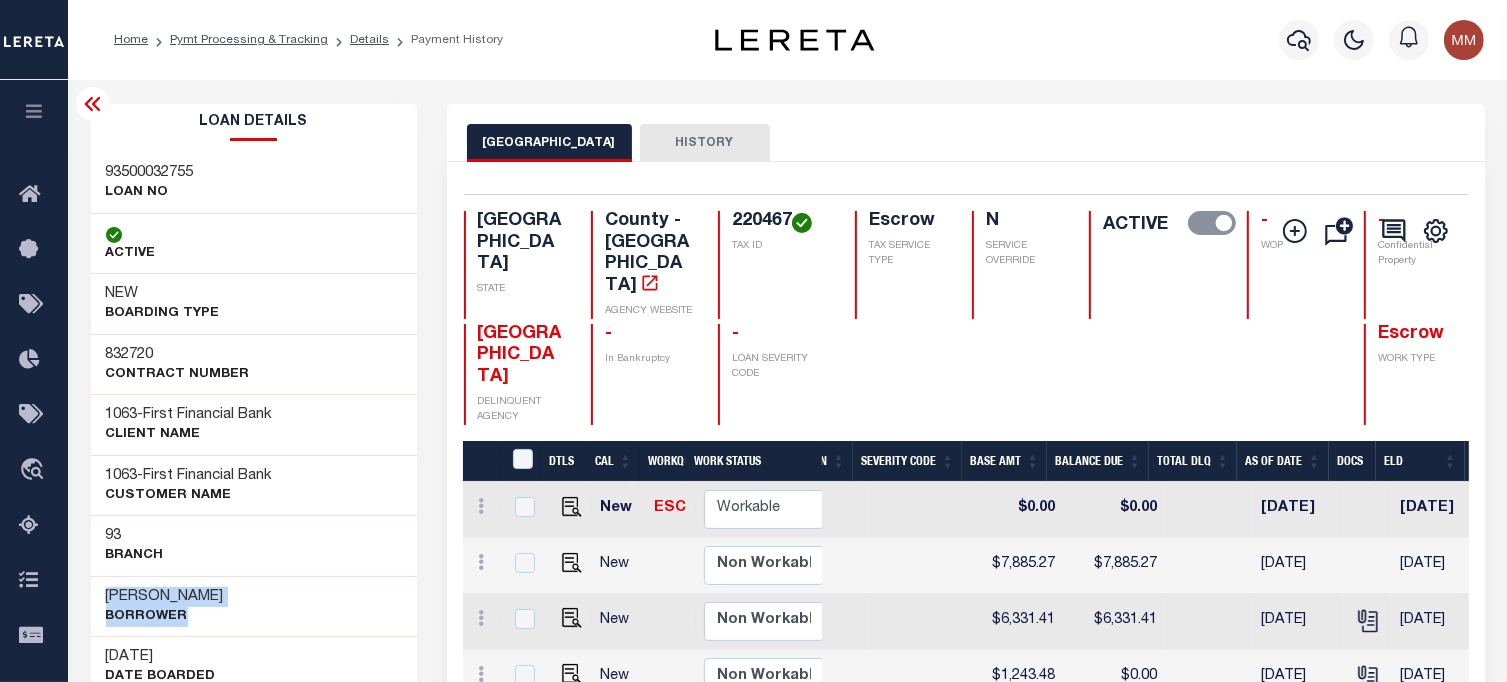 copy on "[PERSON_NAME]
Borrower" 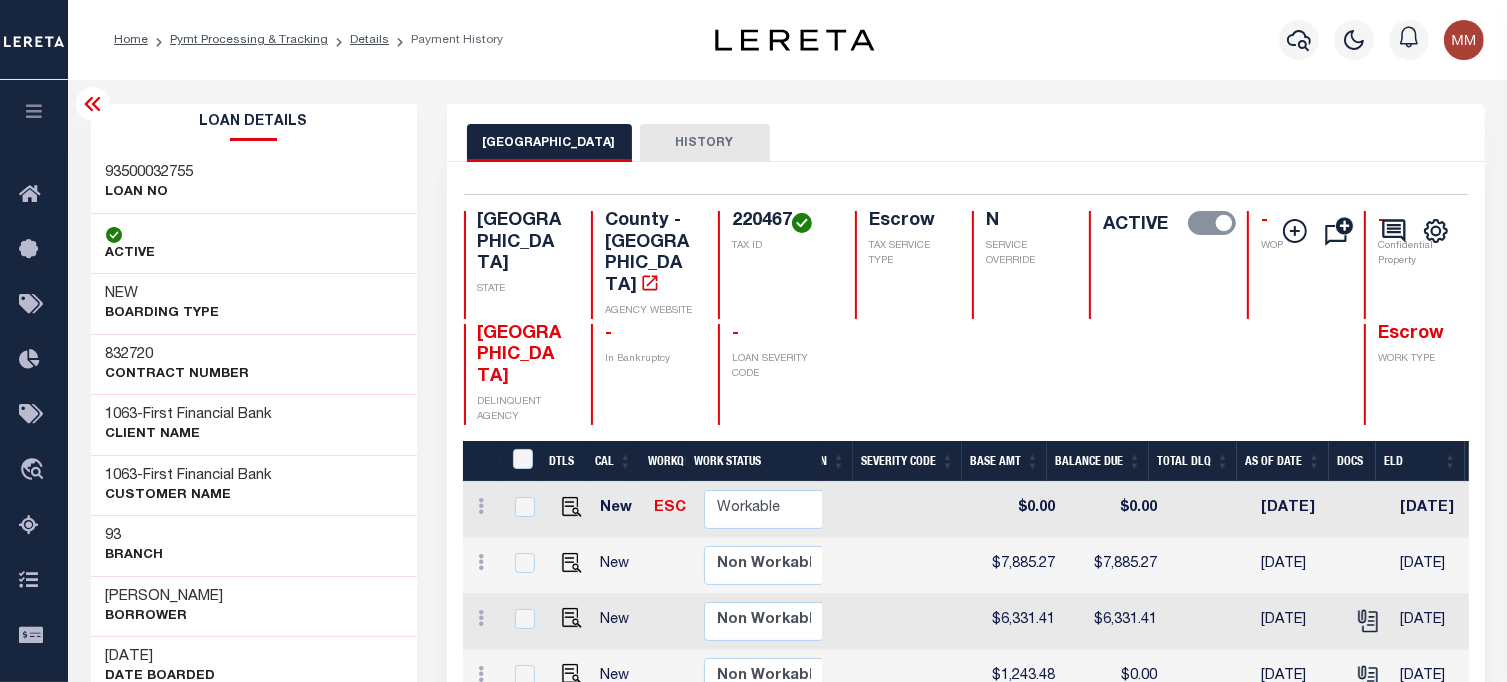 scroll, scrollTop: 0, scrollLeft: 608, axis: horizontal 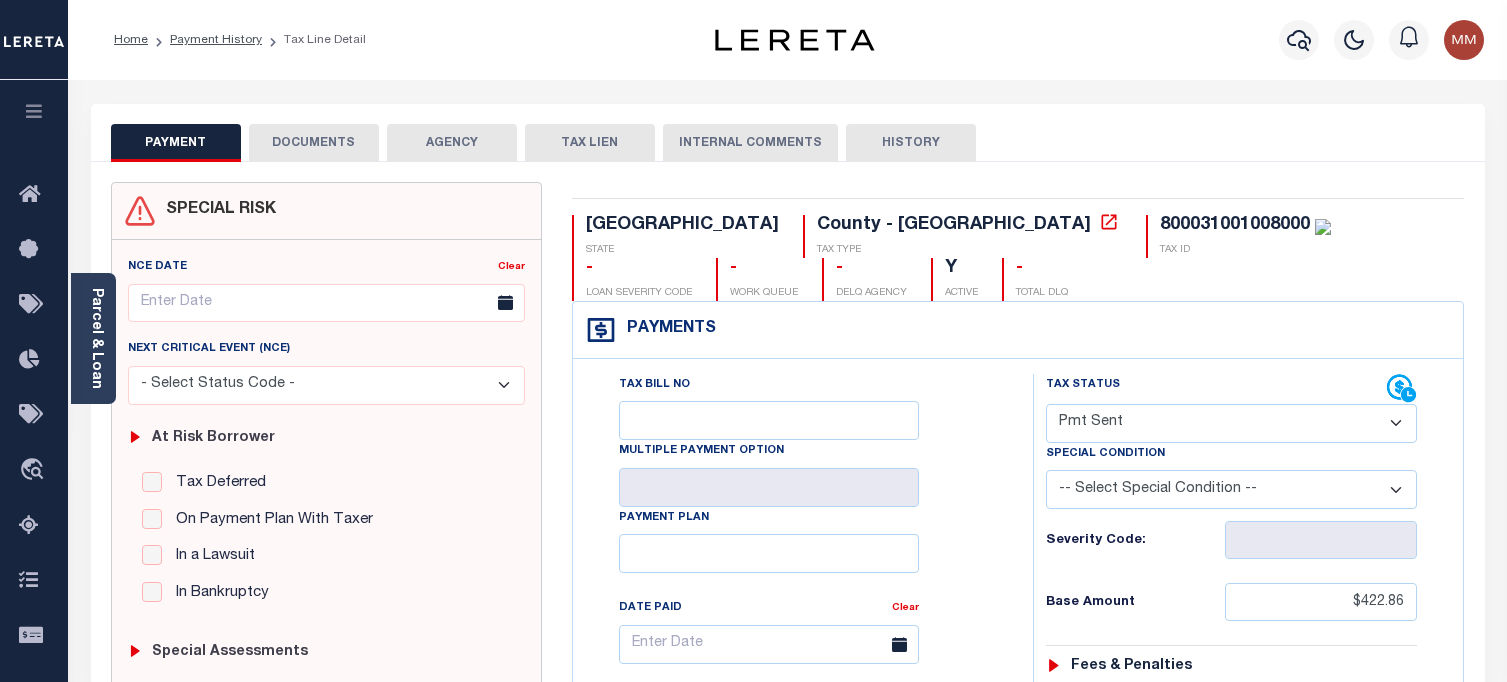 select on "SNT" 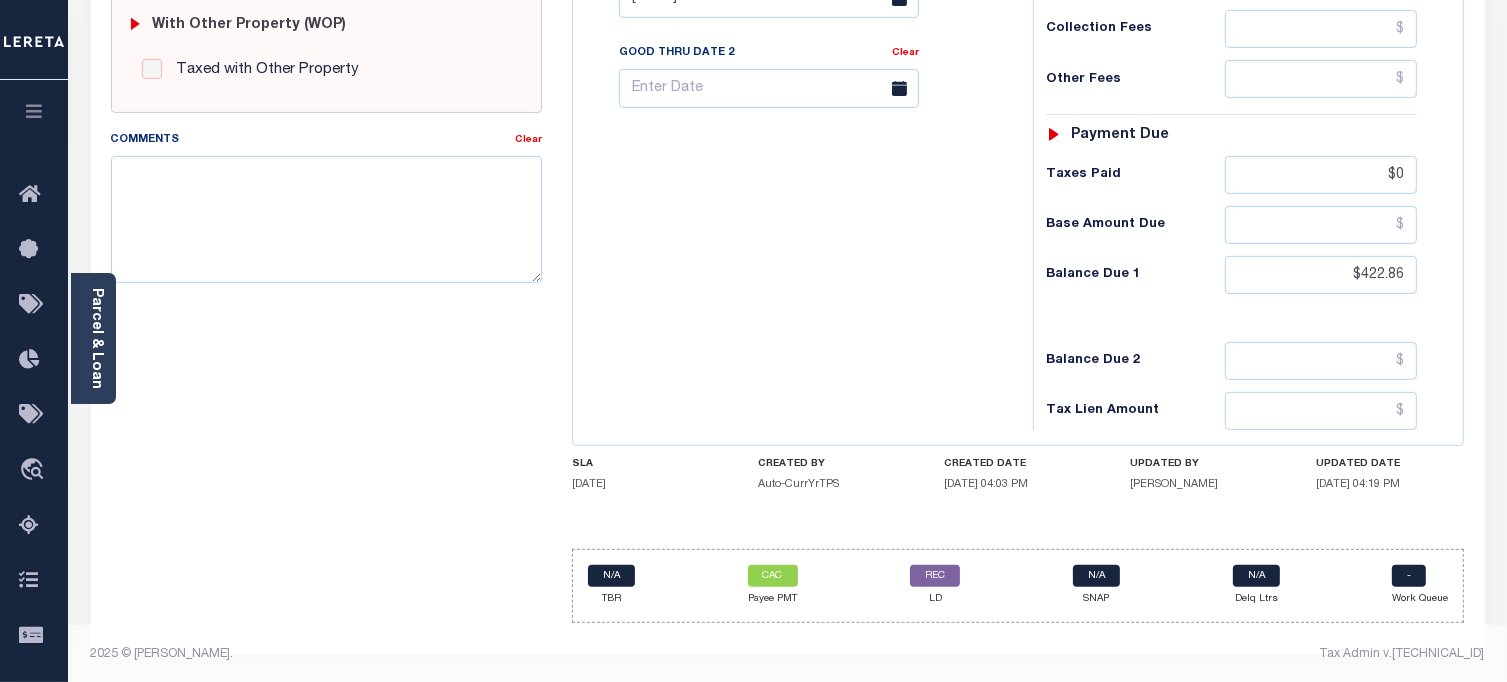 scroll, scrollTop: 827, scrollLeft: 0, axis: vertical 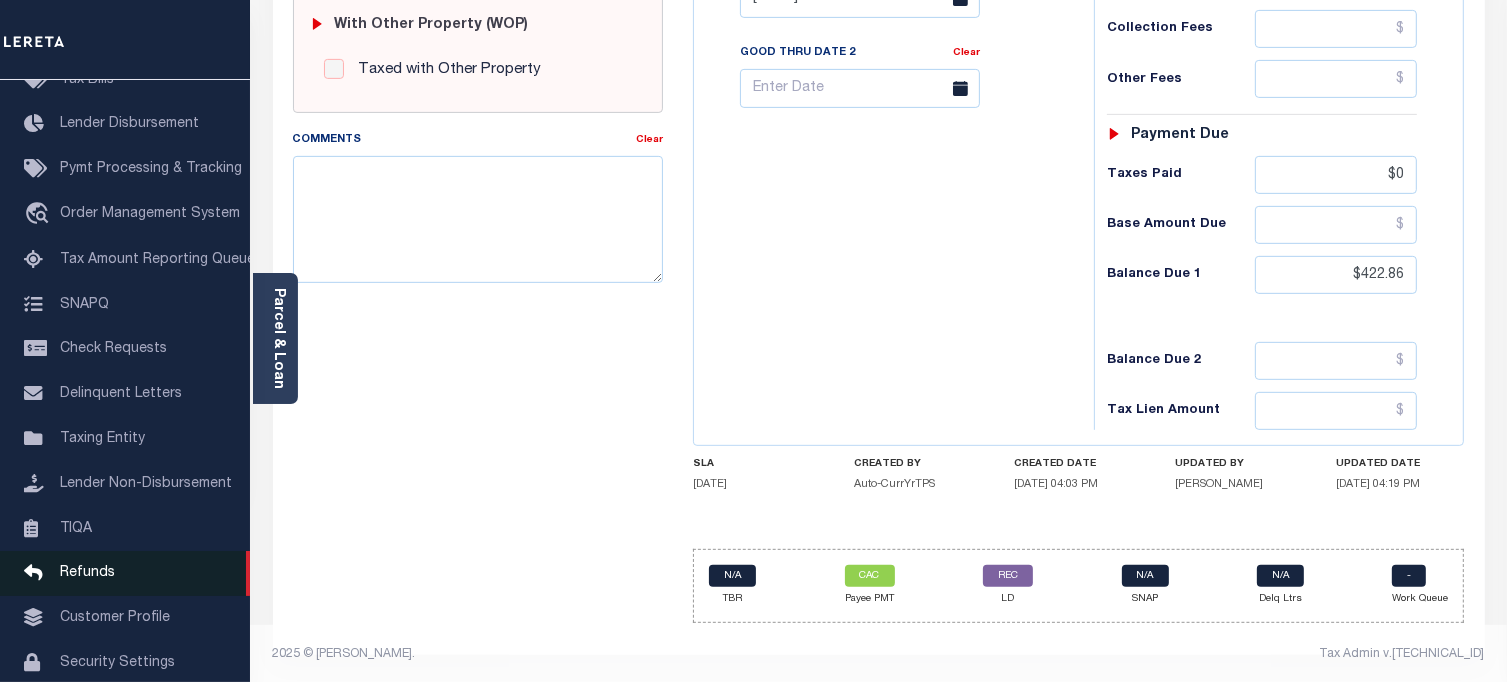 click on "Refunds" at bounding box center [87, 573] 